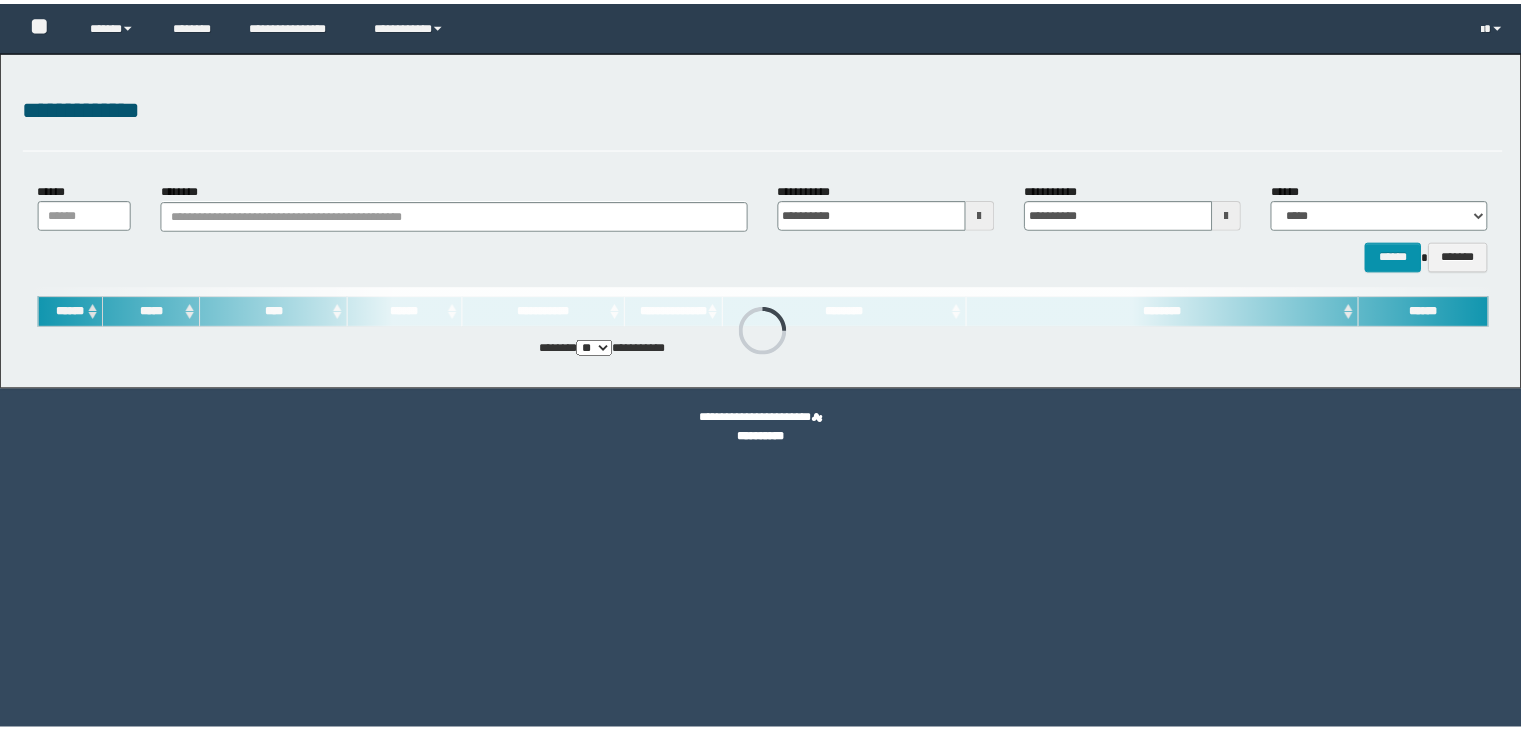 scroll, scrollTop: 0, scrollLeft: 0, axis: both 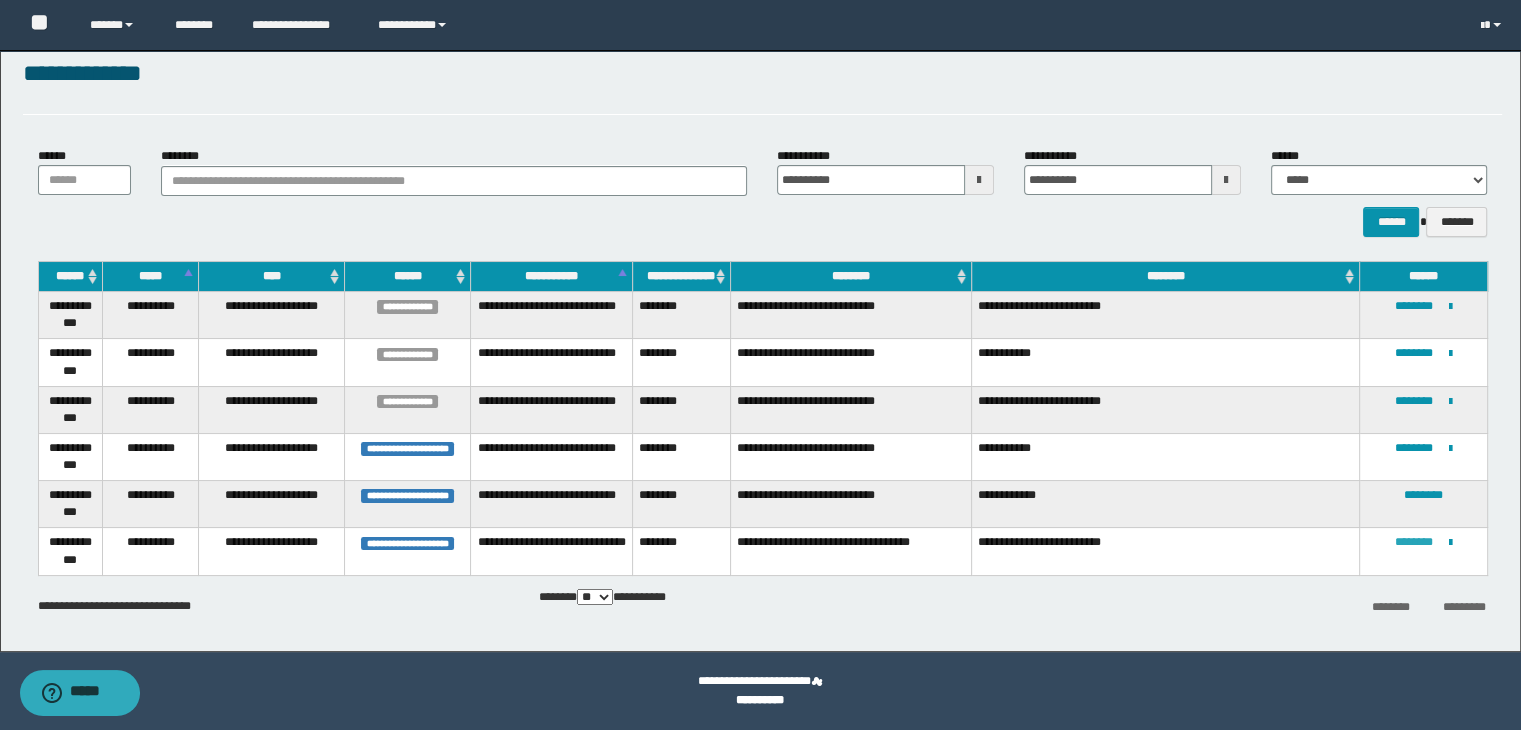 click on "********" at bounding box center (1414, 542) 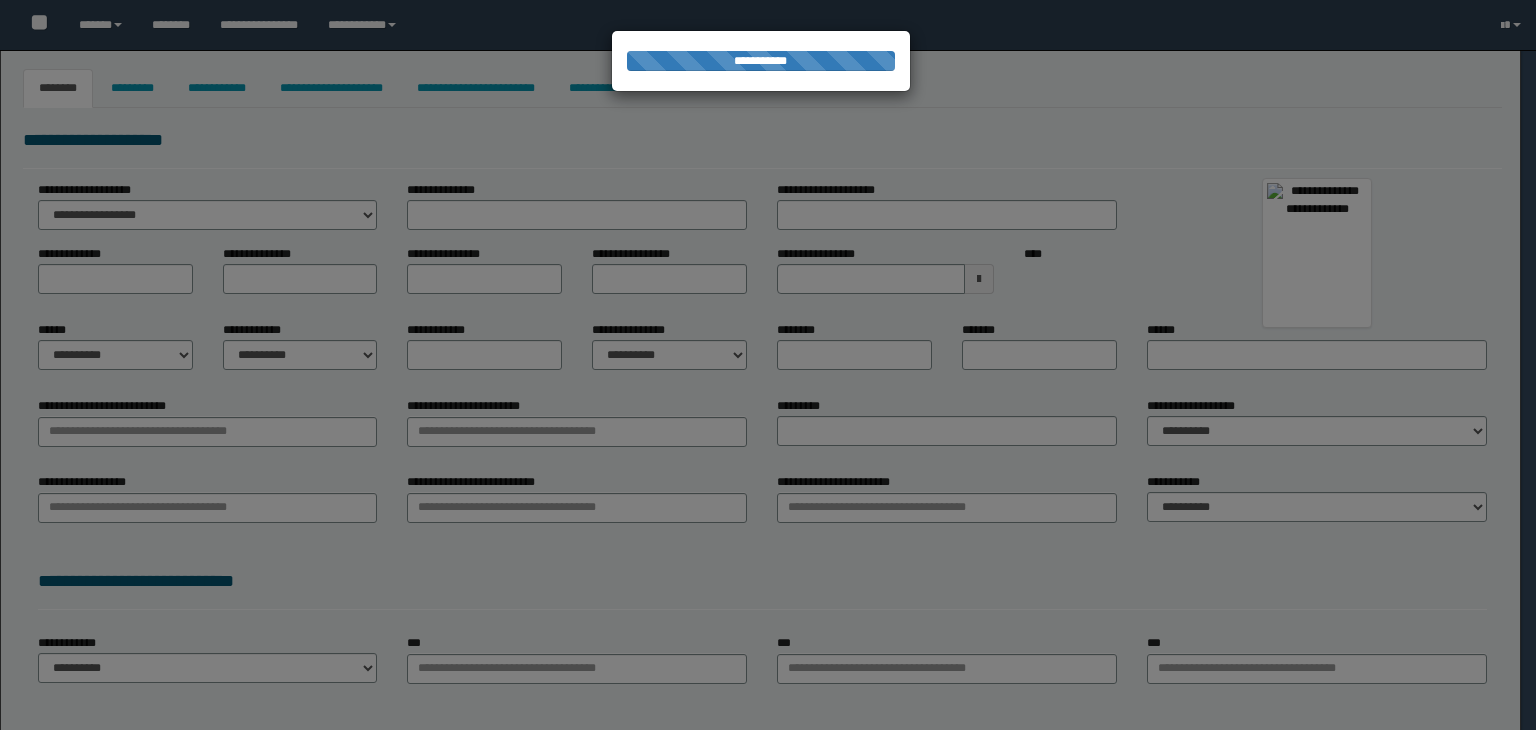 select on "**" 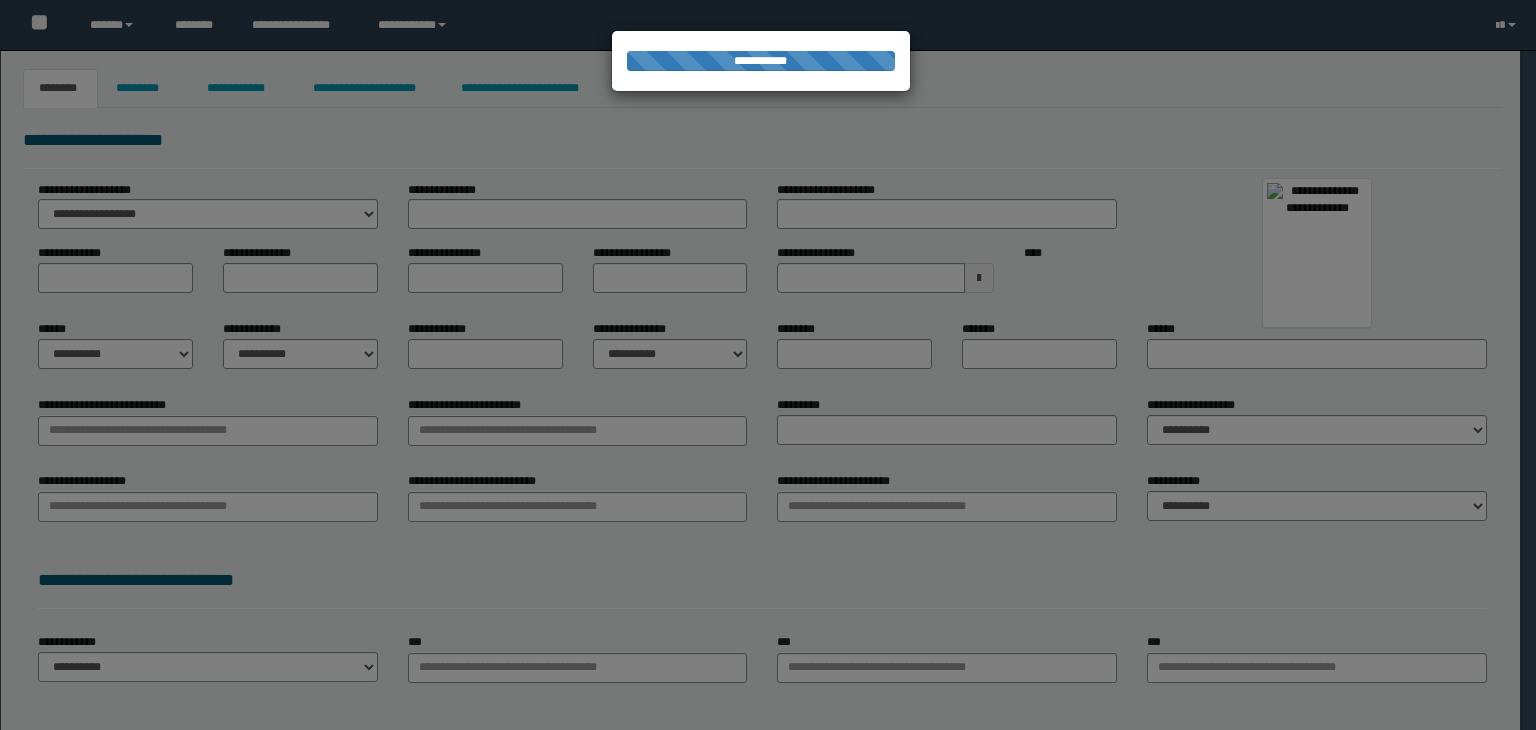 scroll, scrollTop: 0, scrollLeft: 0, axis: both 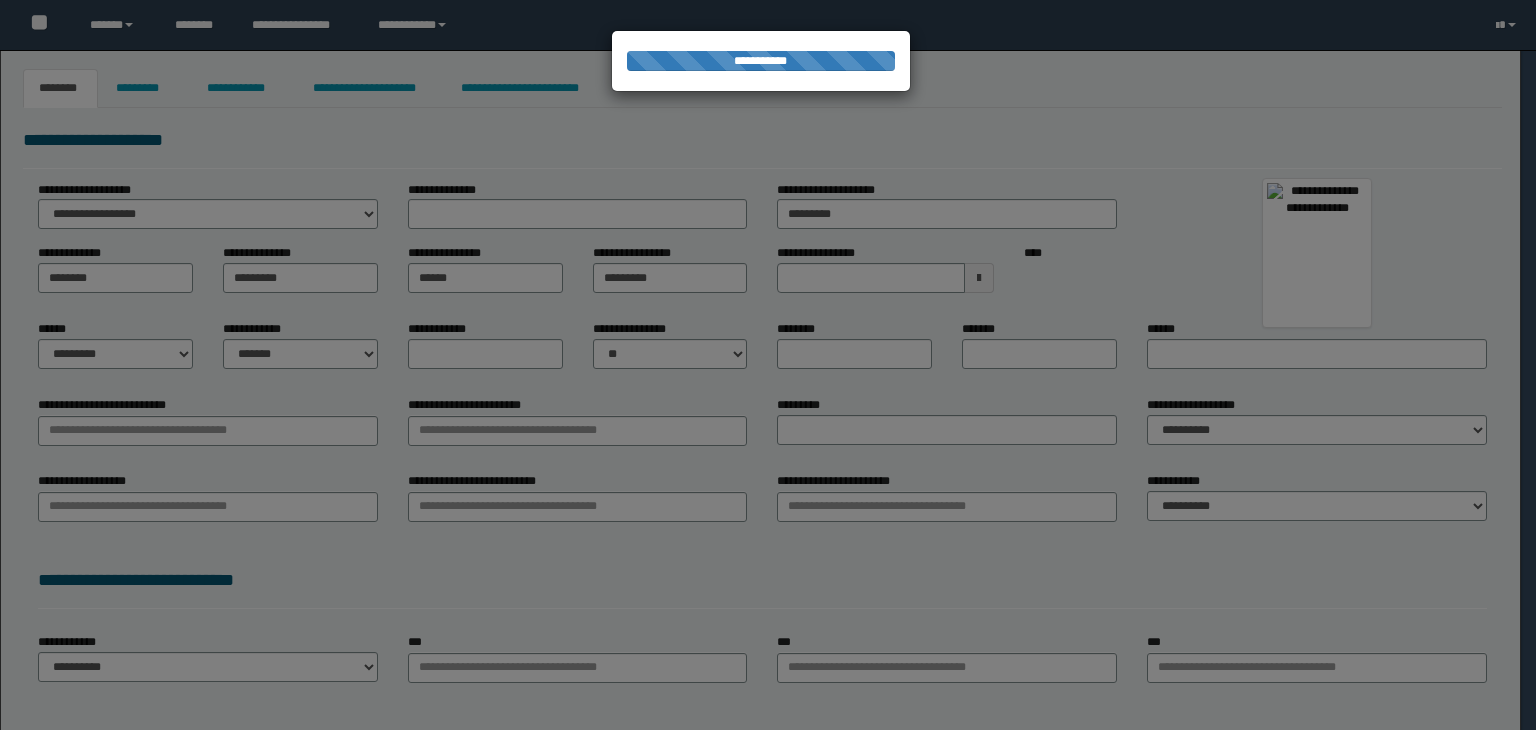 type on "**********" 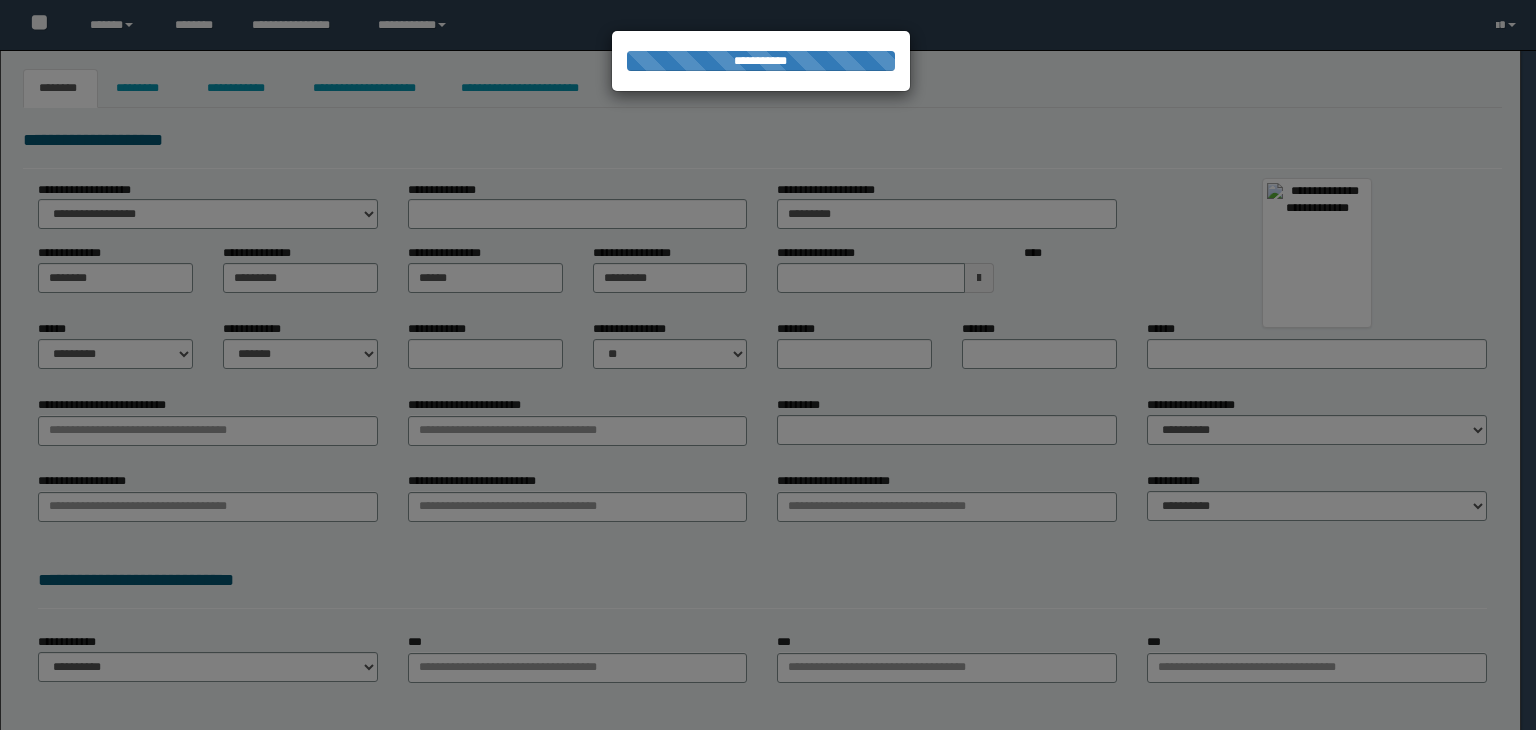 type on "**********" 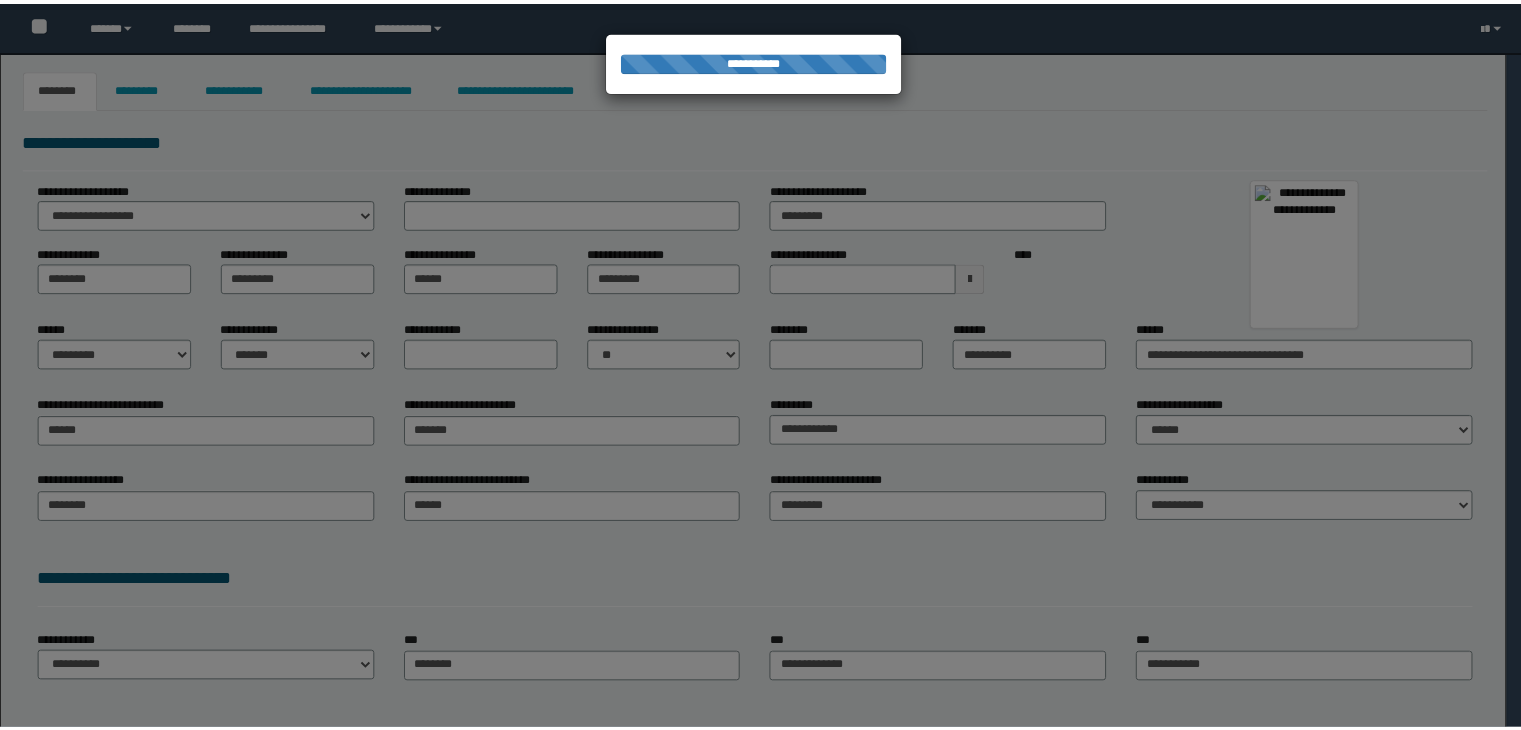 scroll, scrollTop: 0, scrollLeft: 0, axis: both 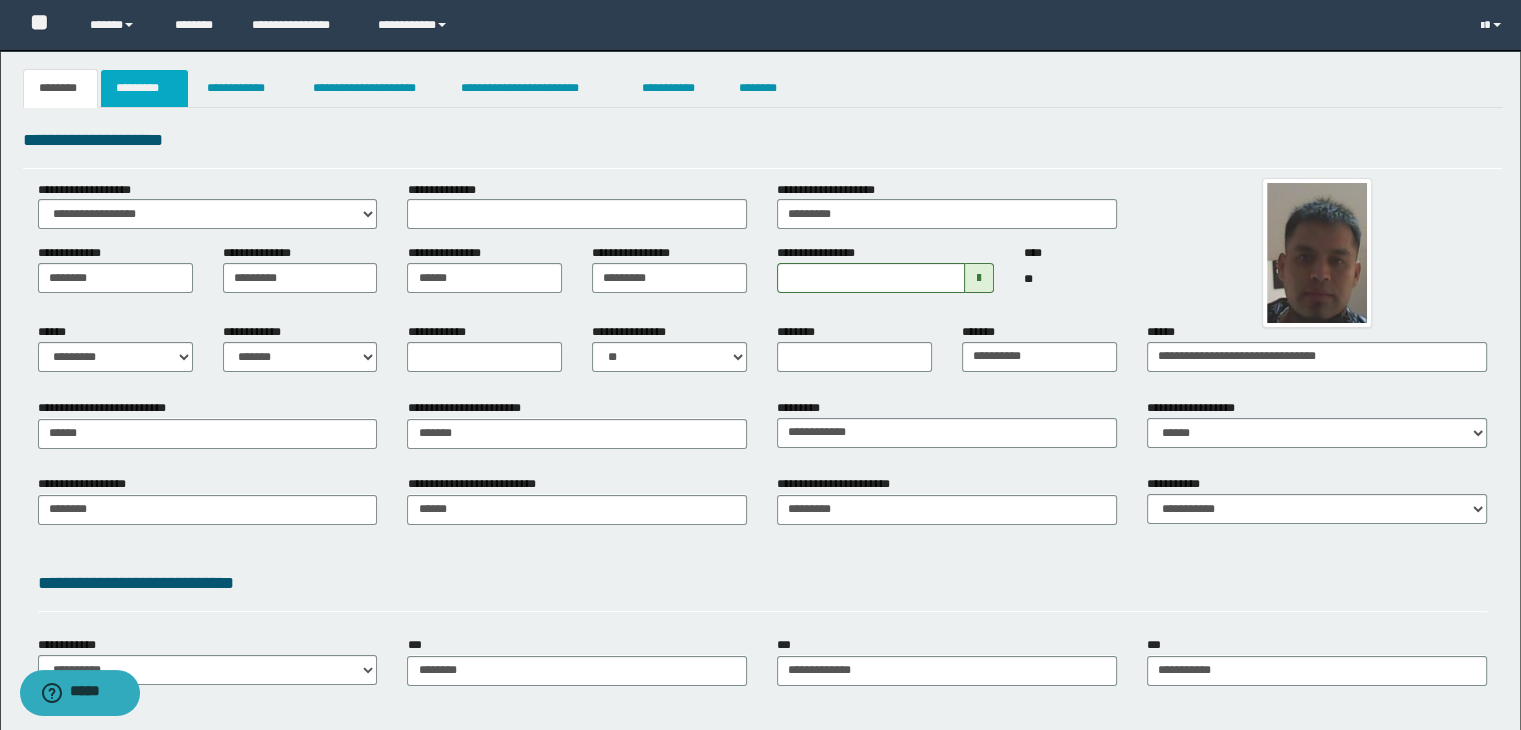 click on "*********" at bounding box center [144, 88] 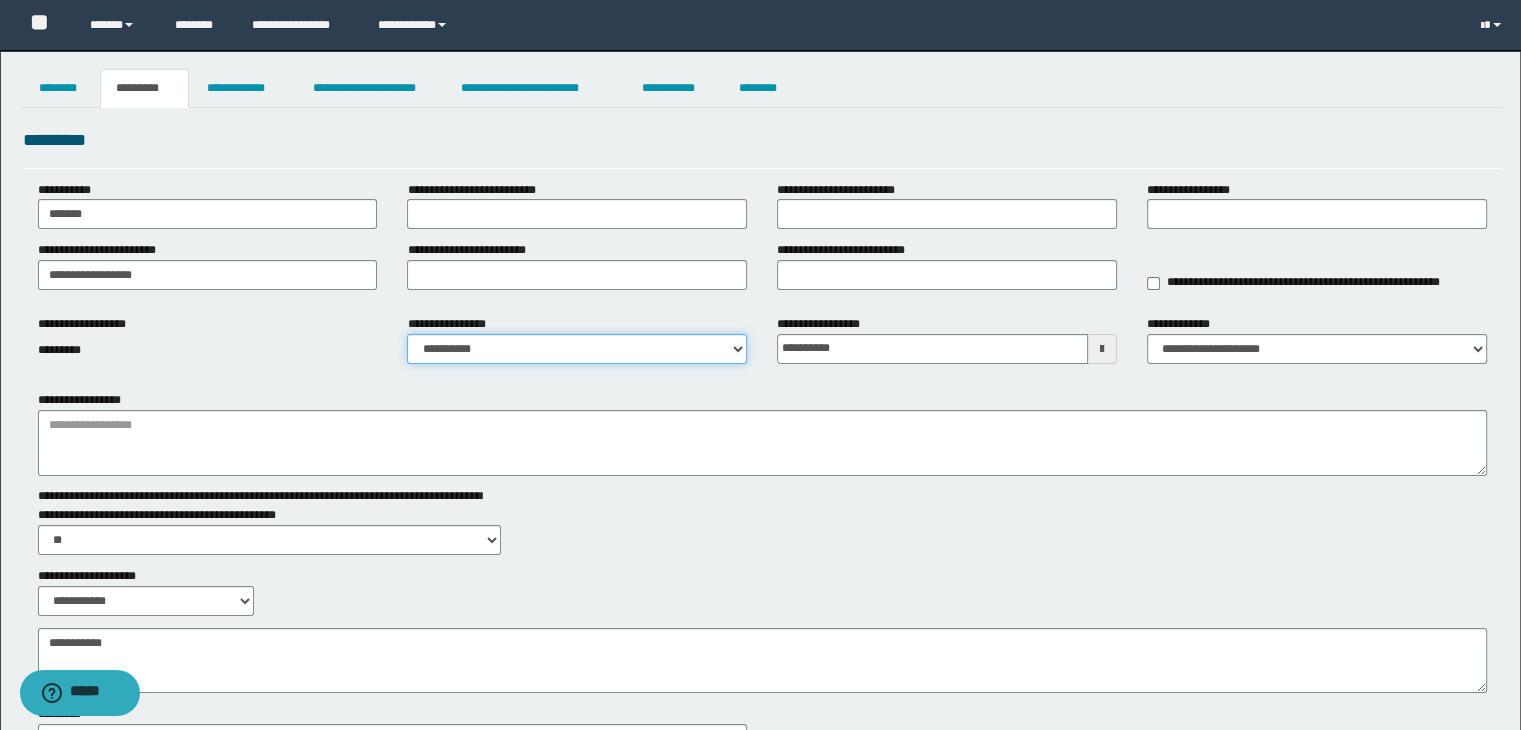 click on "**********" at bounding box center [577, 349] 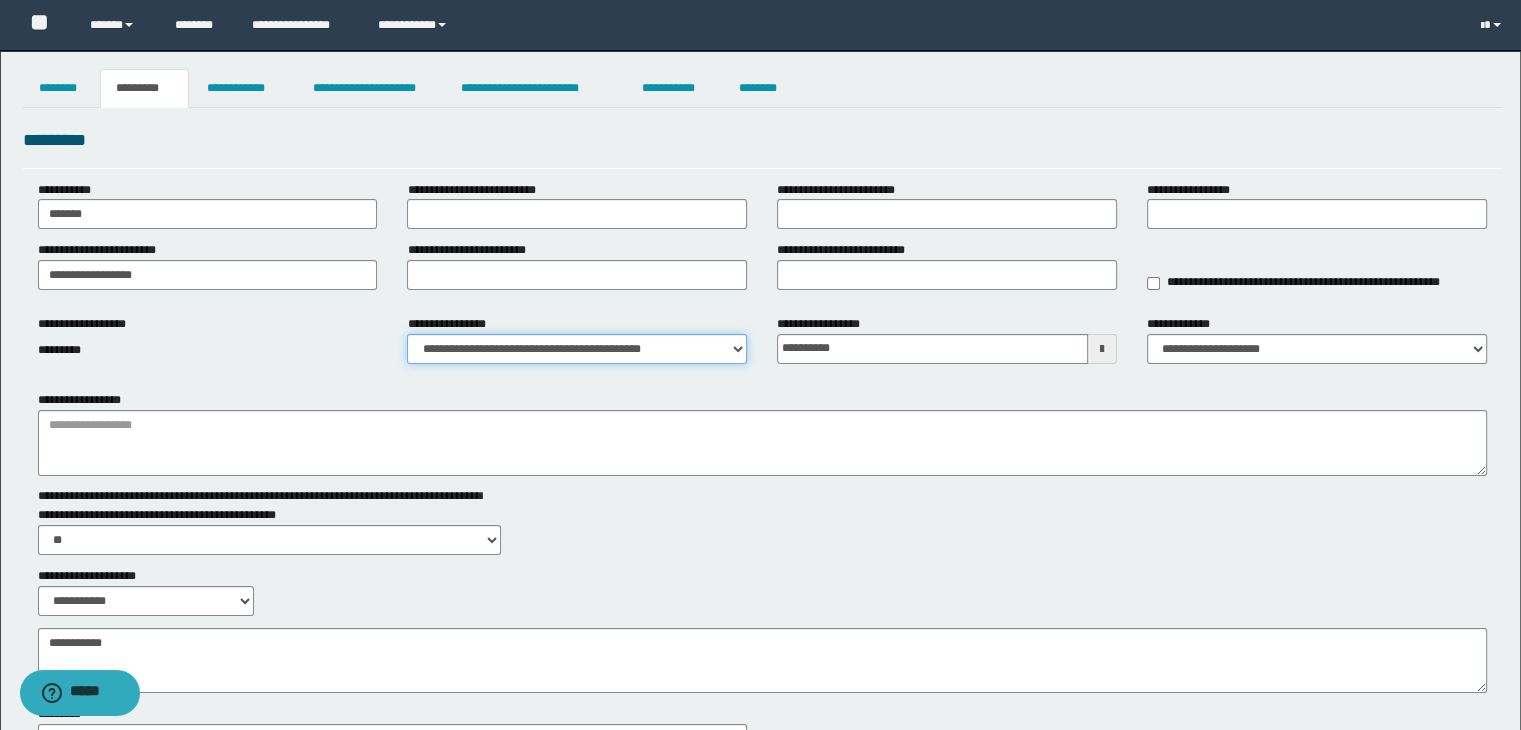 click on "**********" at bounding box center (577, 349) 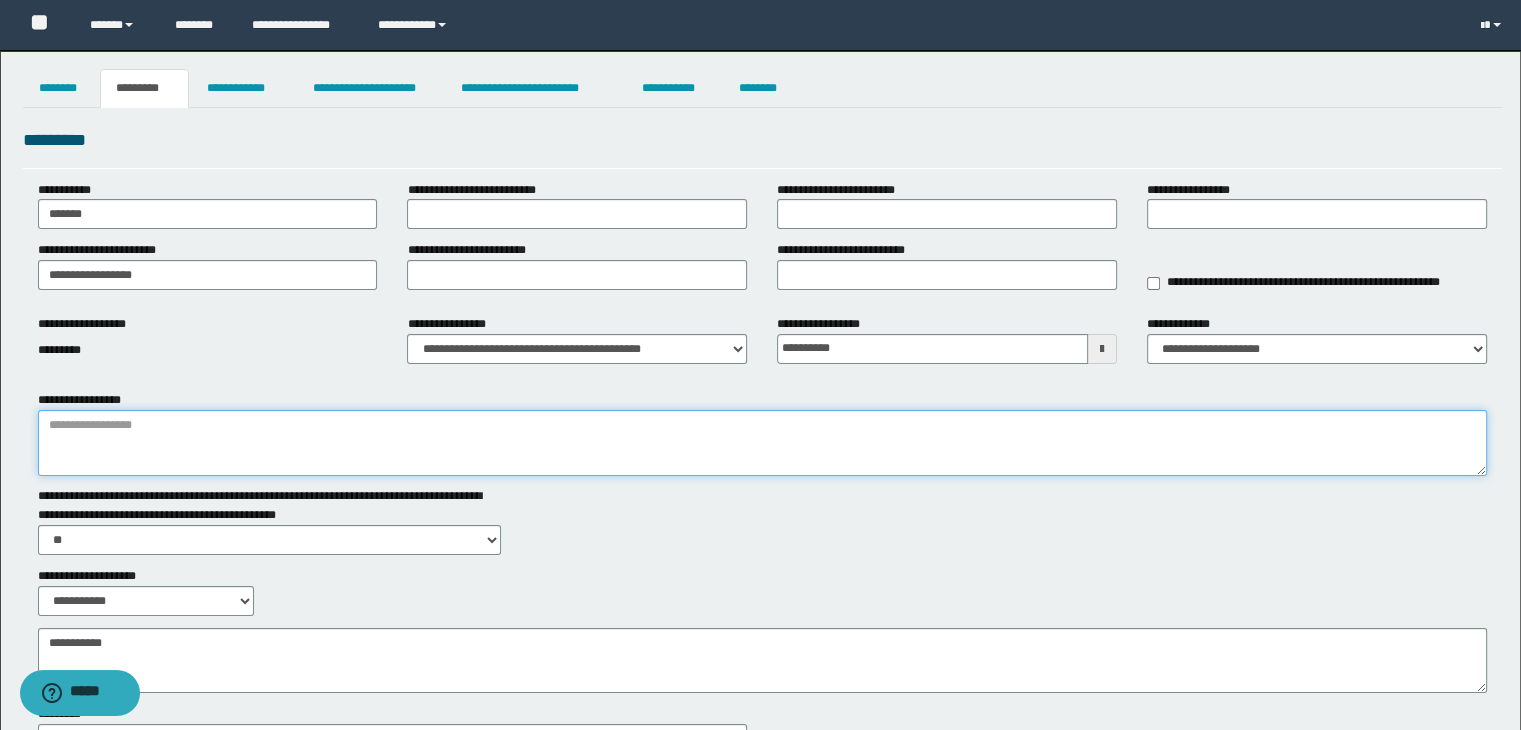 drag, startPoint x: 164, startPoint y: 444, endPoint x: 476, endPoint y: 365, distance: 321.84622 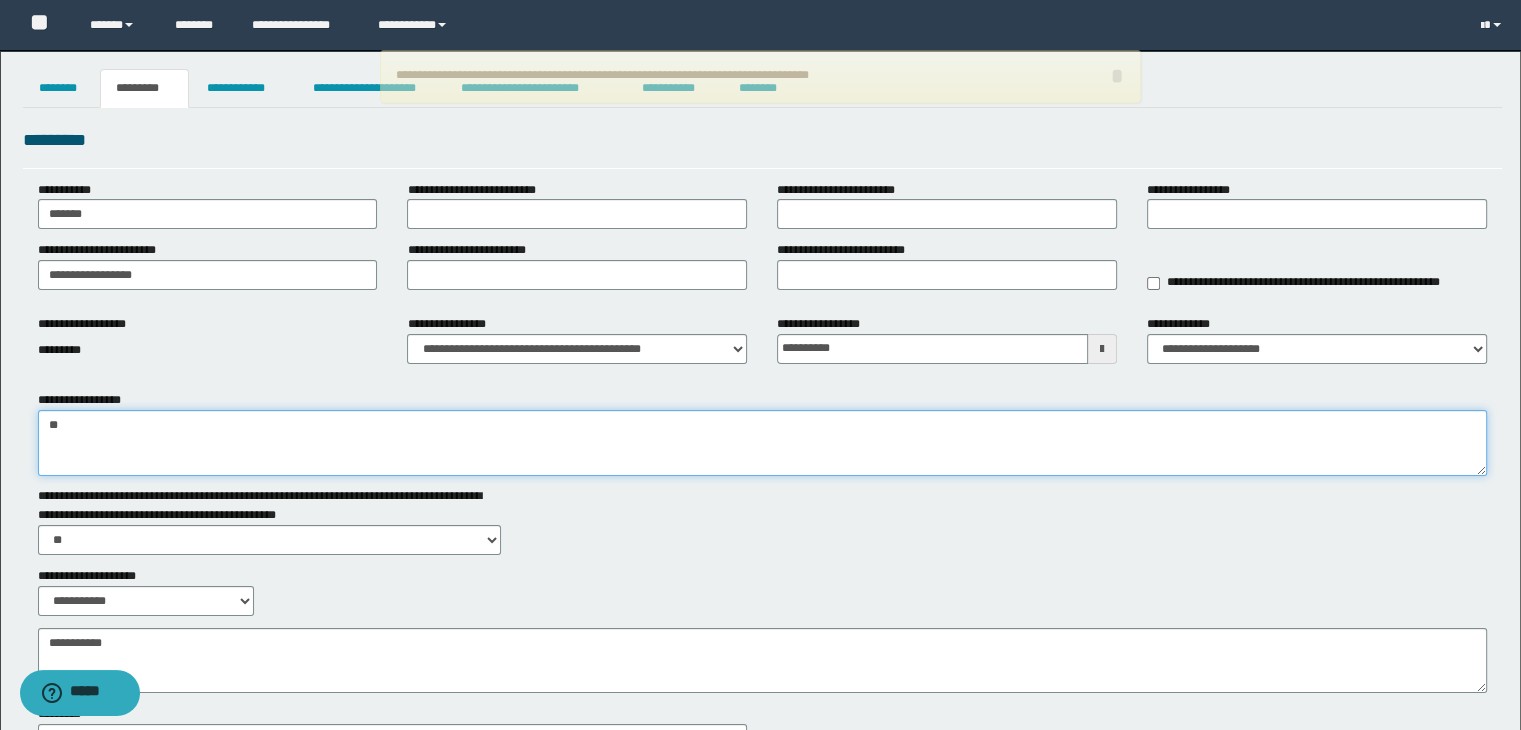 type on "*" 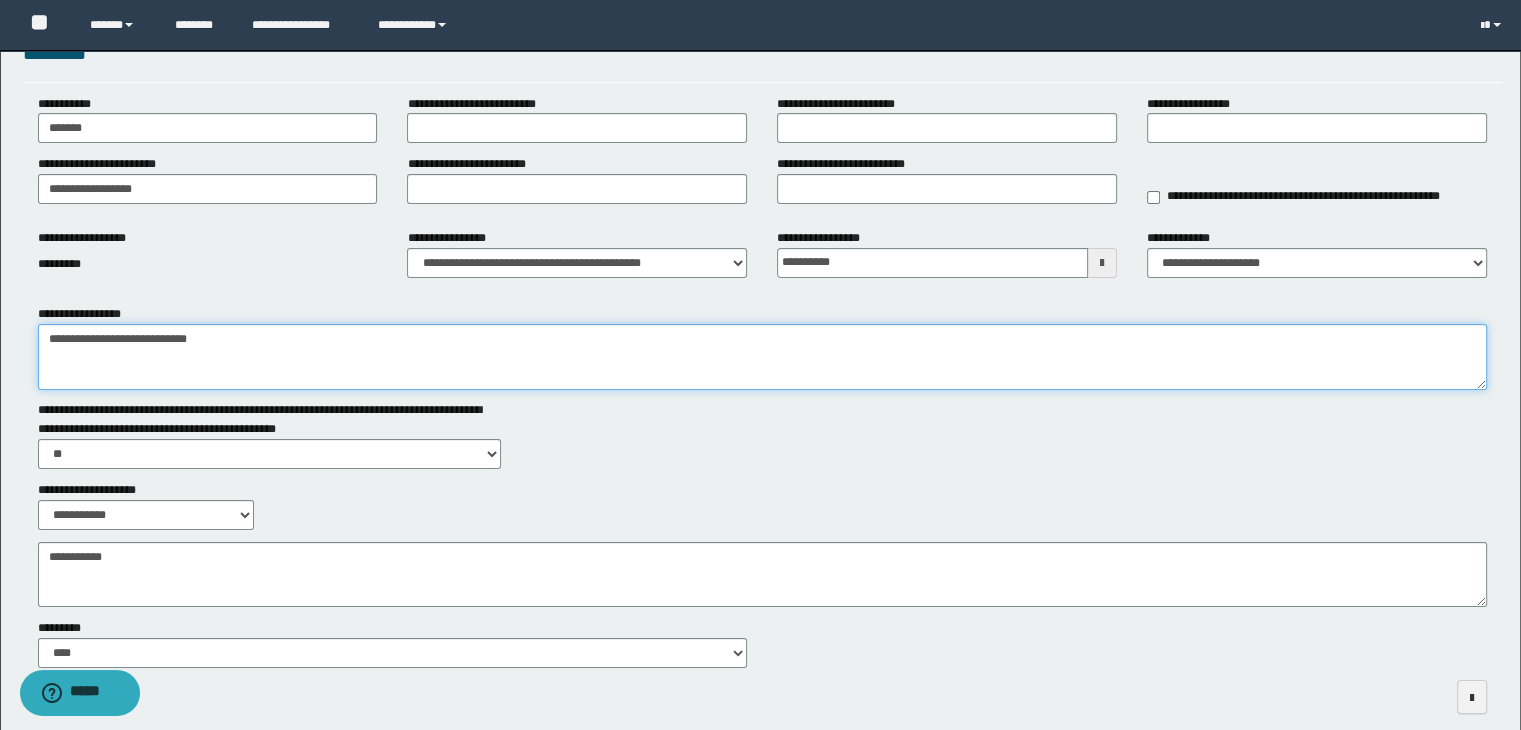 scroll, scrollTop: 178, scrollLeft: 0, axis: vertical 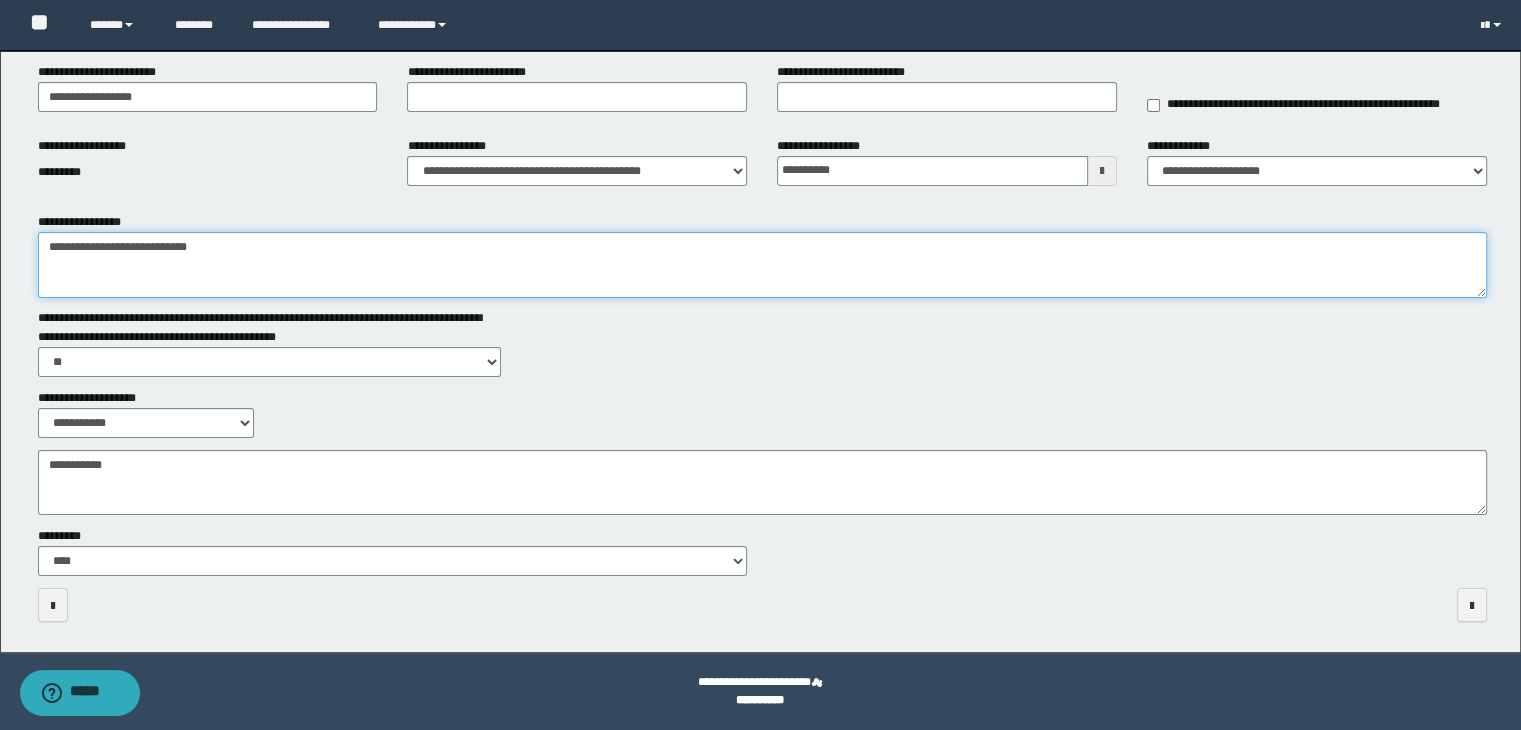 type on "**********" 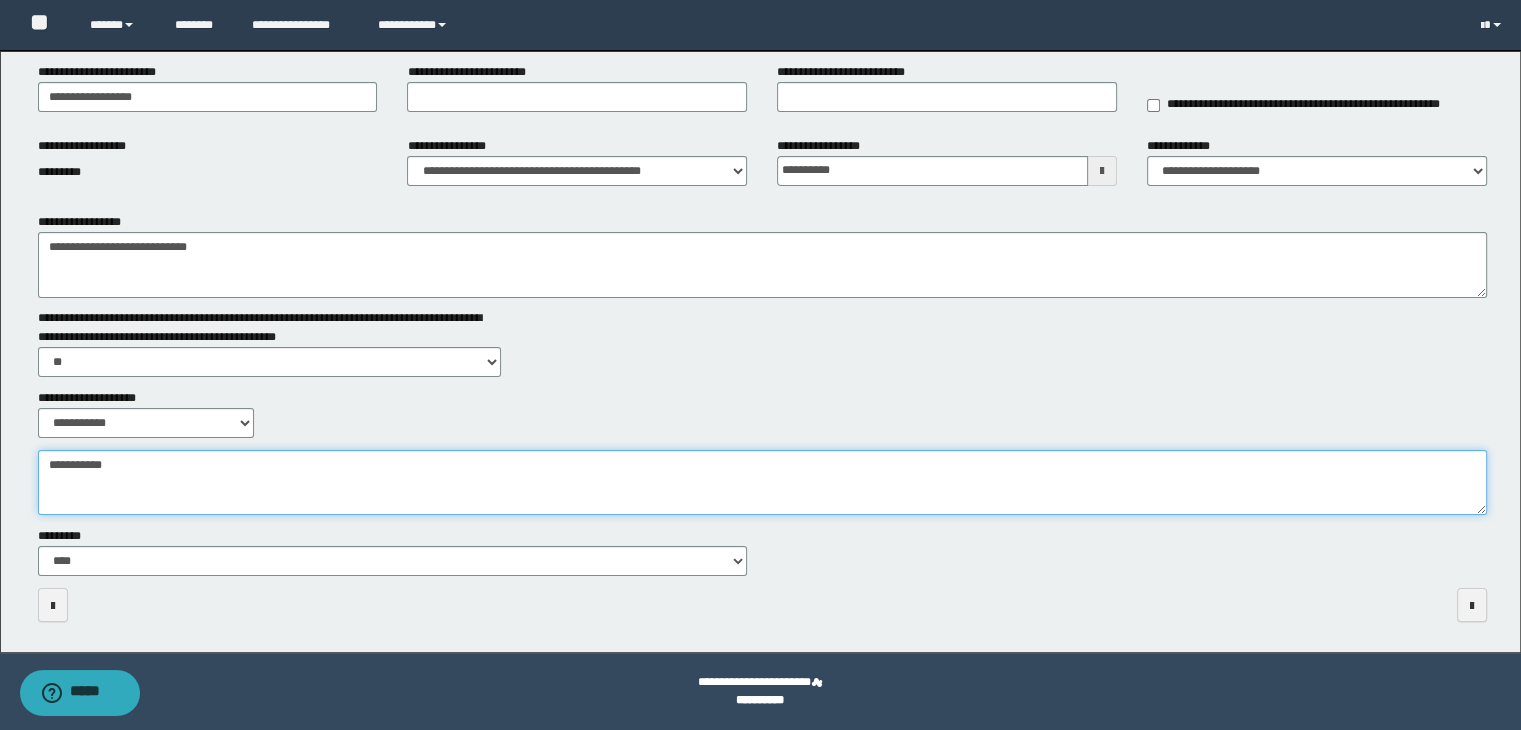 click on "**********" at bounding box center [763, 483] 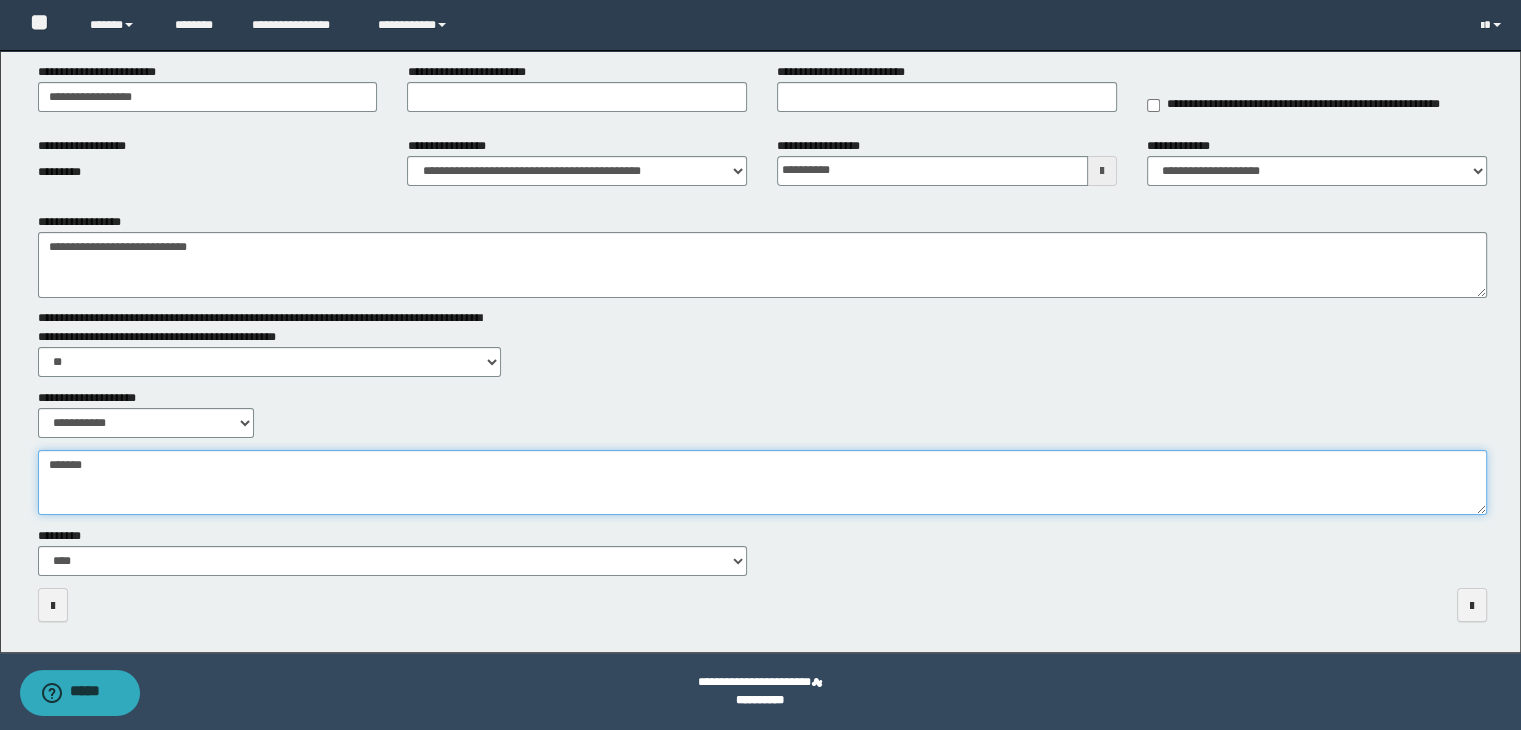 scroll, scrollTop: 0, scrollLeft: 0, axis: both 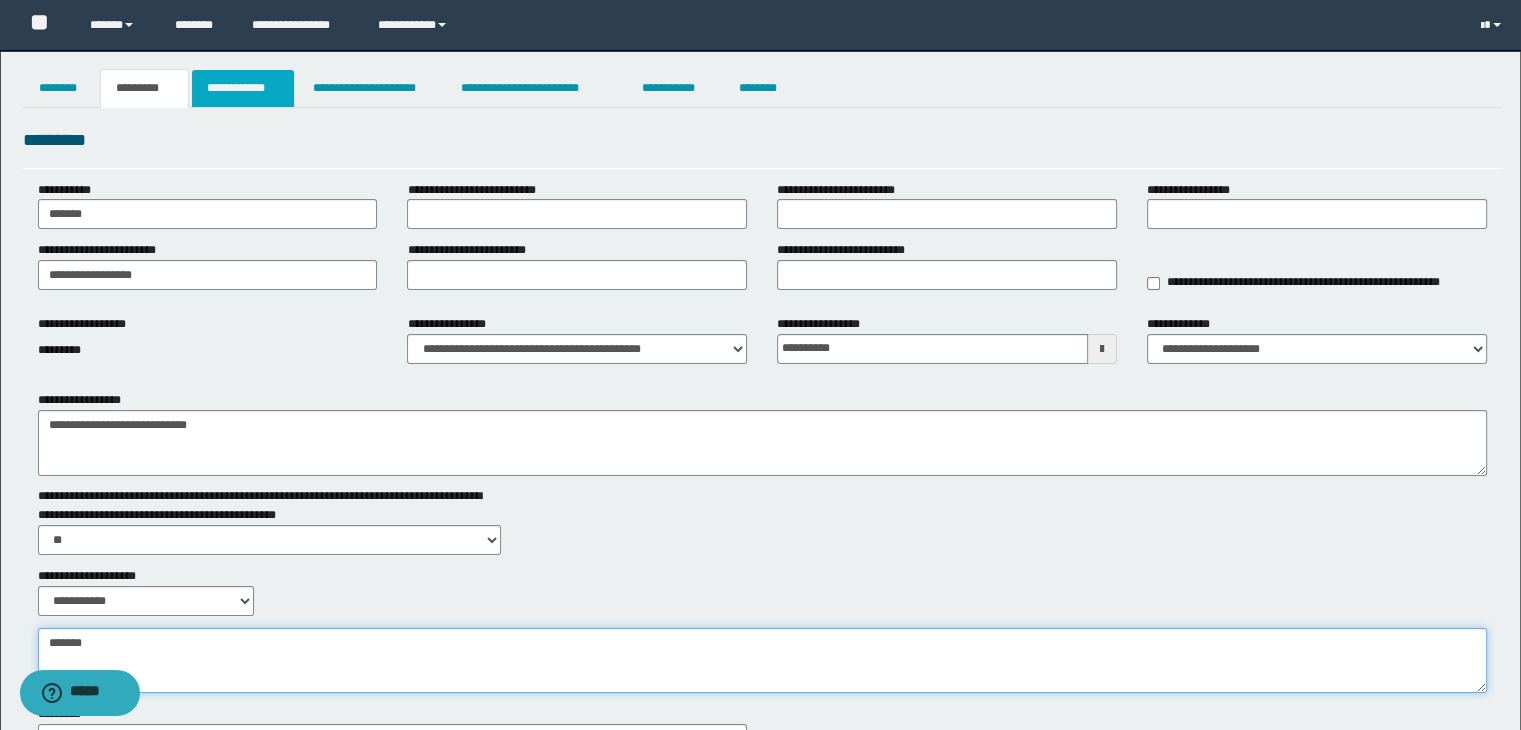 type on "*******" 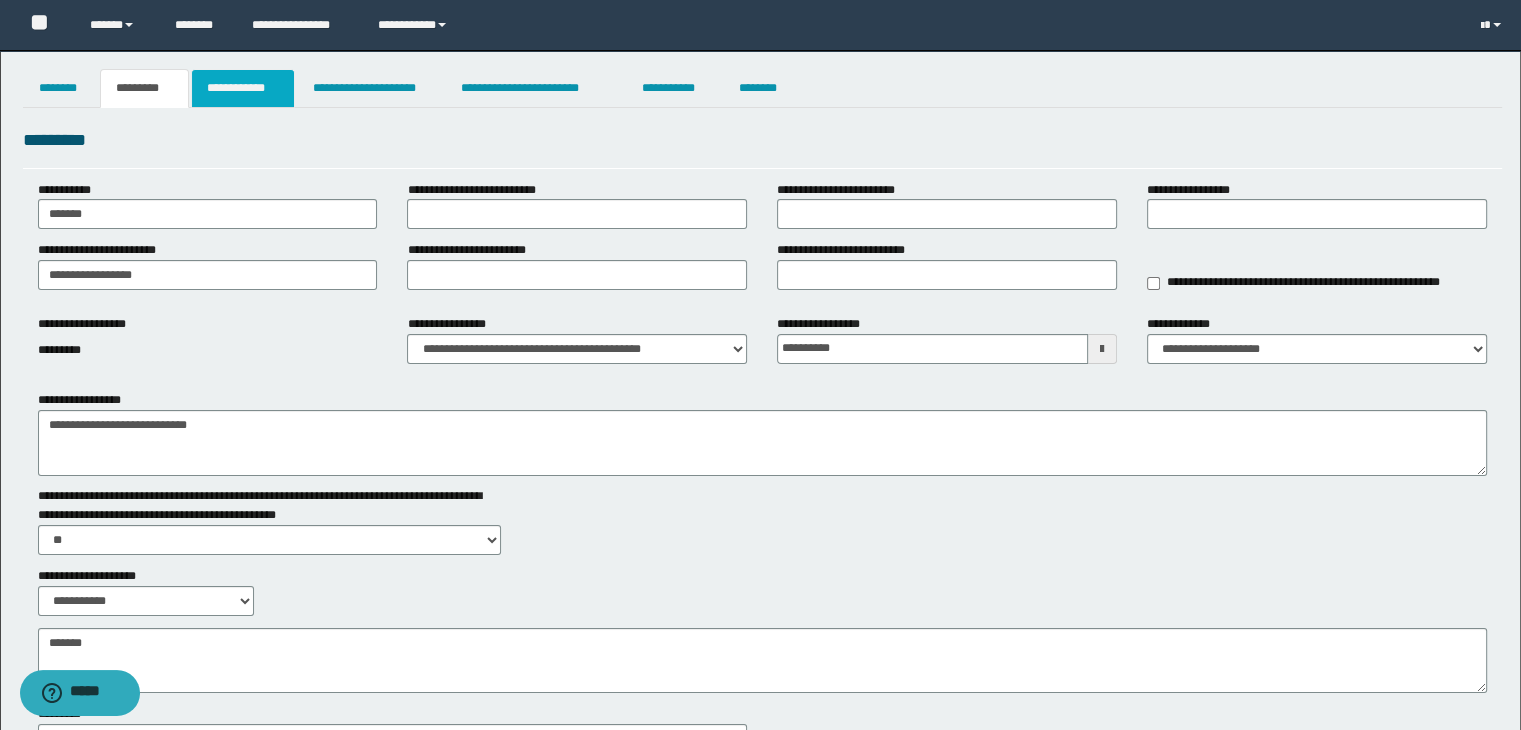 click on "**********" at bounding box center [243, 88] 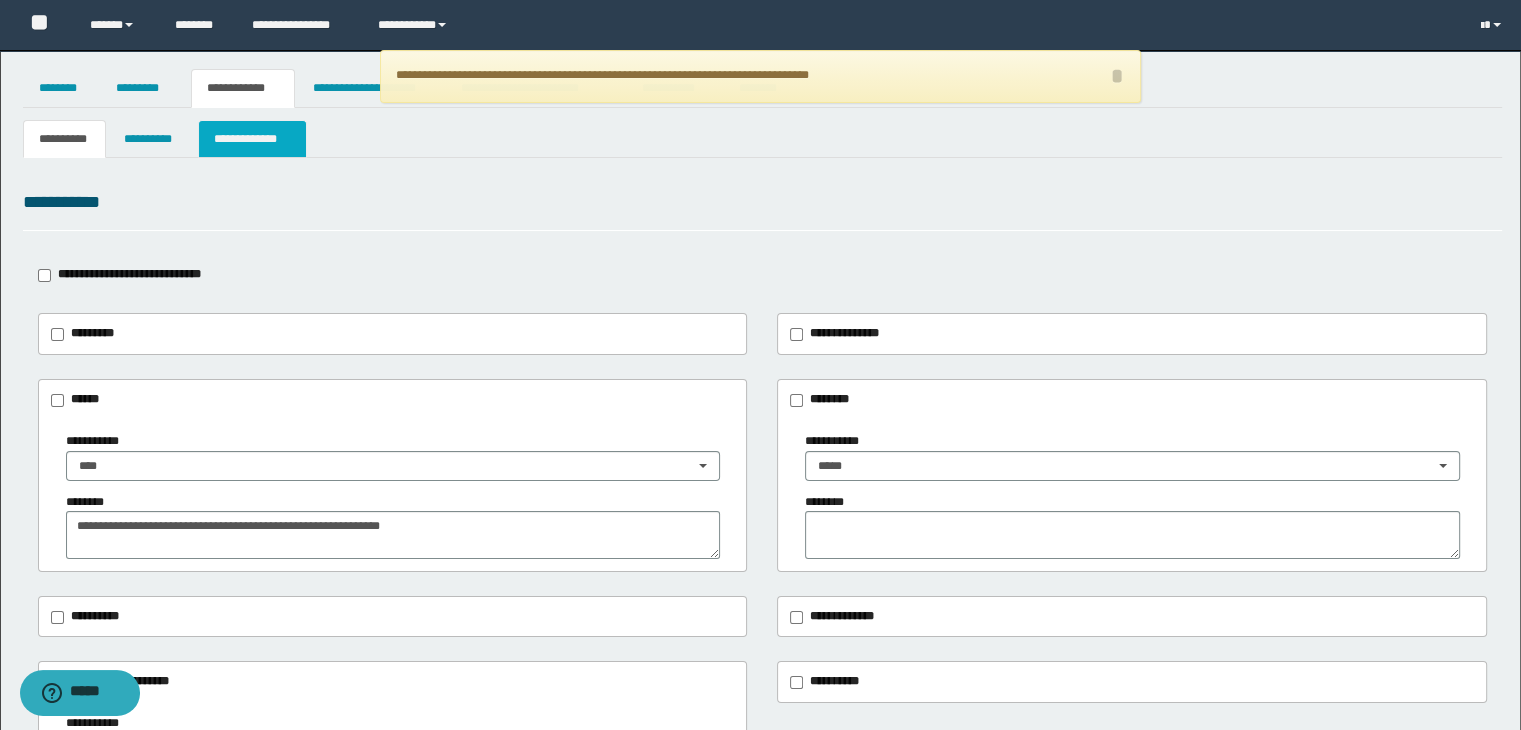 click on "**********" at bounding box center [252, 139] 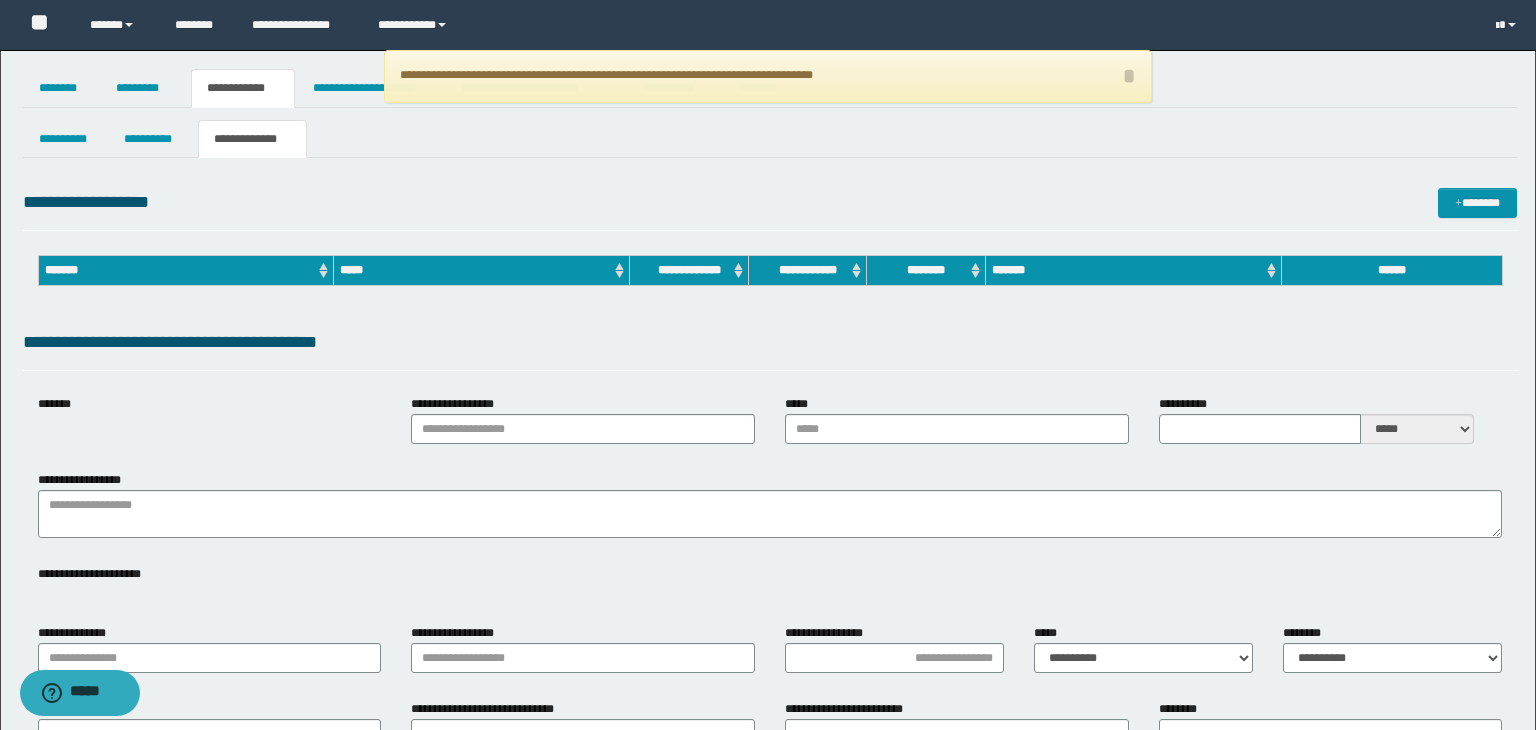 type on "**********" 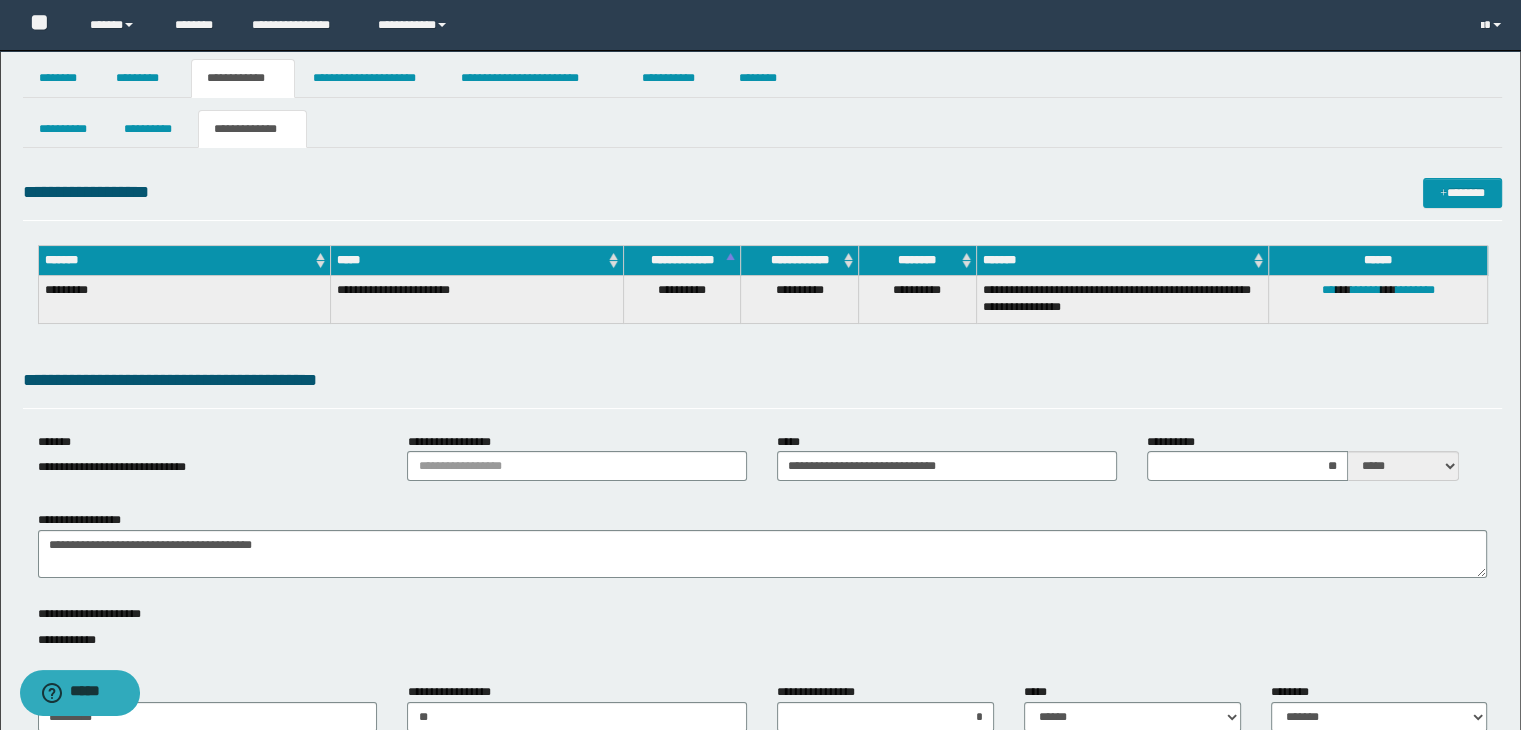 scroll, scrollTop: 0, scrollLeft: 0, axis: both 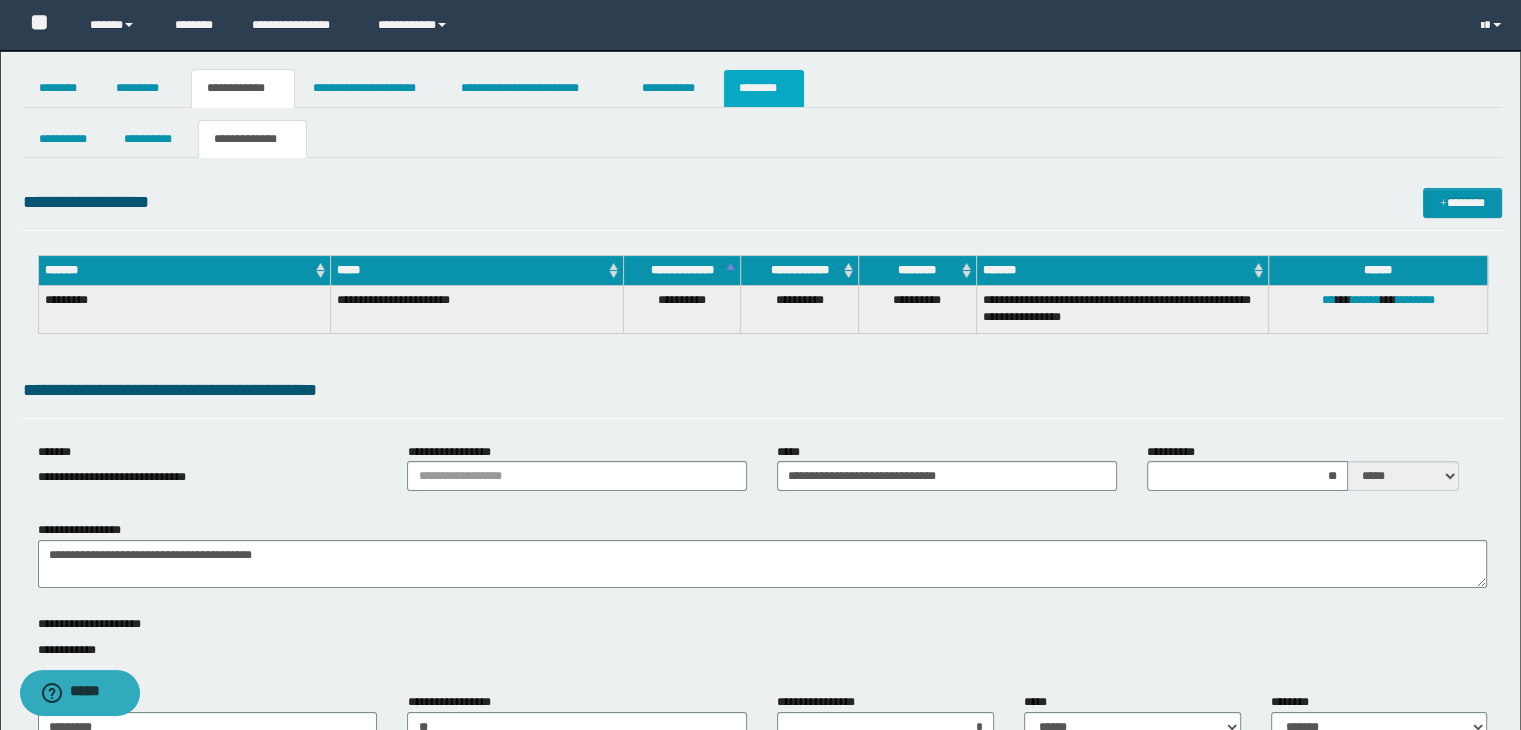 click on "********" at bounding box center (764, 88) 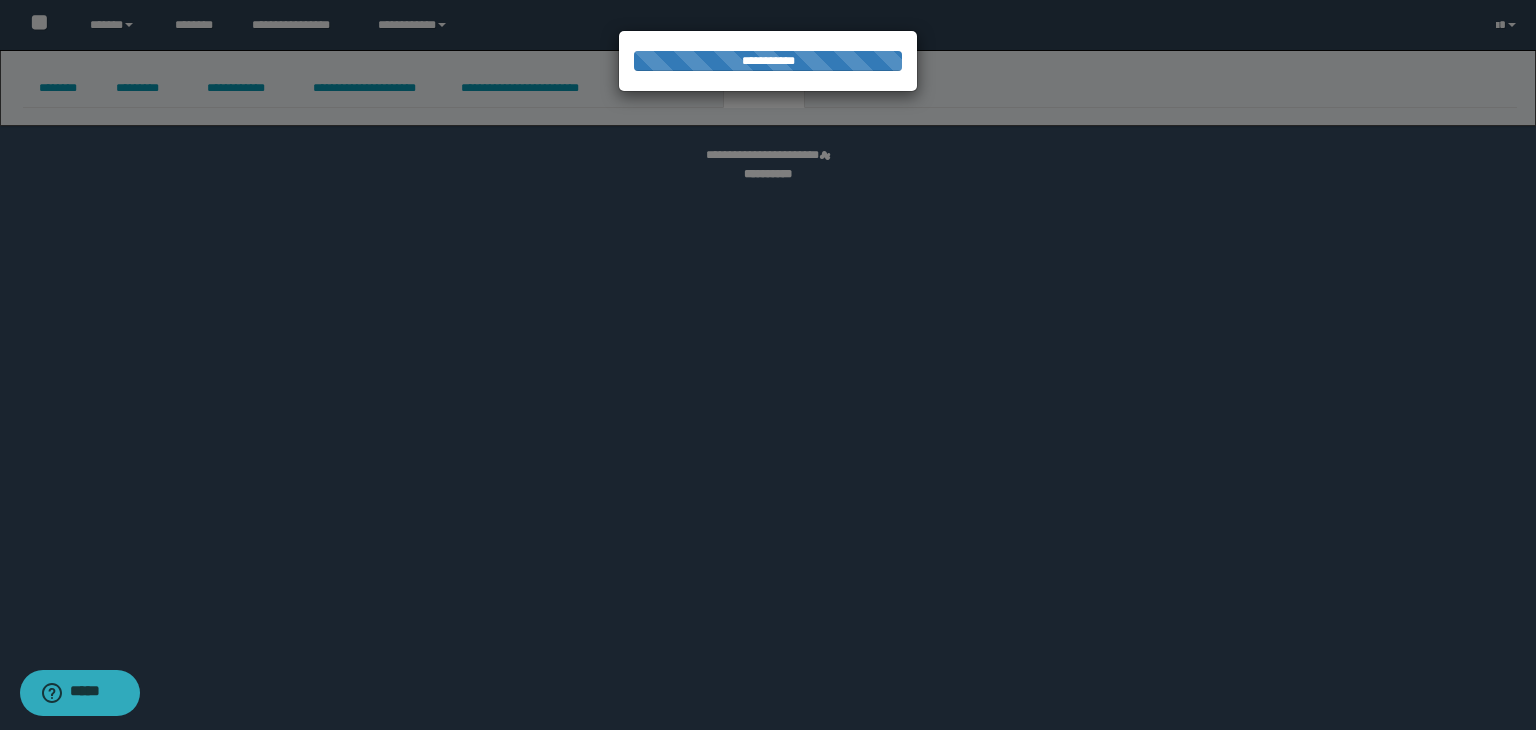 select 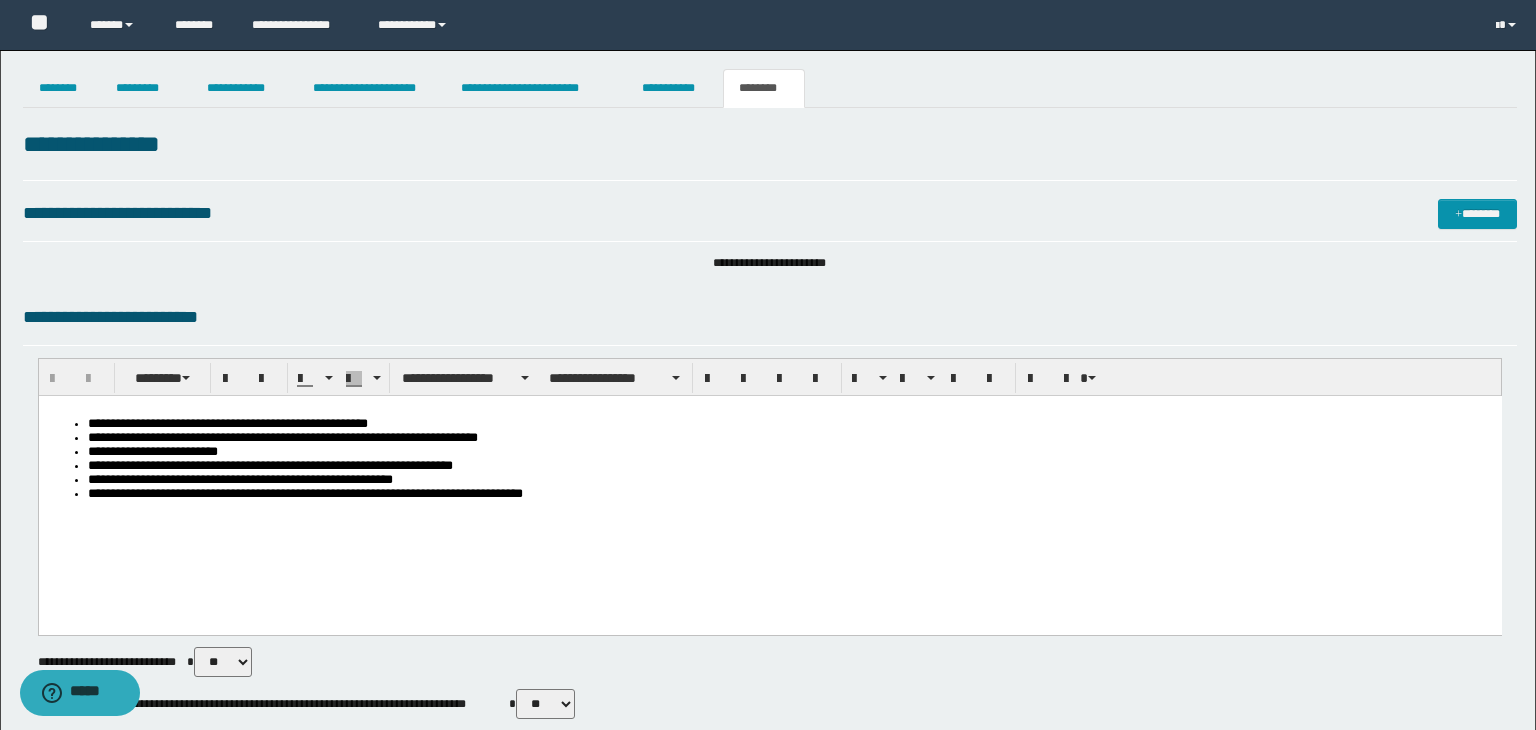 scroll, scrollTop: 0, scrollLeft: 0, axis: both 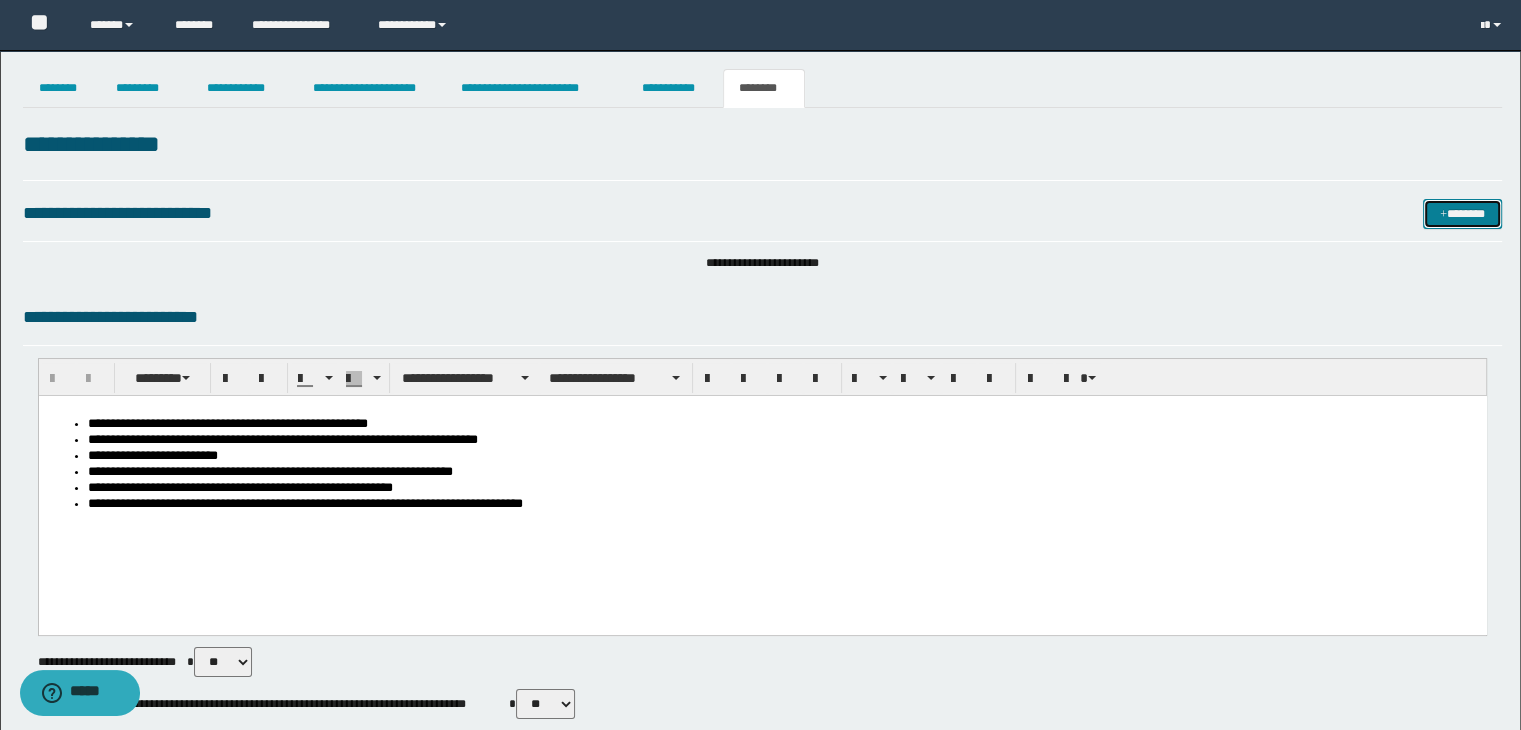 click on "*******" at bounding box center [1462, 214] 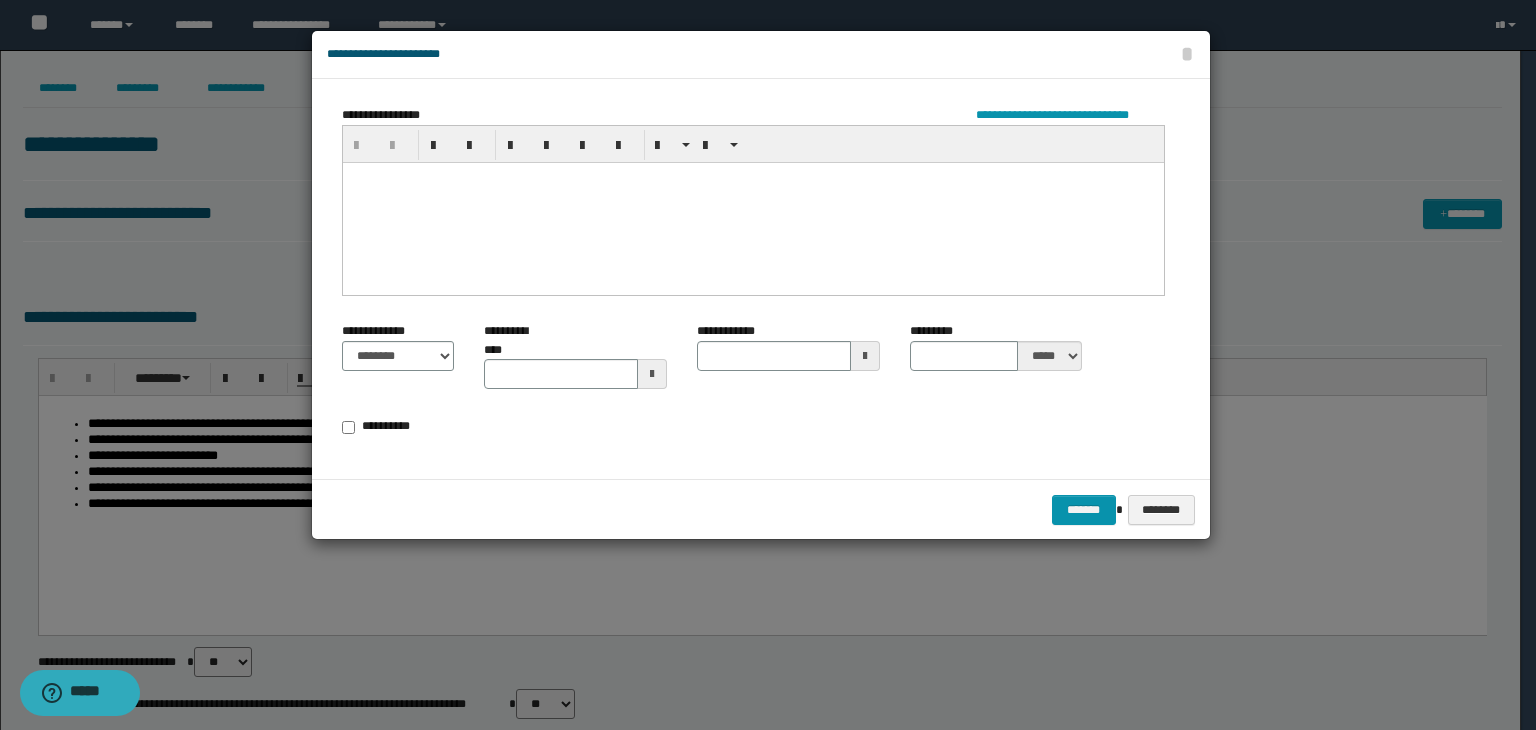 click at bounding box center [752, 202] 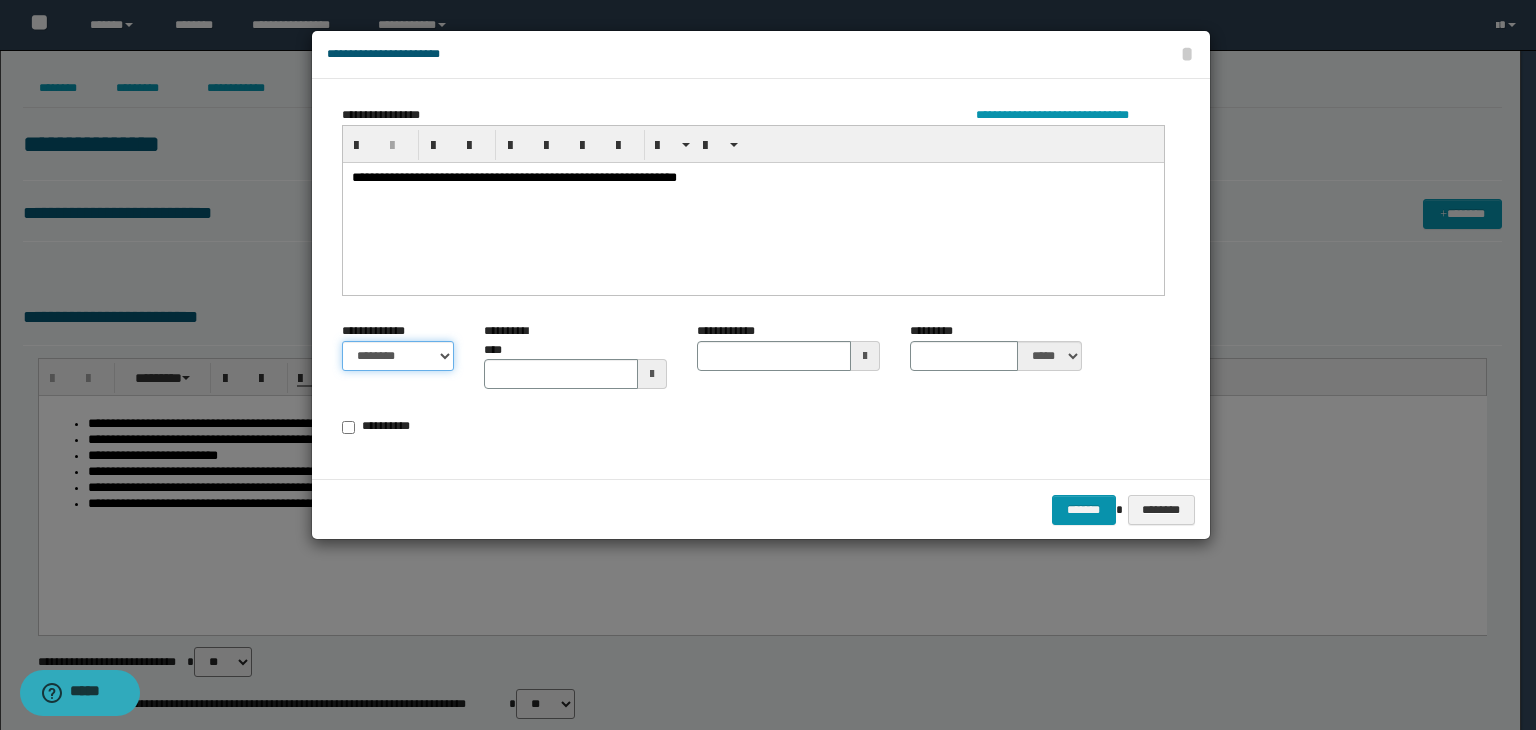 drag, startPoint x: 432, startPoint y: 352, endPoint x: 425, endPoint y: 366, distance: 15.652476 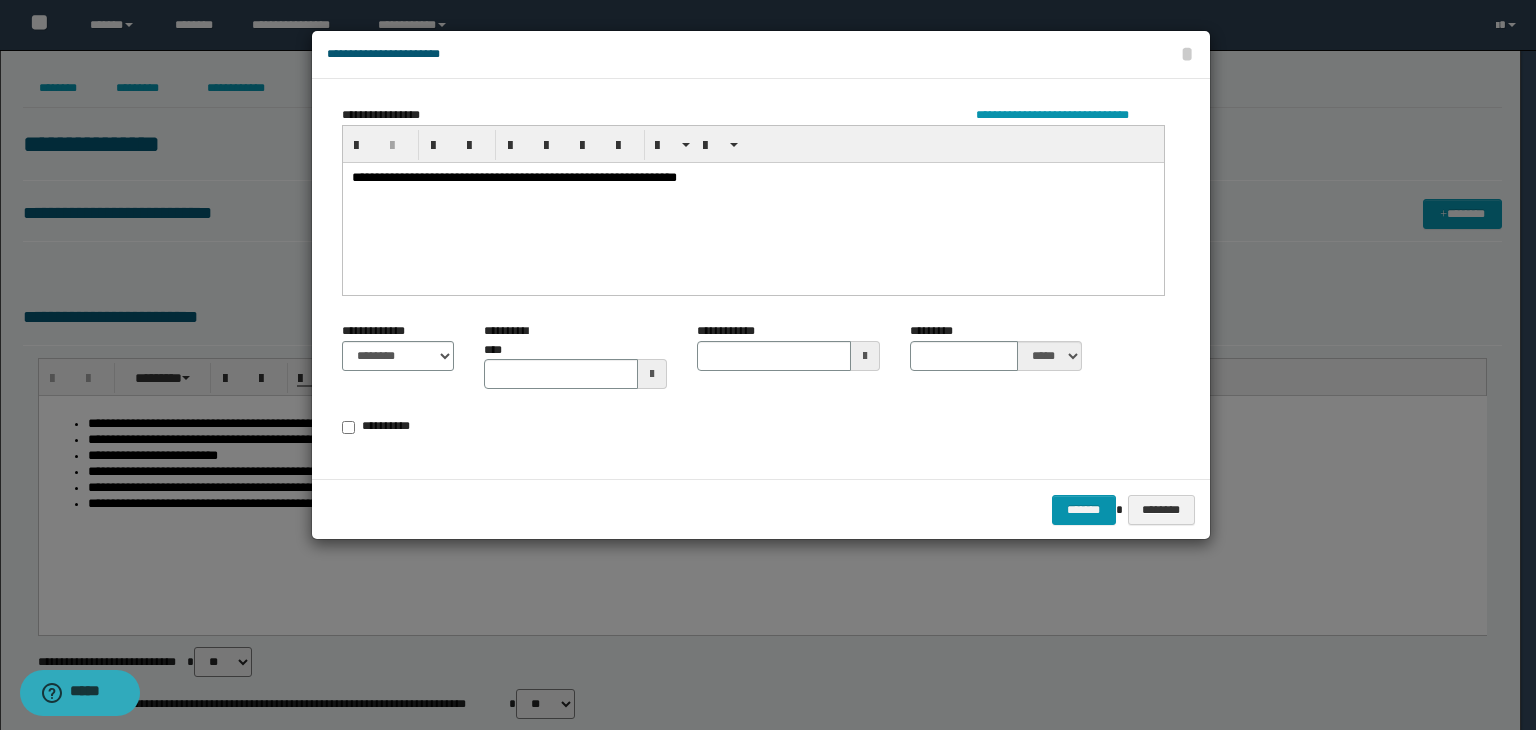click on "**********" at bounding box center (383, 427) 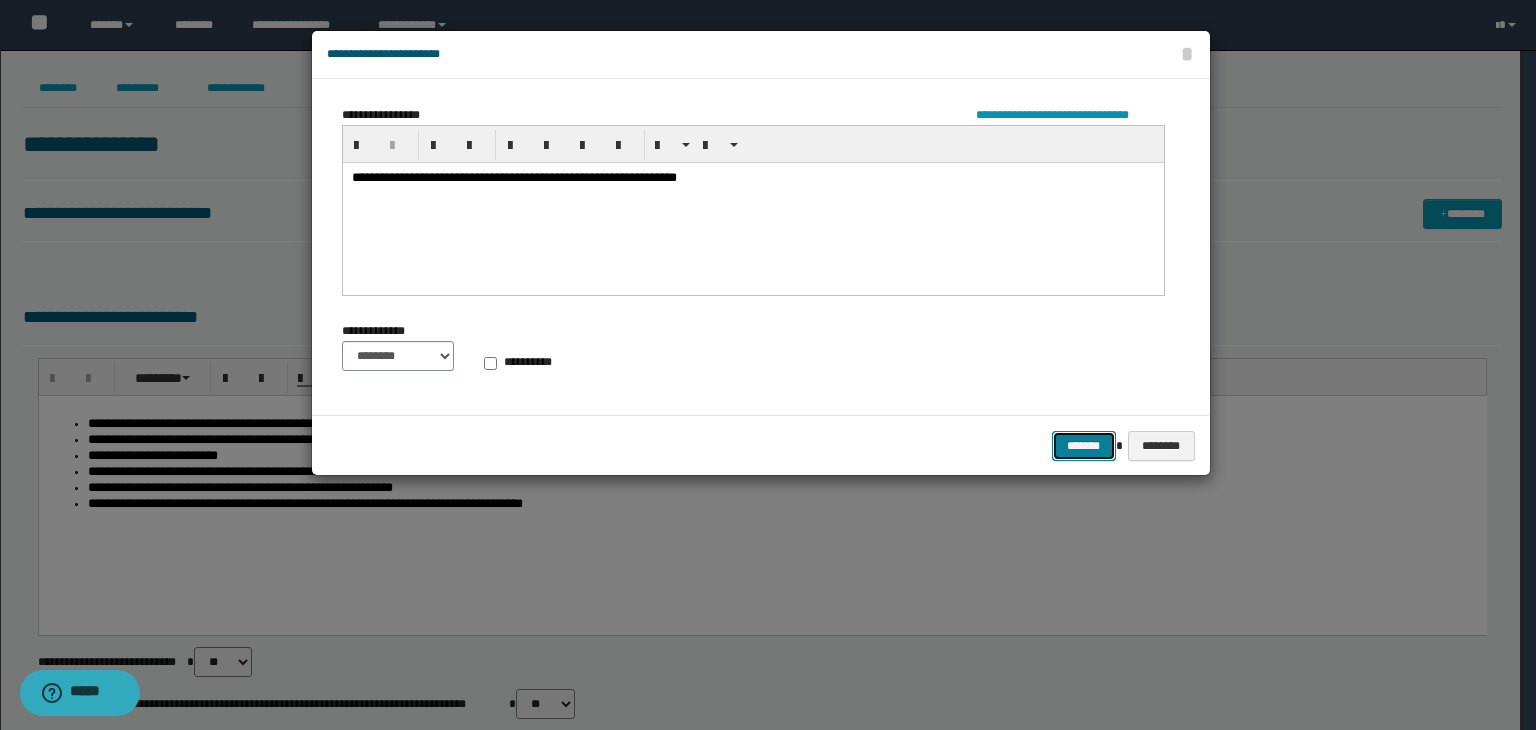 click on "*******" at bounding box center [1084, 446] 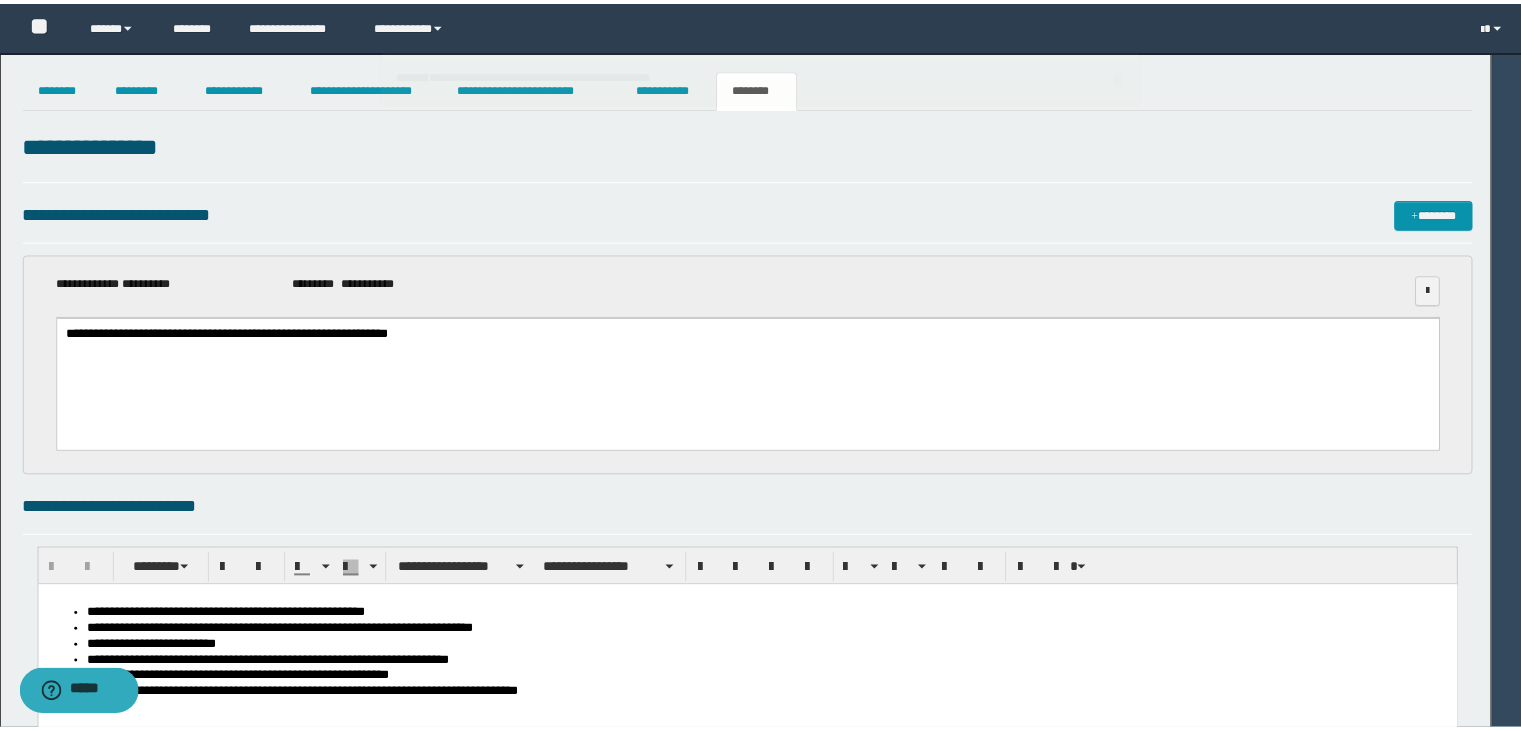 scroll, scrollTop: 0, scrollLeft: 0, axis: both 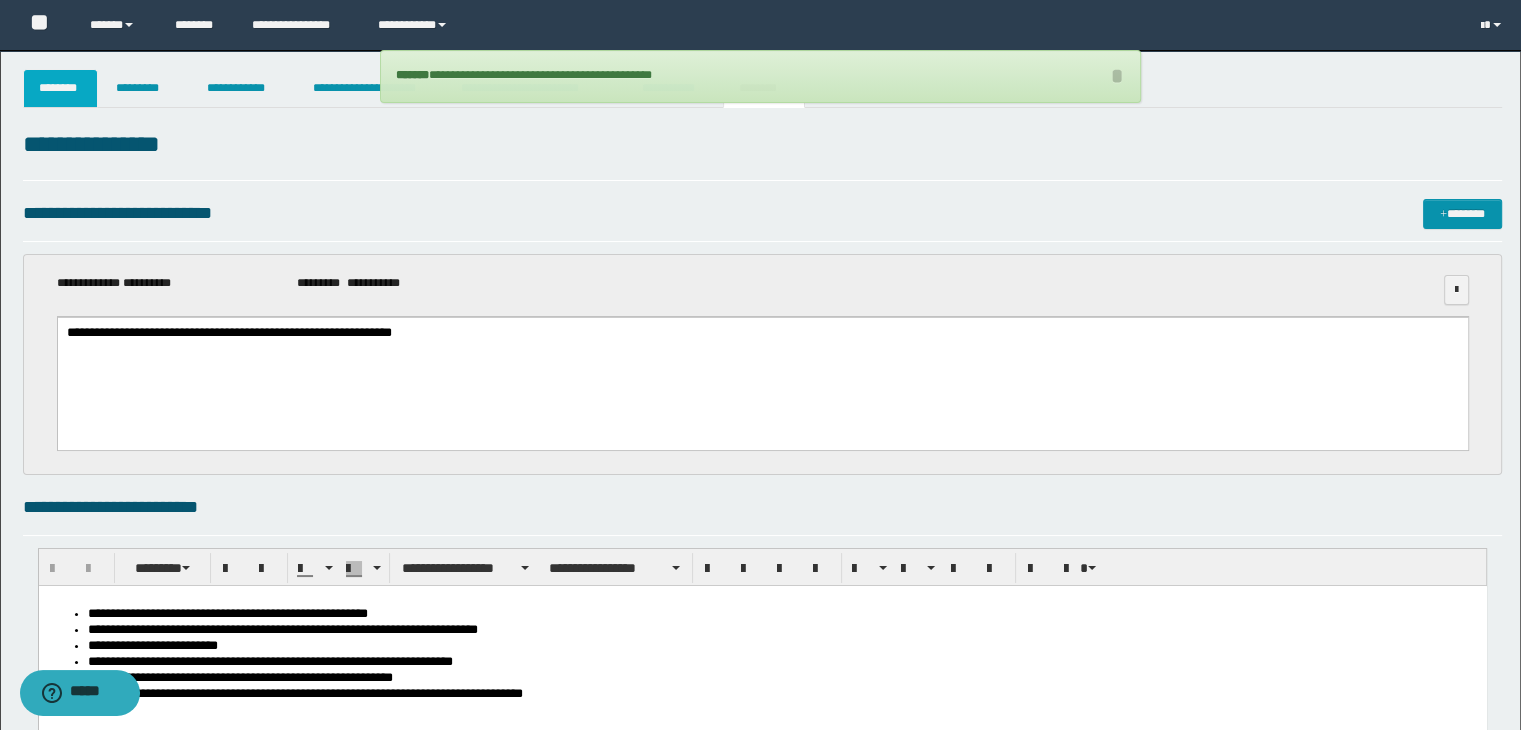 click on "********" at bounding box center [61, 88] 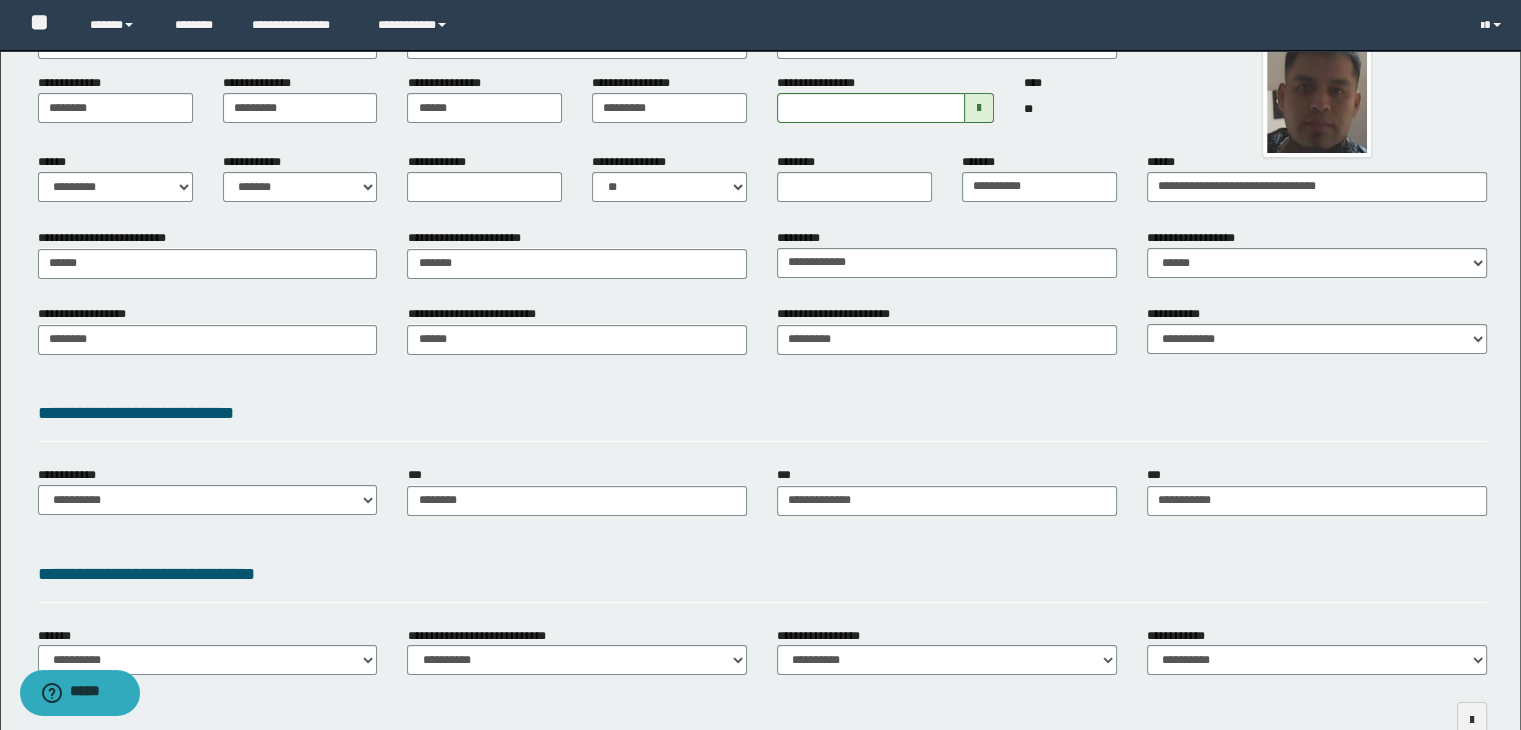 scroll, scrollTop: 0, scrollLeft: 0, axis: both 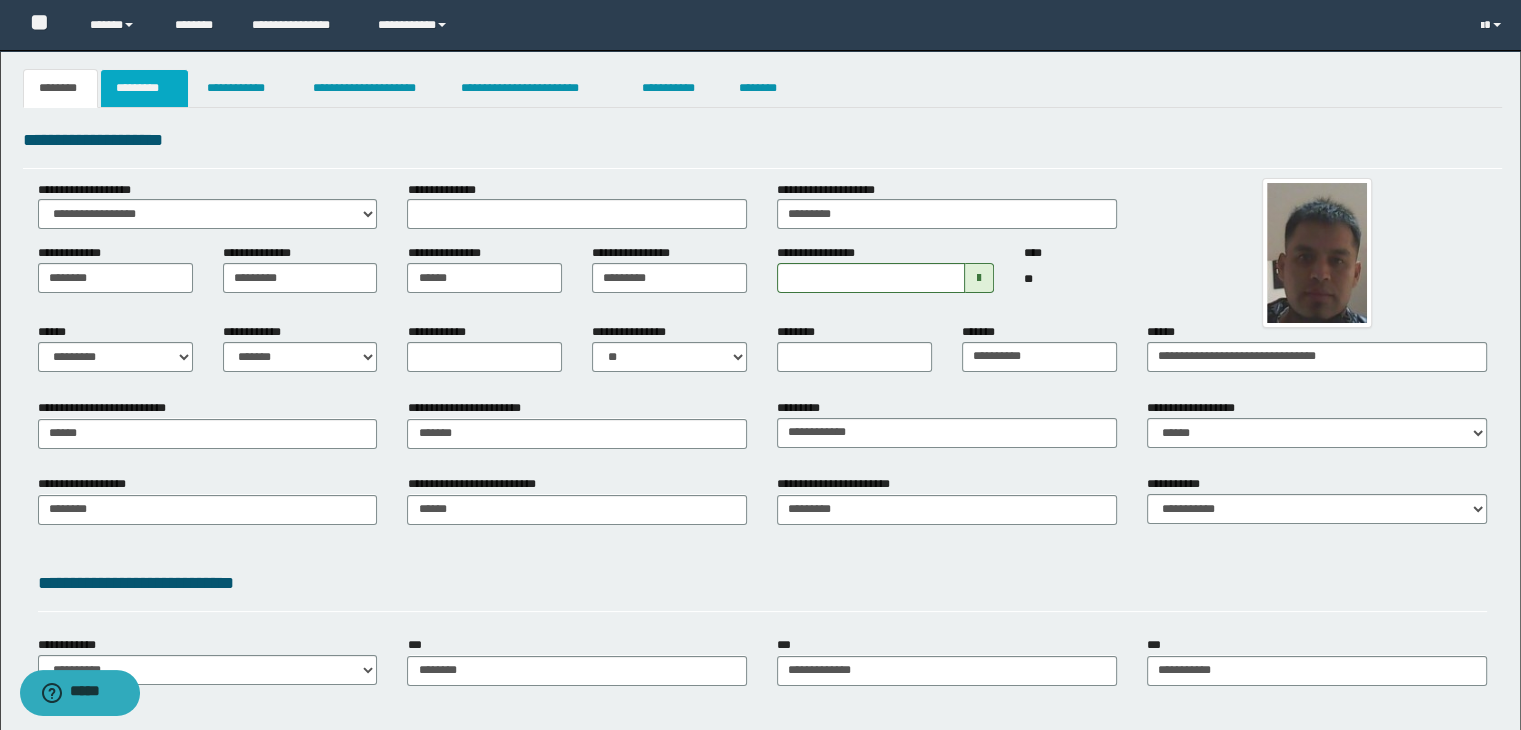 click on "*********" at bounding box center (144, 88) 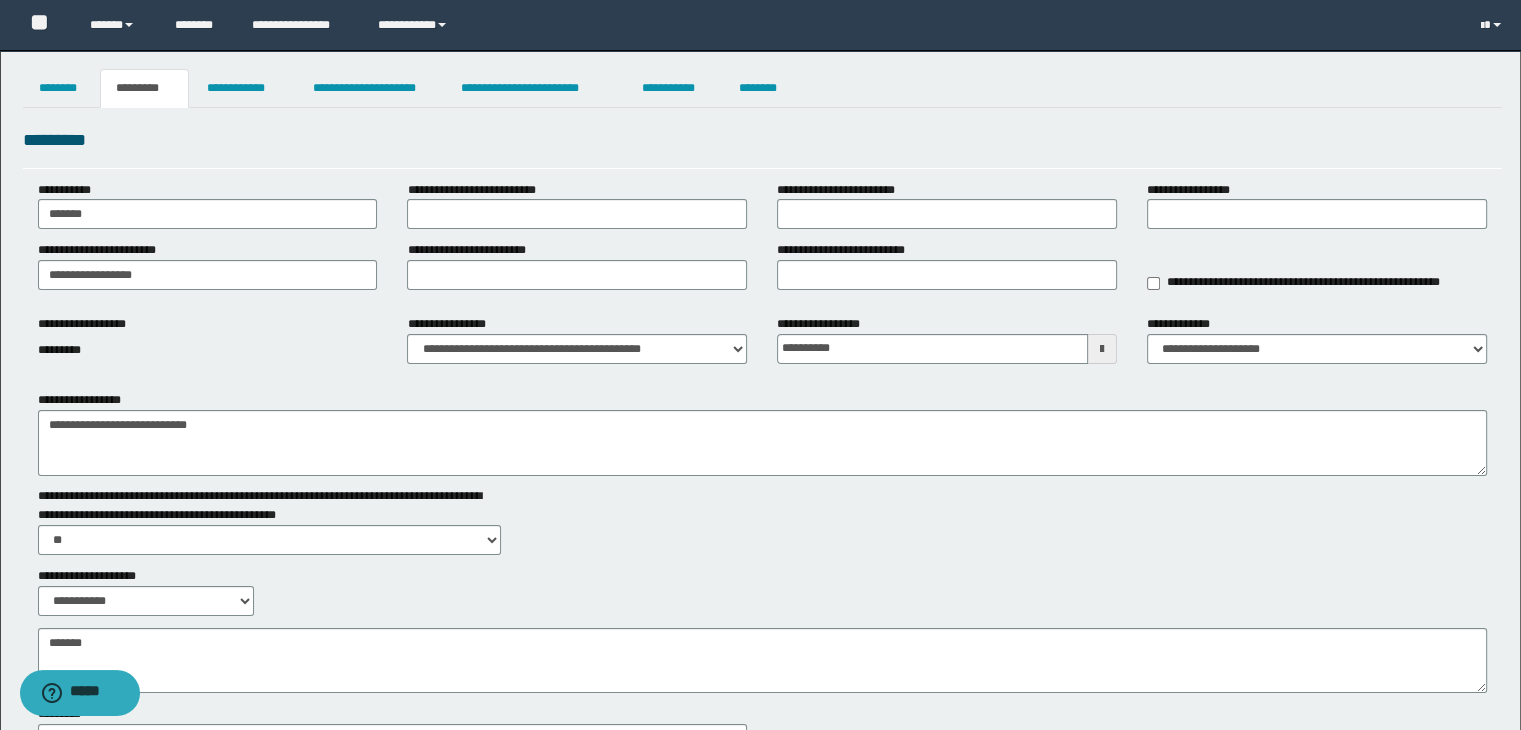 scroll, scrollTop: 0, scrollLeft: 0, axis: both 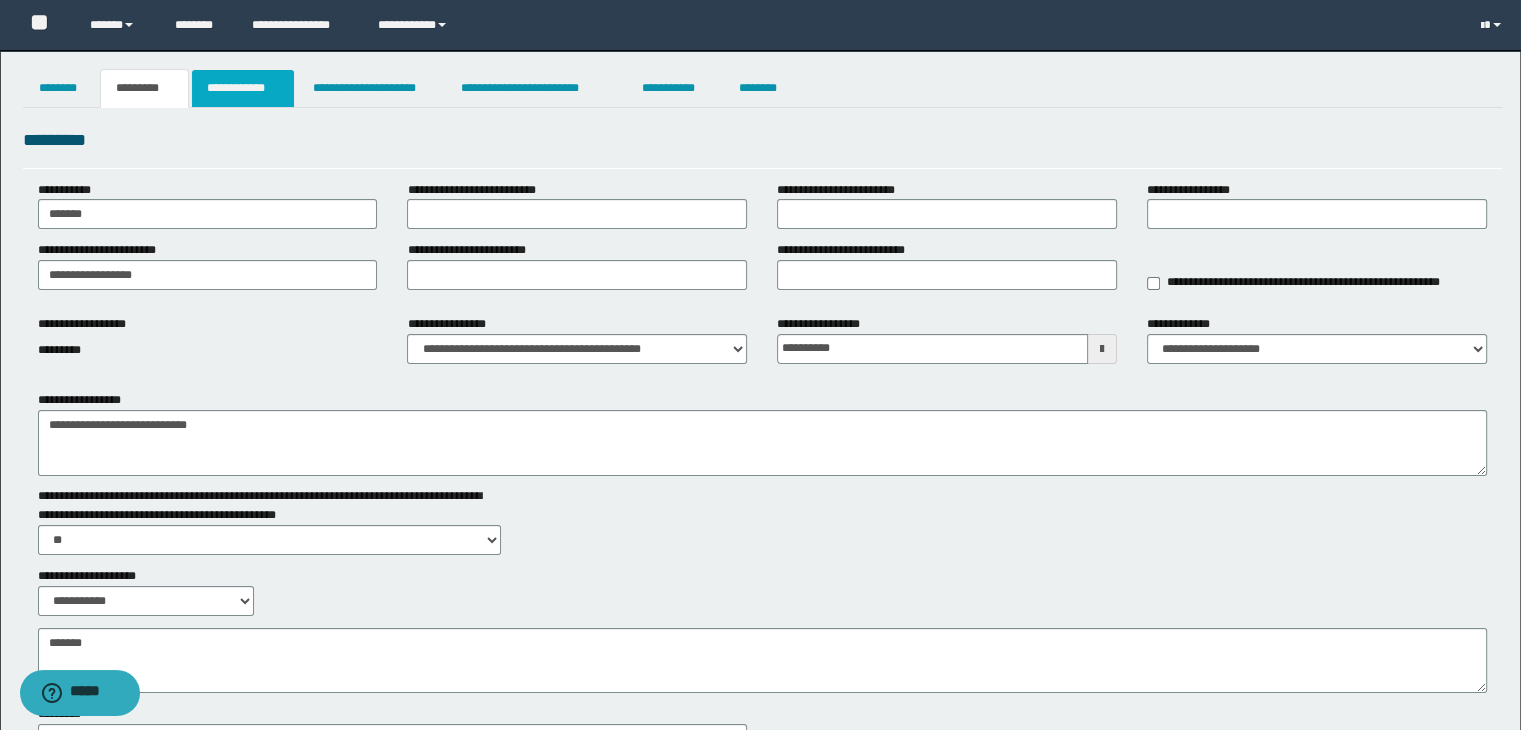click on "**********" at bounding box center (243, 88) 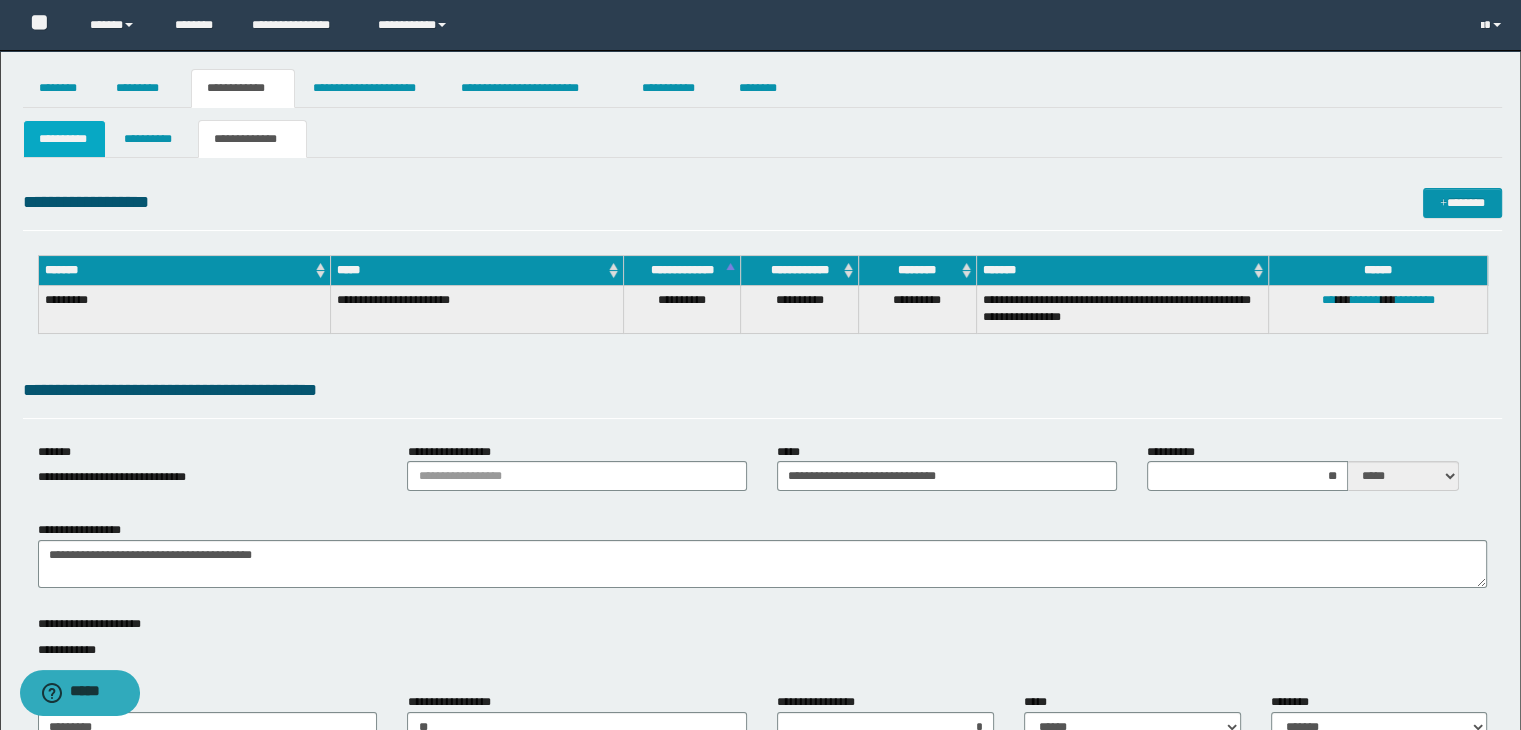 click on "**********" at bounding box center (65, 139) 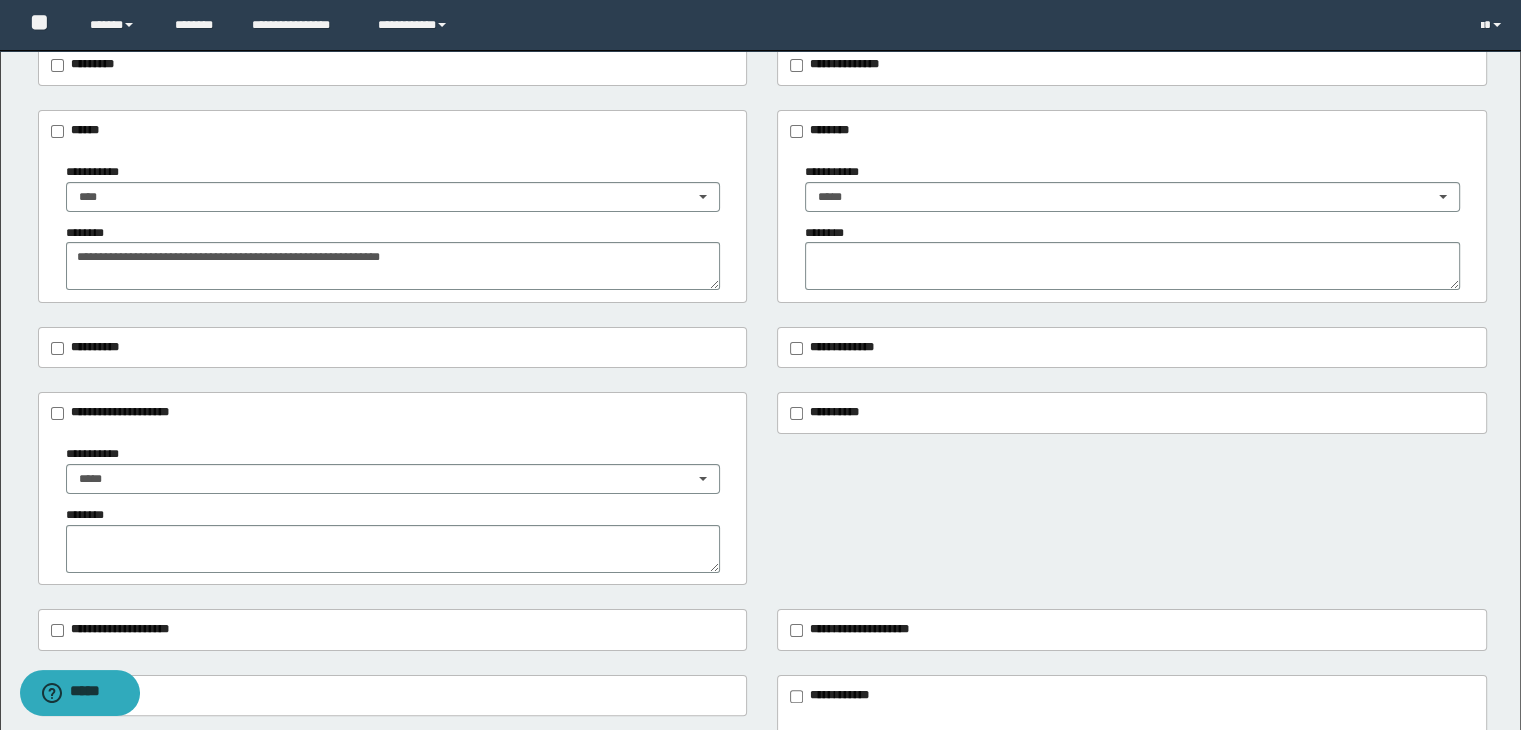scroll, scrollTop: 300, scrollLeft: 0, axis: vertical 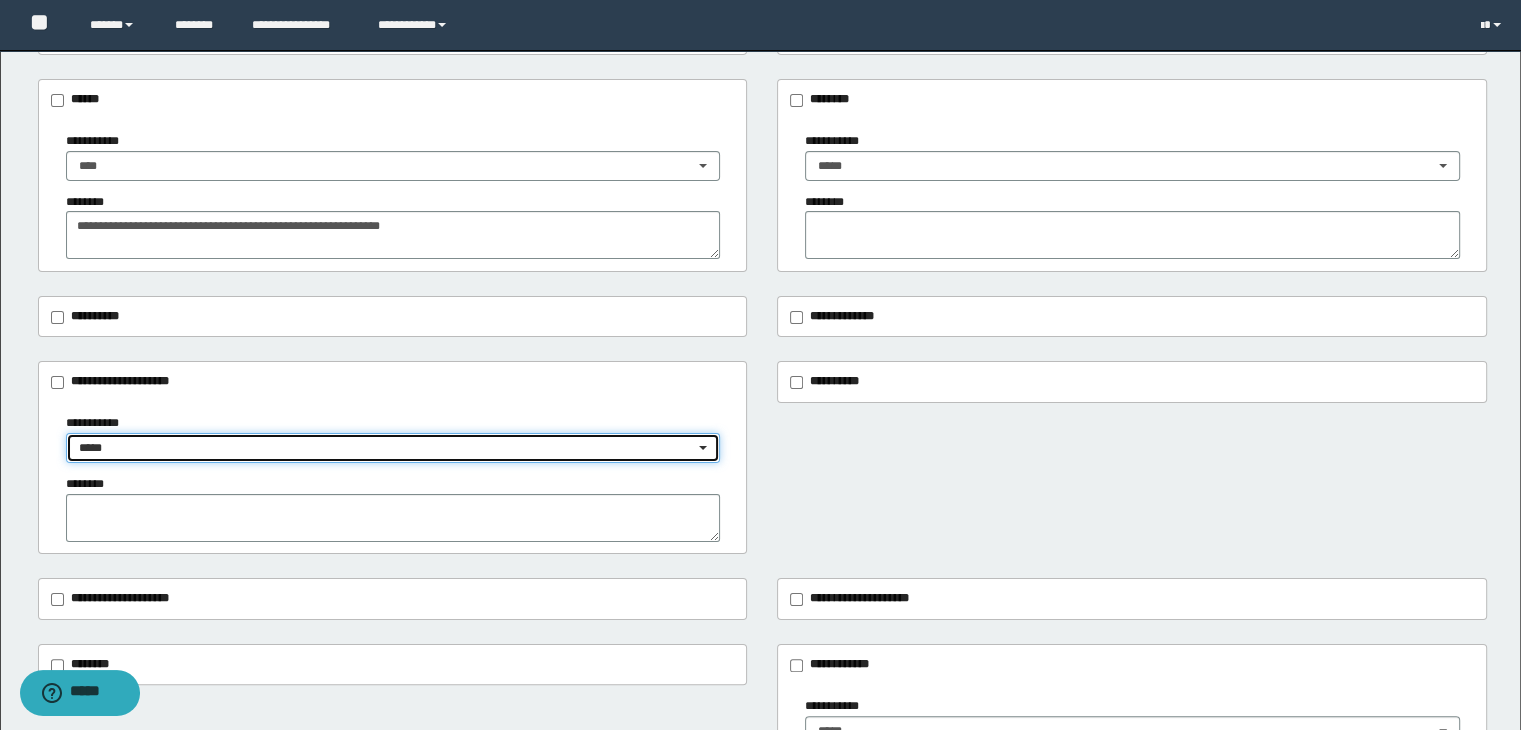 click on "*****" at bounding box center (387, 448) 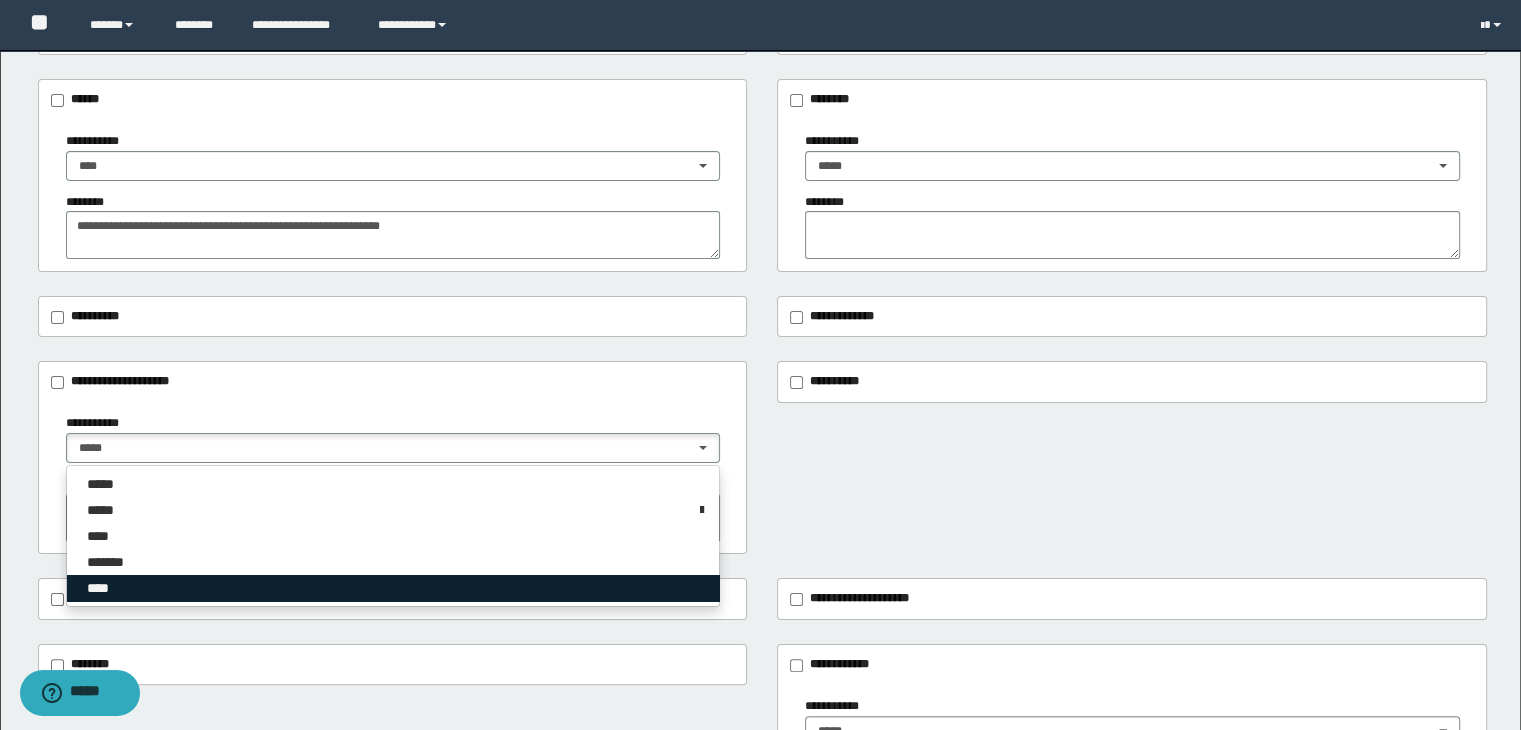 click on "****" at bounding box center (101, 588) 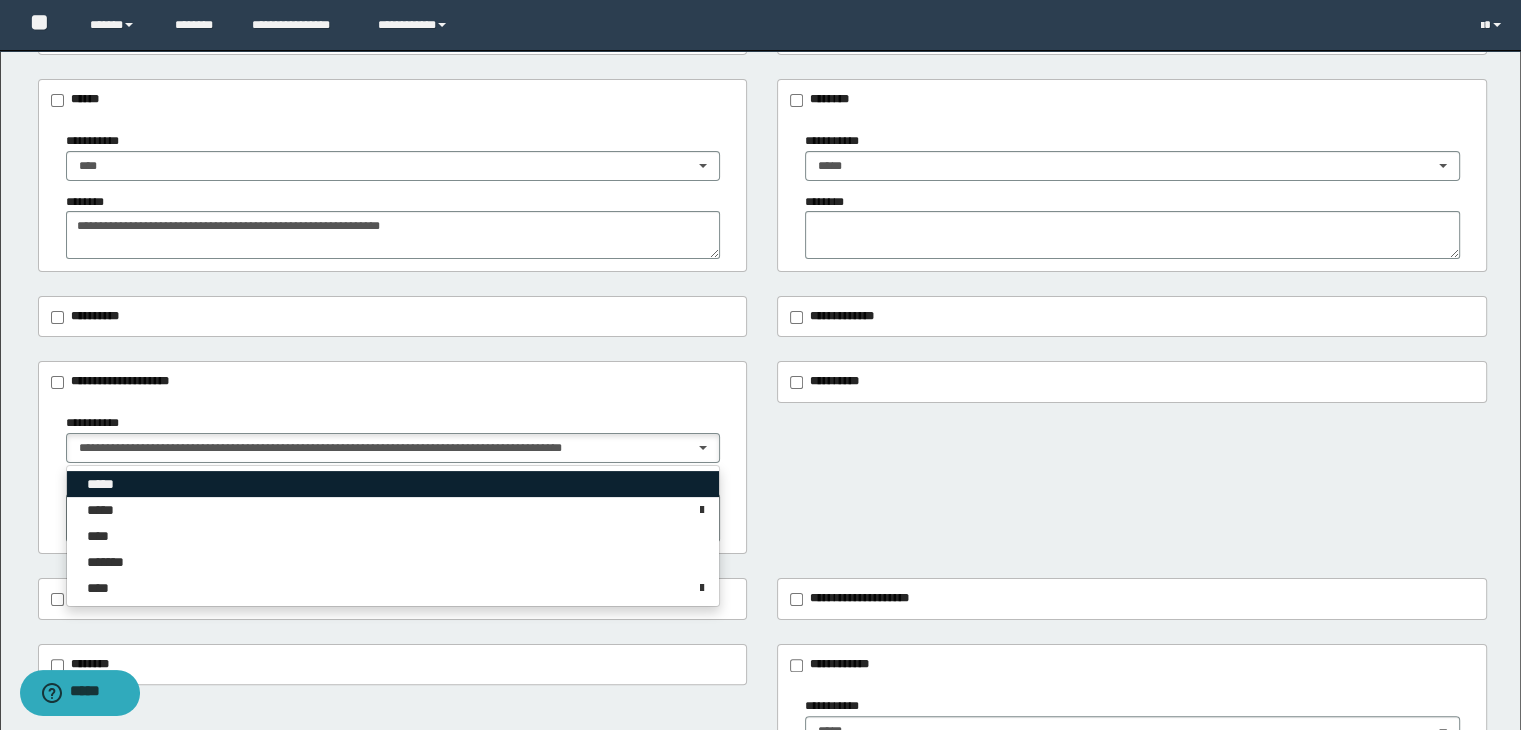click on "*****" at bounding box center [393, 484] 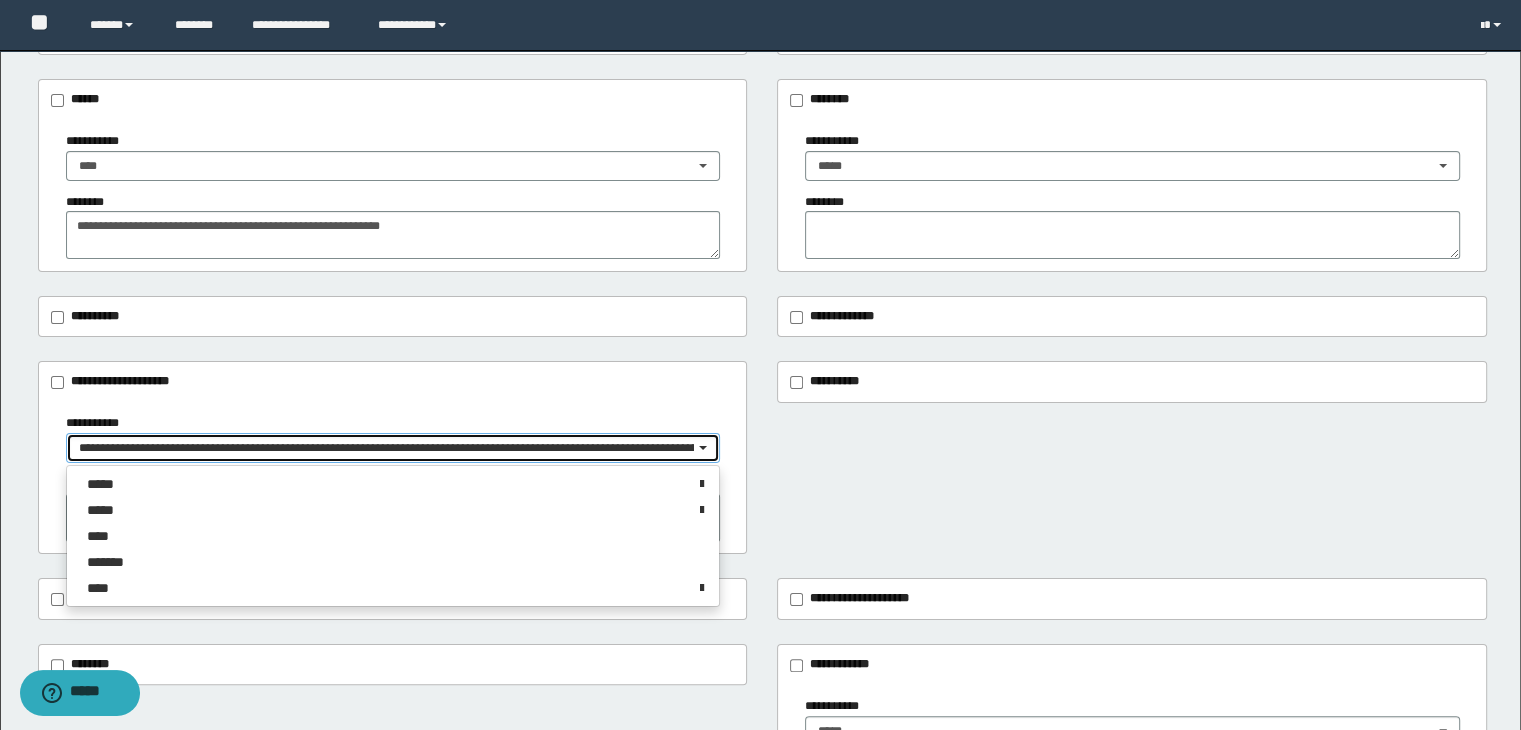 click on "**********" at bounding box center [387, 448] 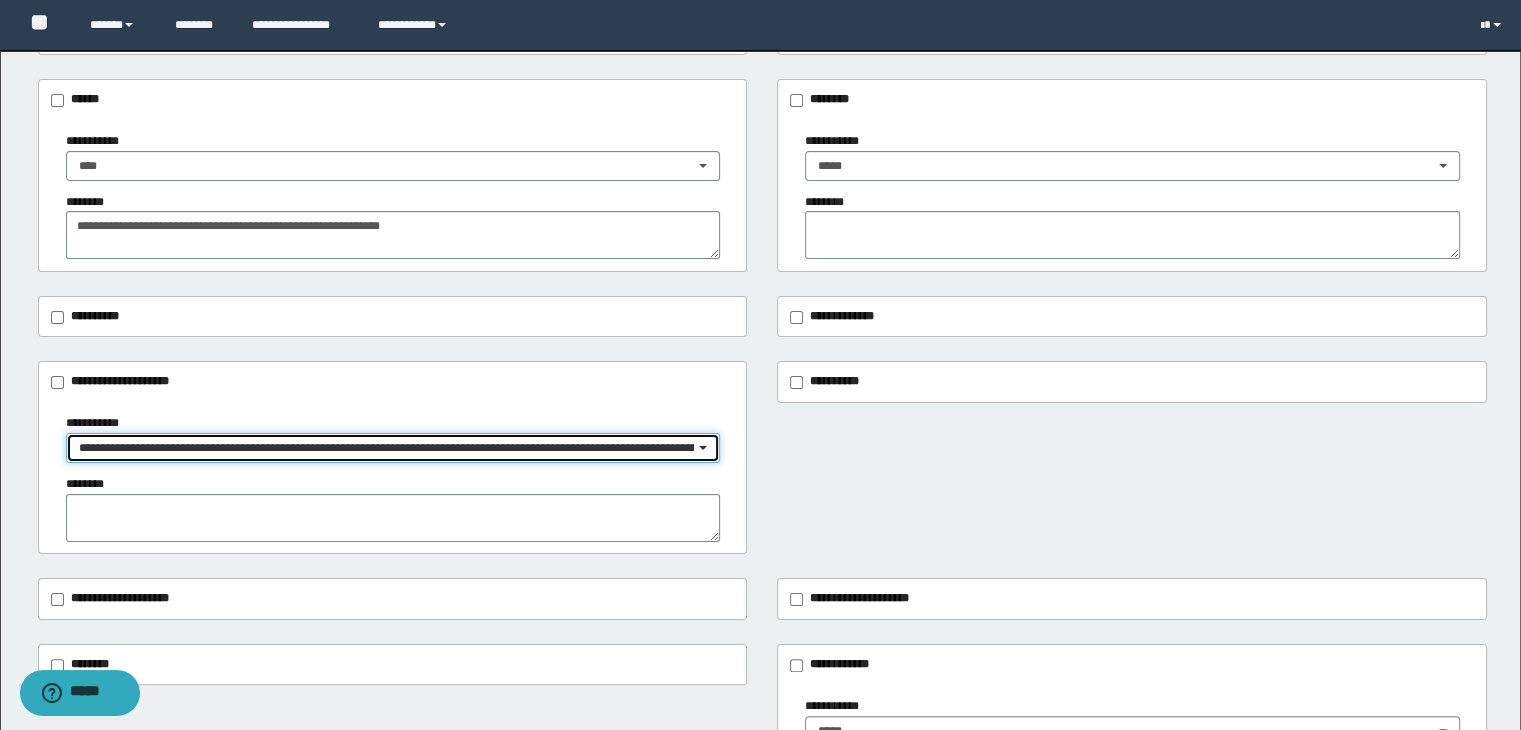 click on "**********" at bounding box center [387, 448] 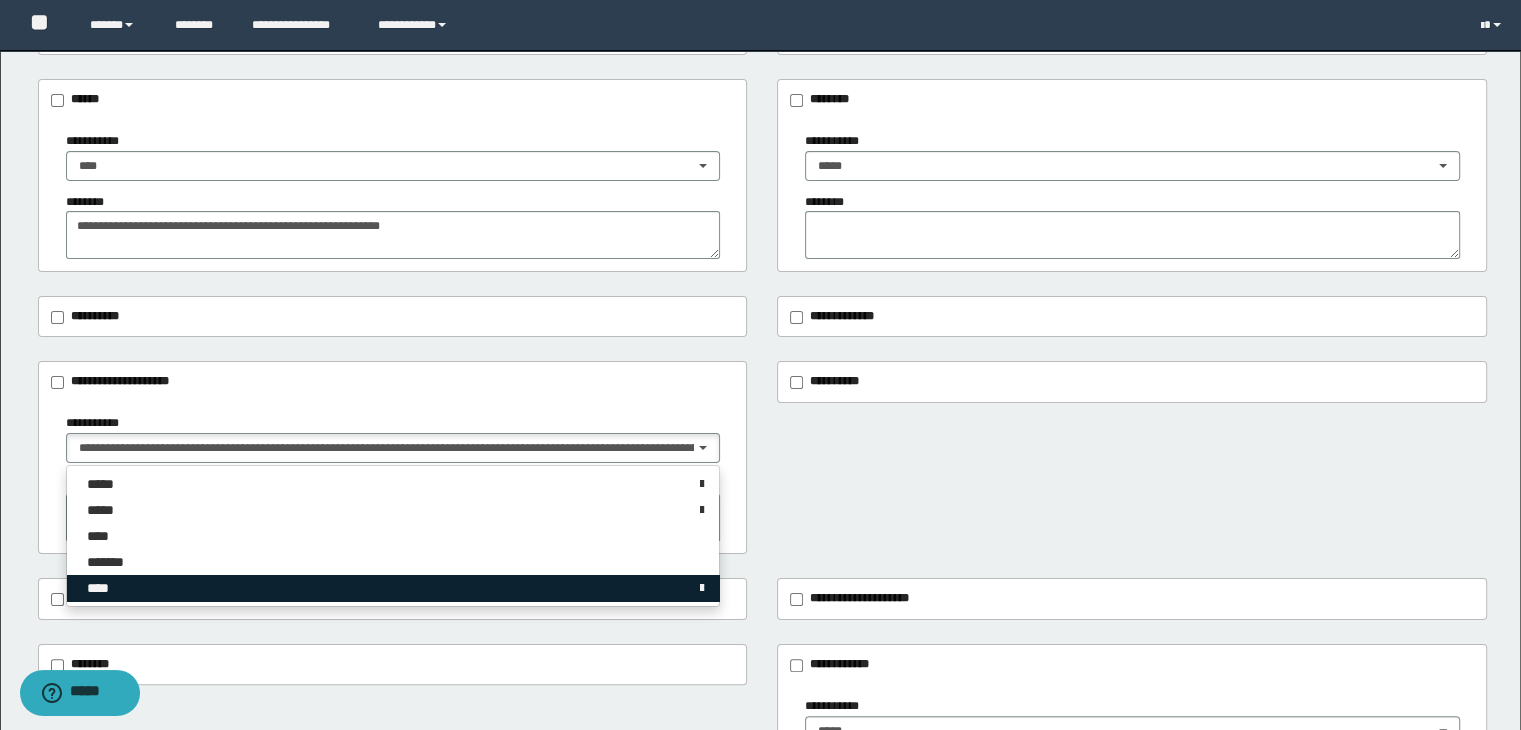 click on "****" at bounding box center (101, 588) 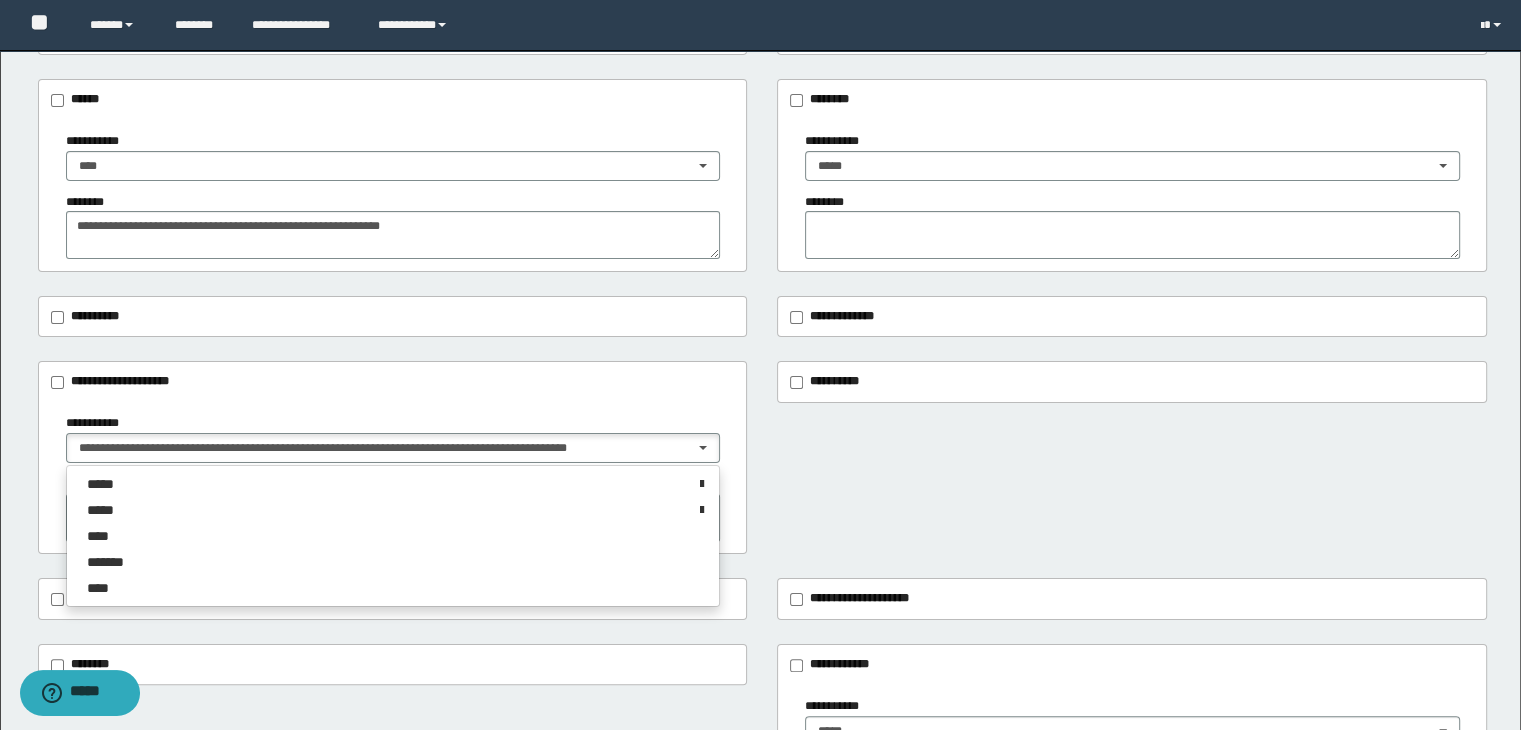 click on "**********" at bounding box center [393, 477] 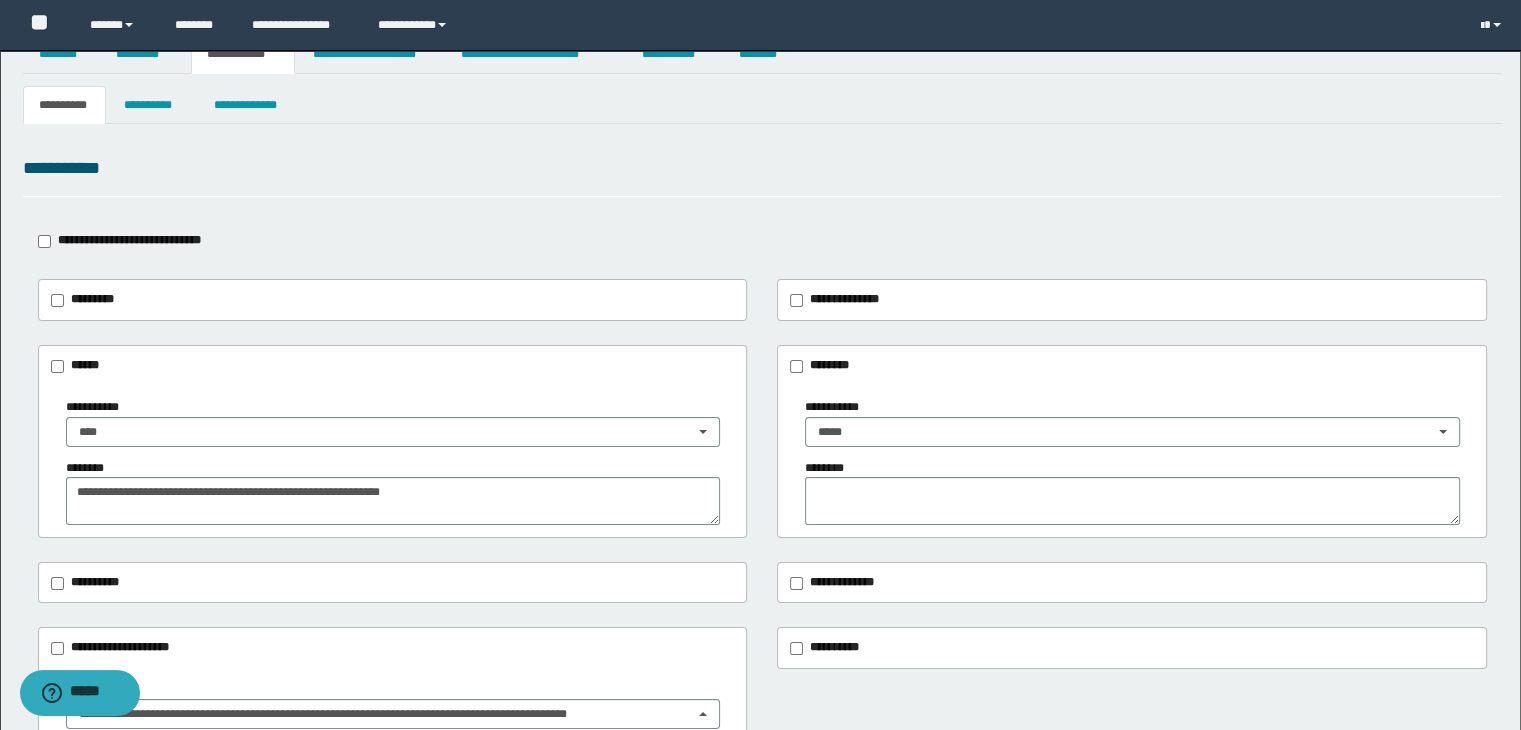 scroll, scrollTop: 0, scrollLeft: 0, axis: both 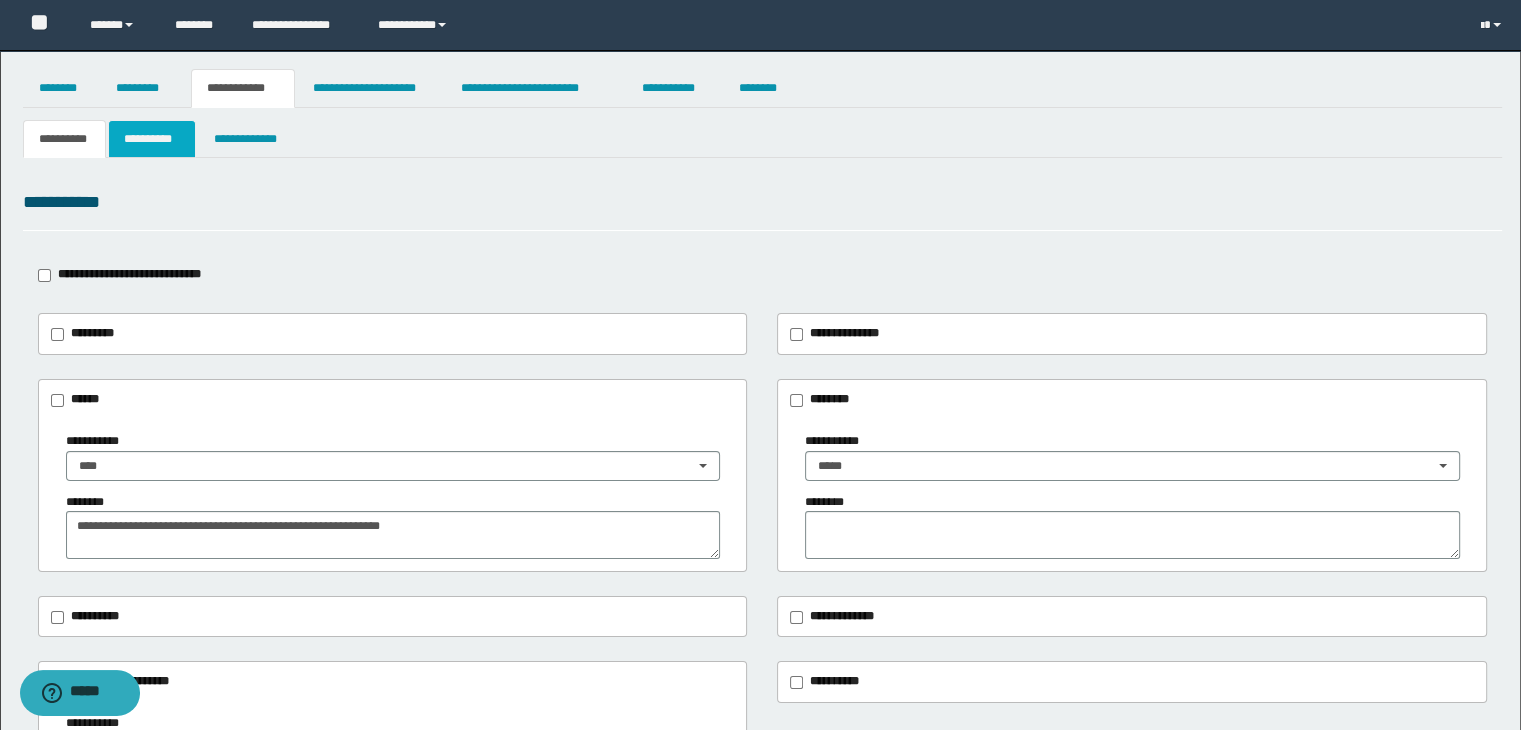 click on "**********" at bounding box center [152, 139] 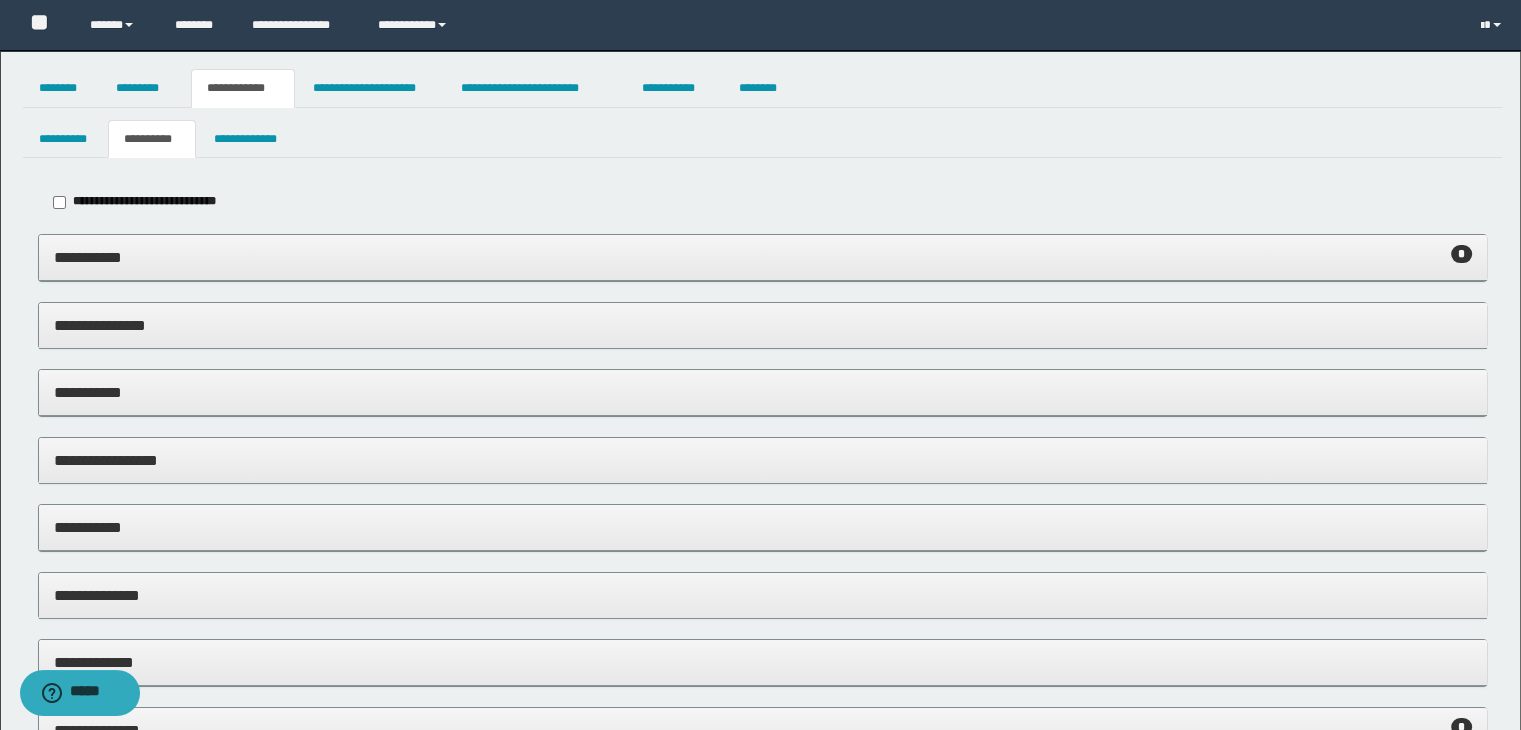 click on "**********" at bounding box center [763, 257] 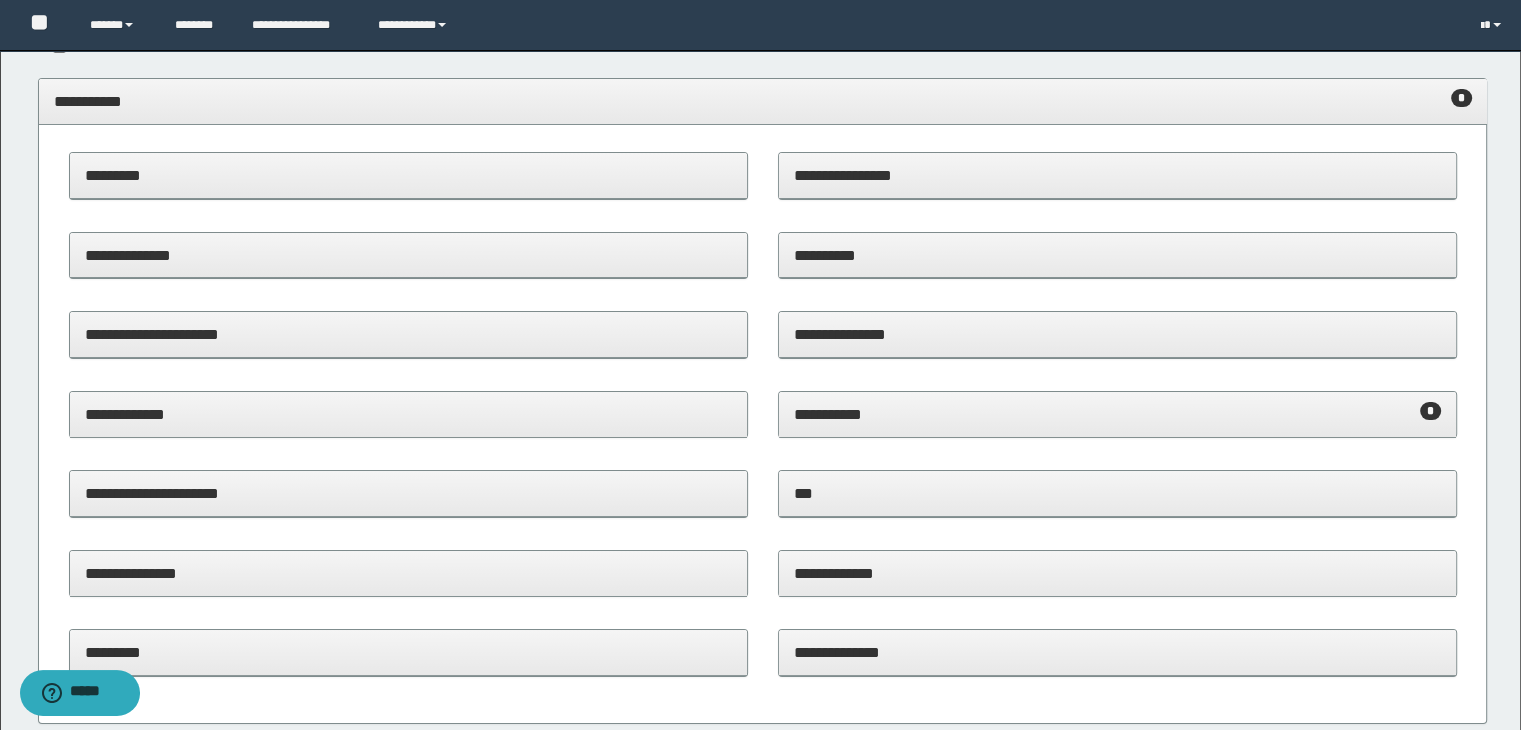 scroll, scrollTop: 200, scrollLeft: 0, axis: vertical 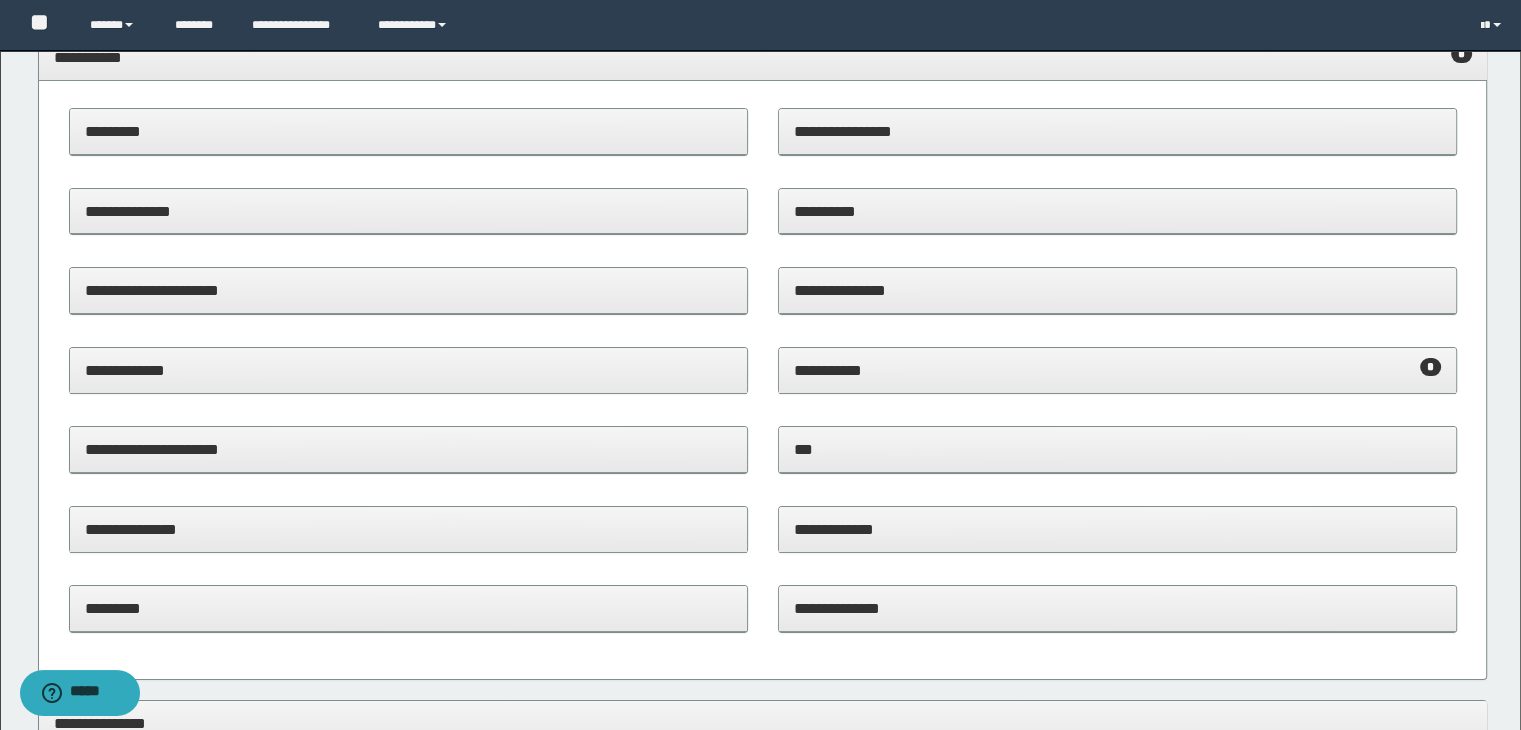 click on "**********" at bounding box center [1117, 370] 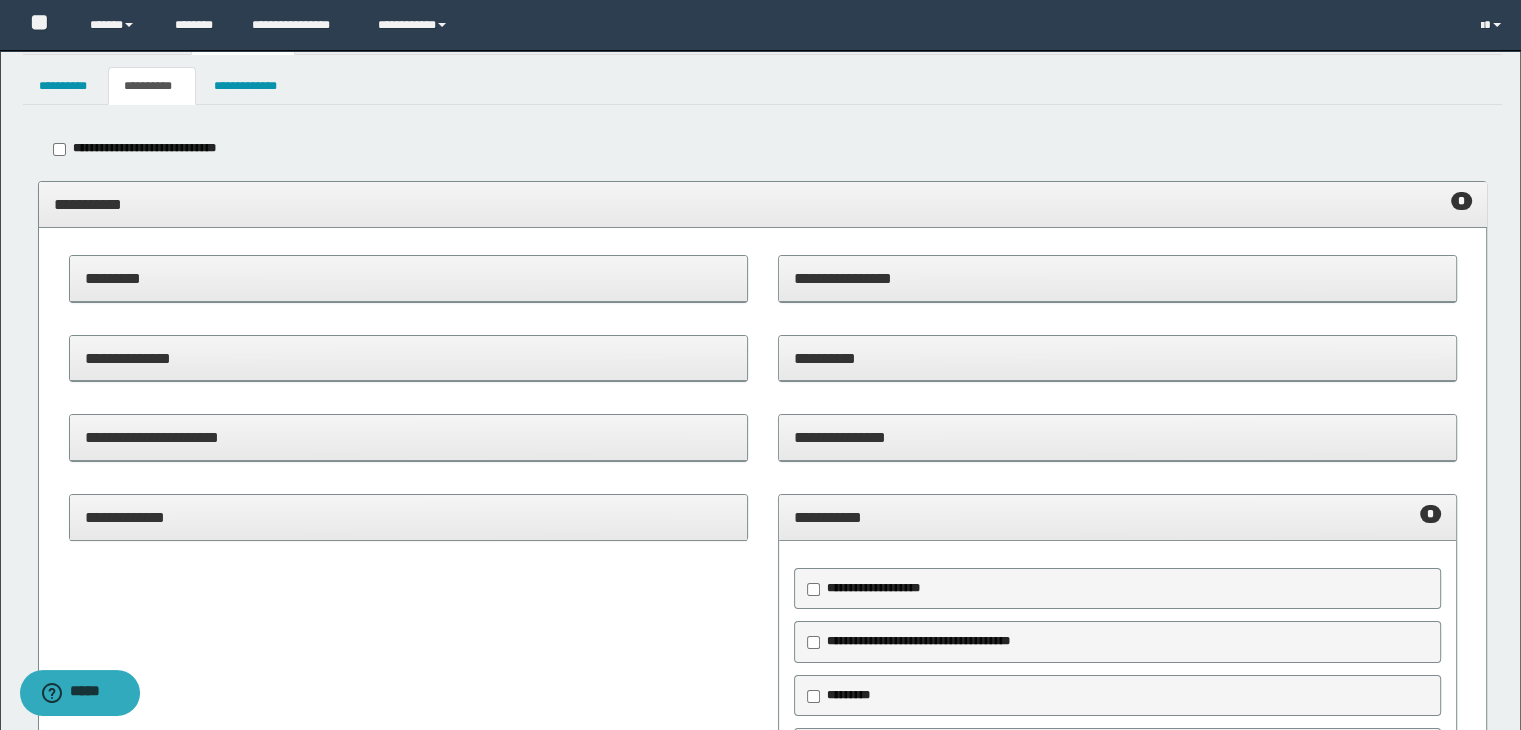 scroll, scrollTop: 0, scrollLeft: 0, axis: both 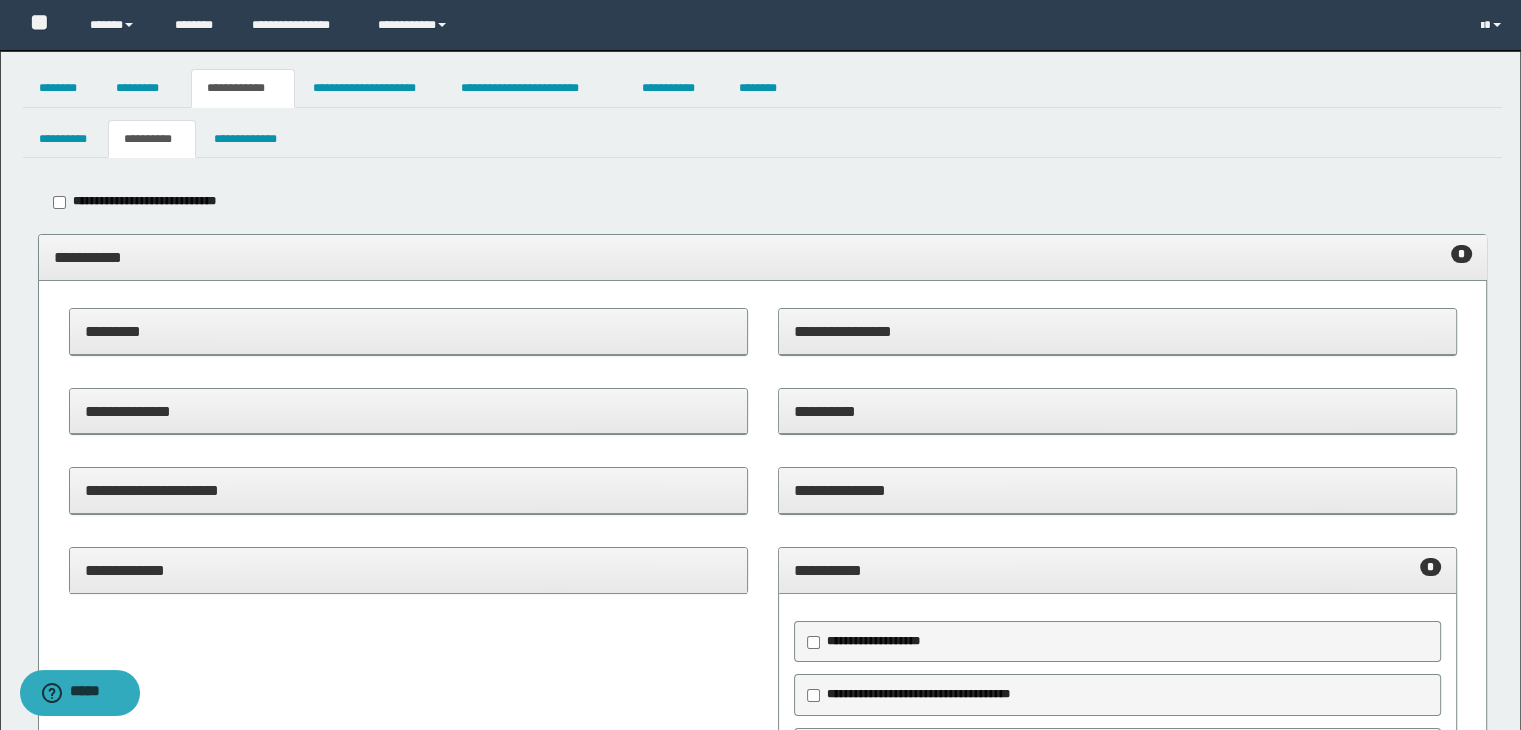click on "**********" at bounding box center (763, 257) 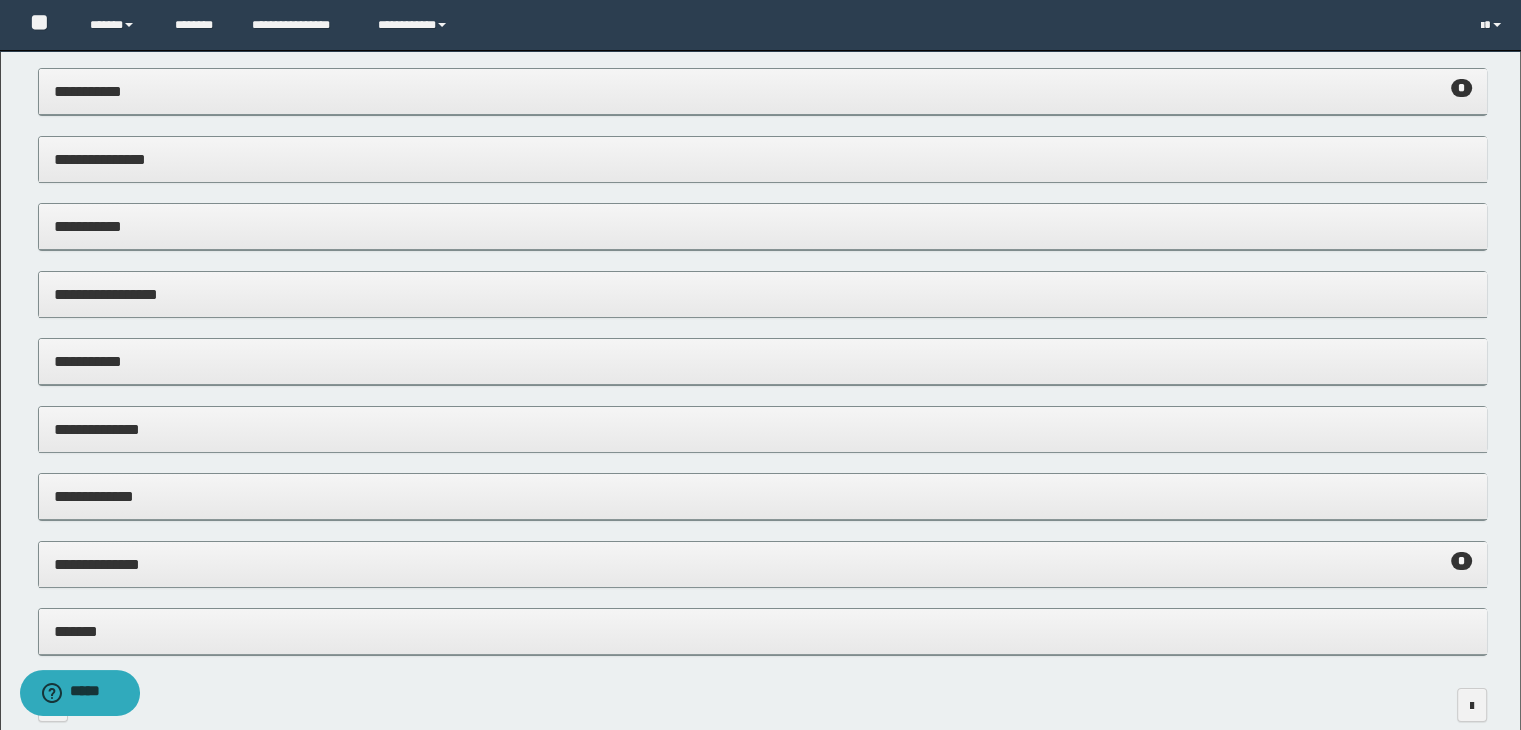 scroll, scrollTop: 266, scrollLeft: 0, axis: vertical 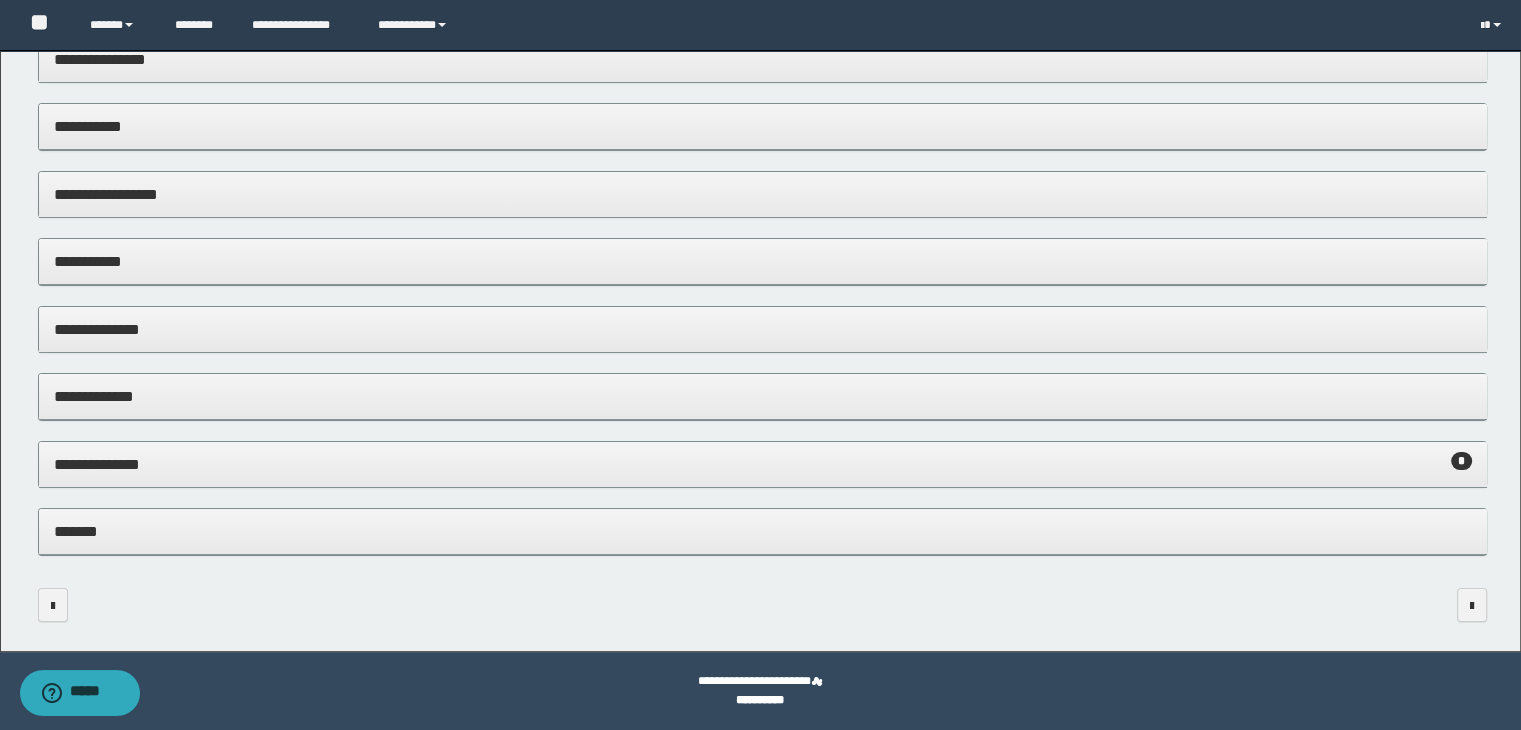 click on "**********" at bounding box center [763, 464] 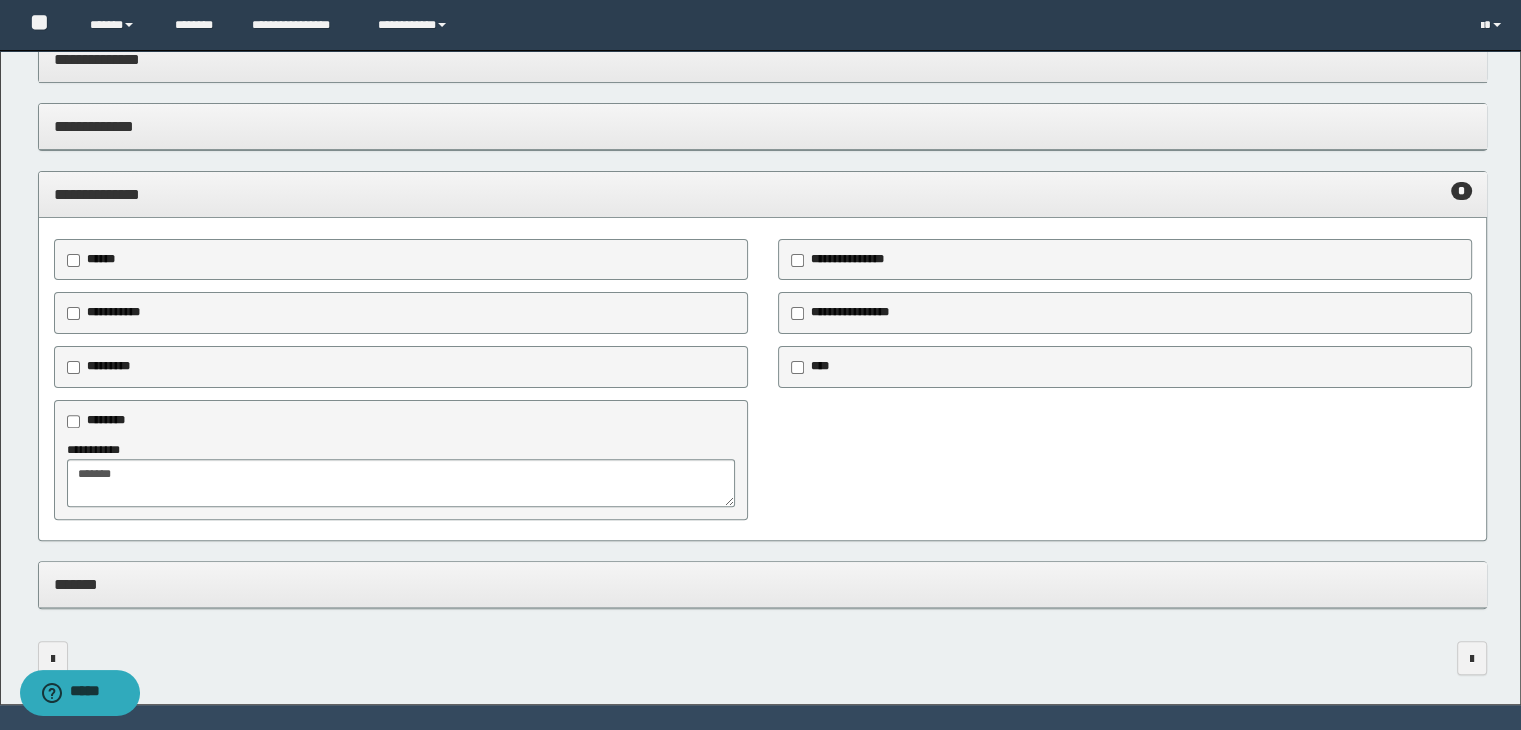 scroll, scrollTop: 488, scrollLeft: 0, axis: vertical 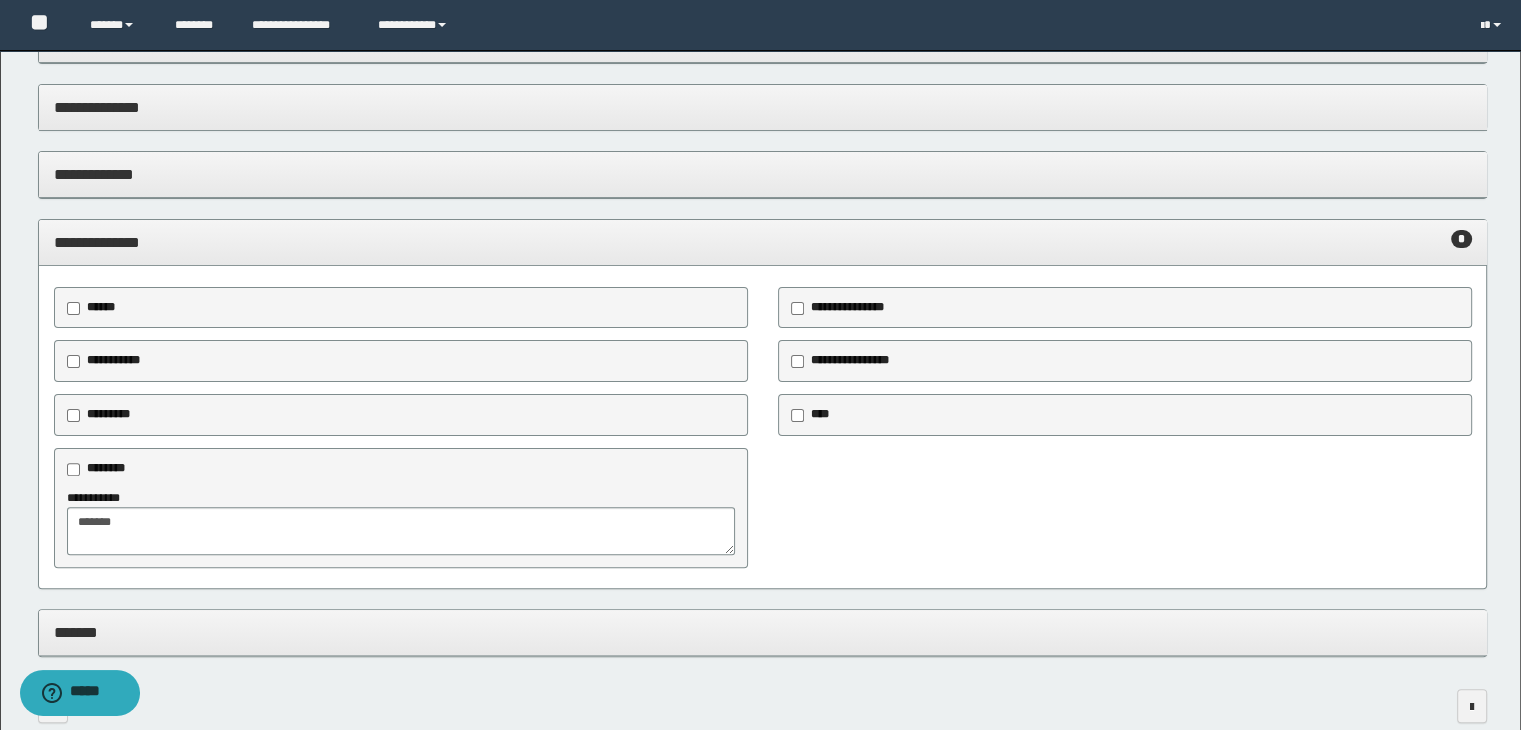 click on "**********" at bounding box center (763, 242) 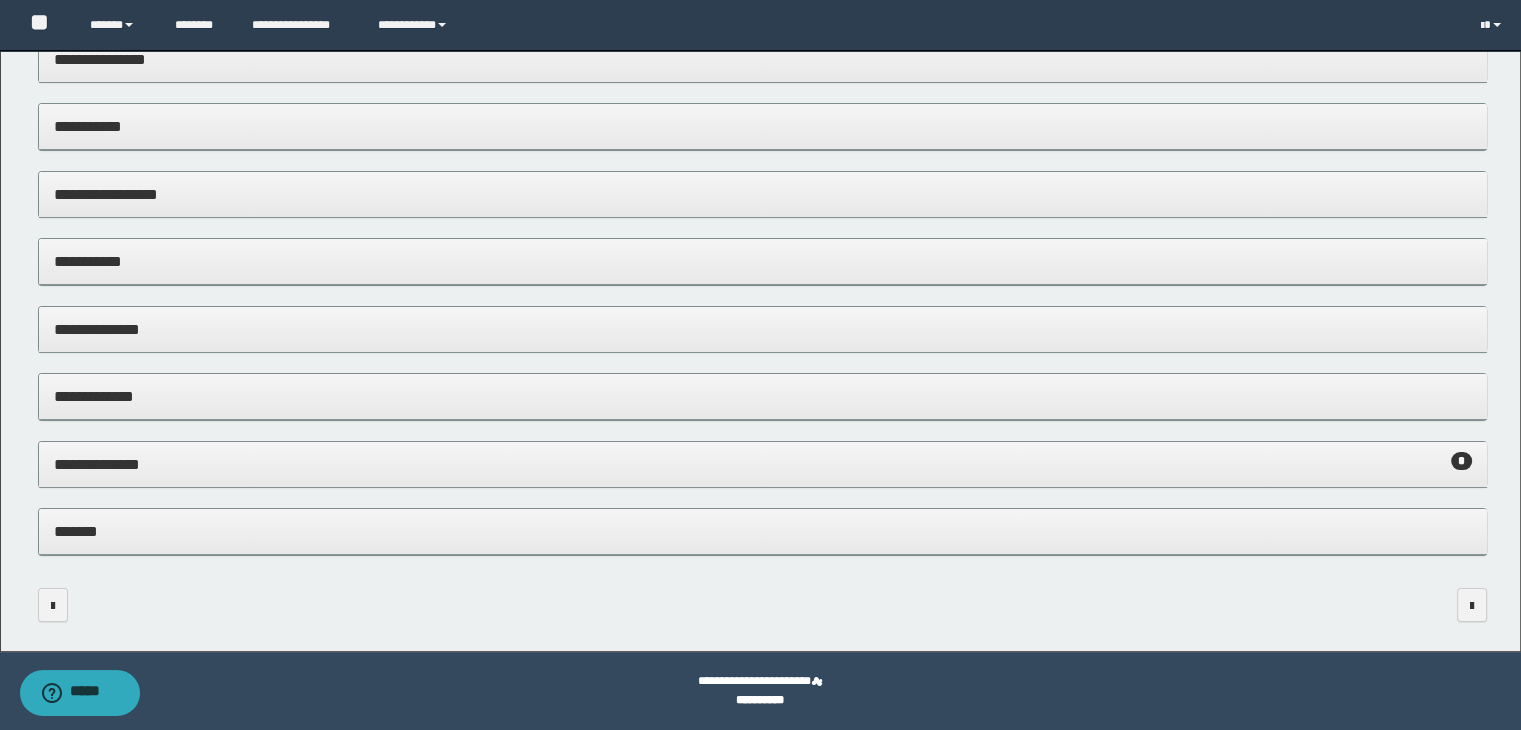 click on "*******" at bounding box center (763, 531) 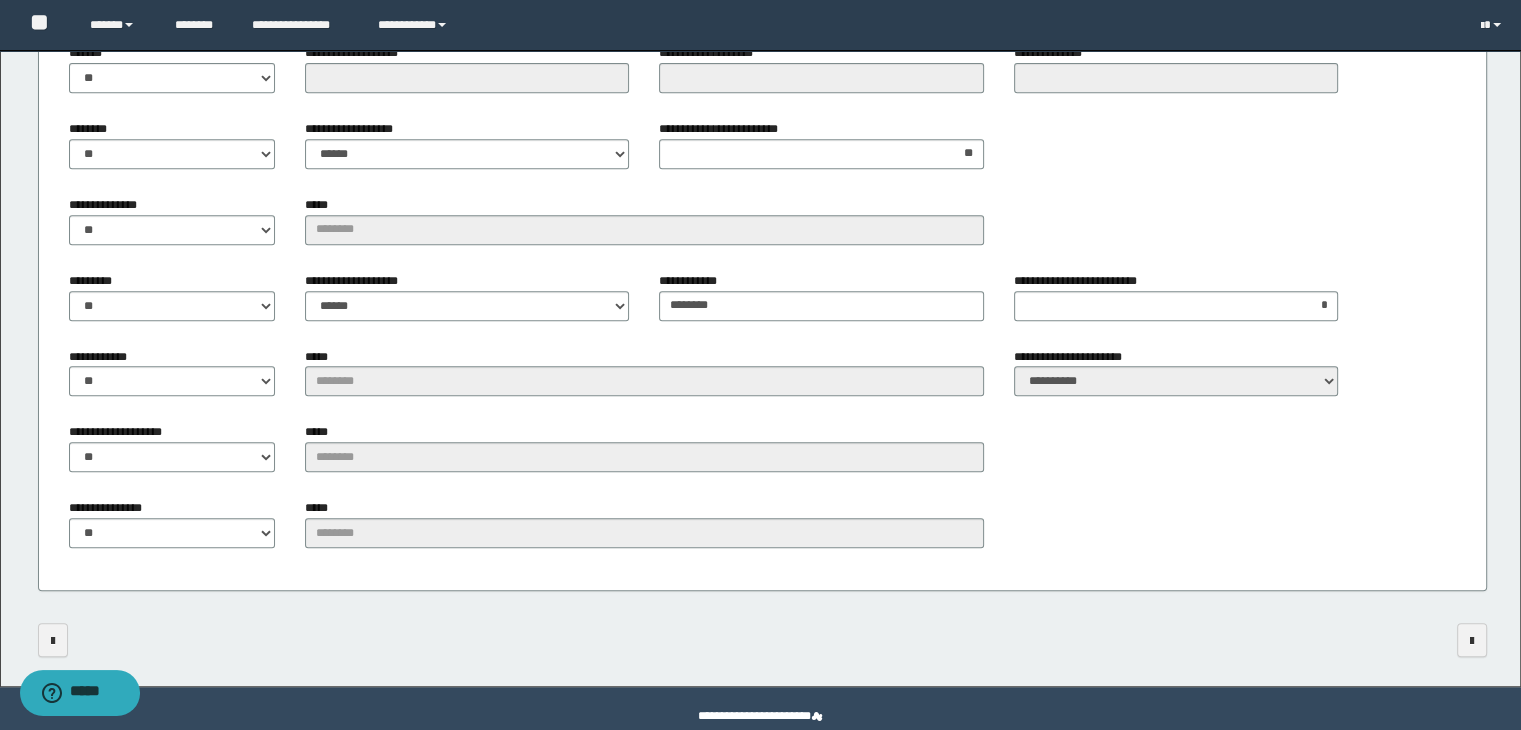 scroll, scrollTop: 888, scrollLeft: 0, axis: vertical 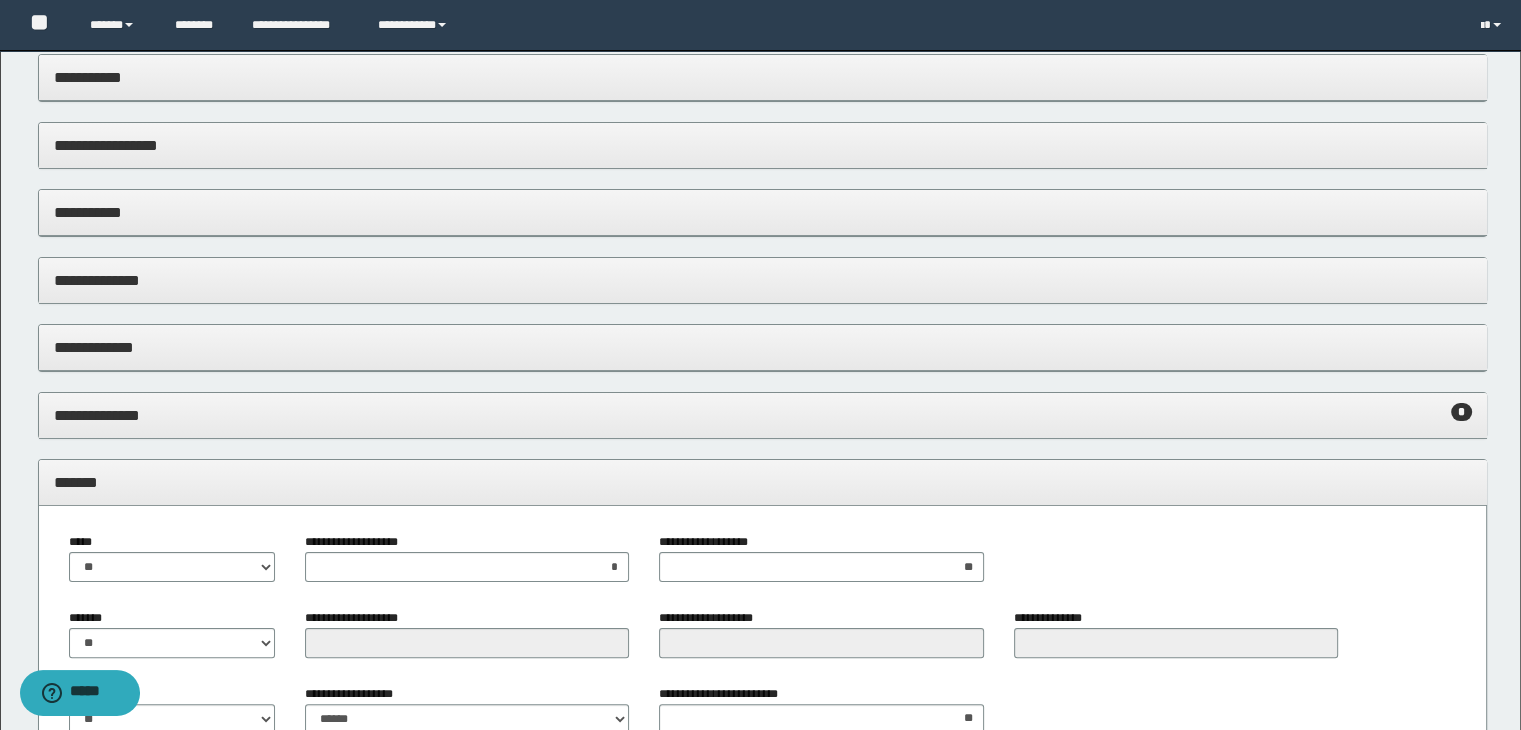 click on "*******" at bounding box center [763, 482] 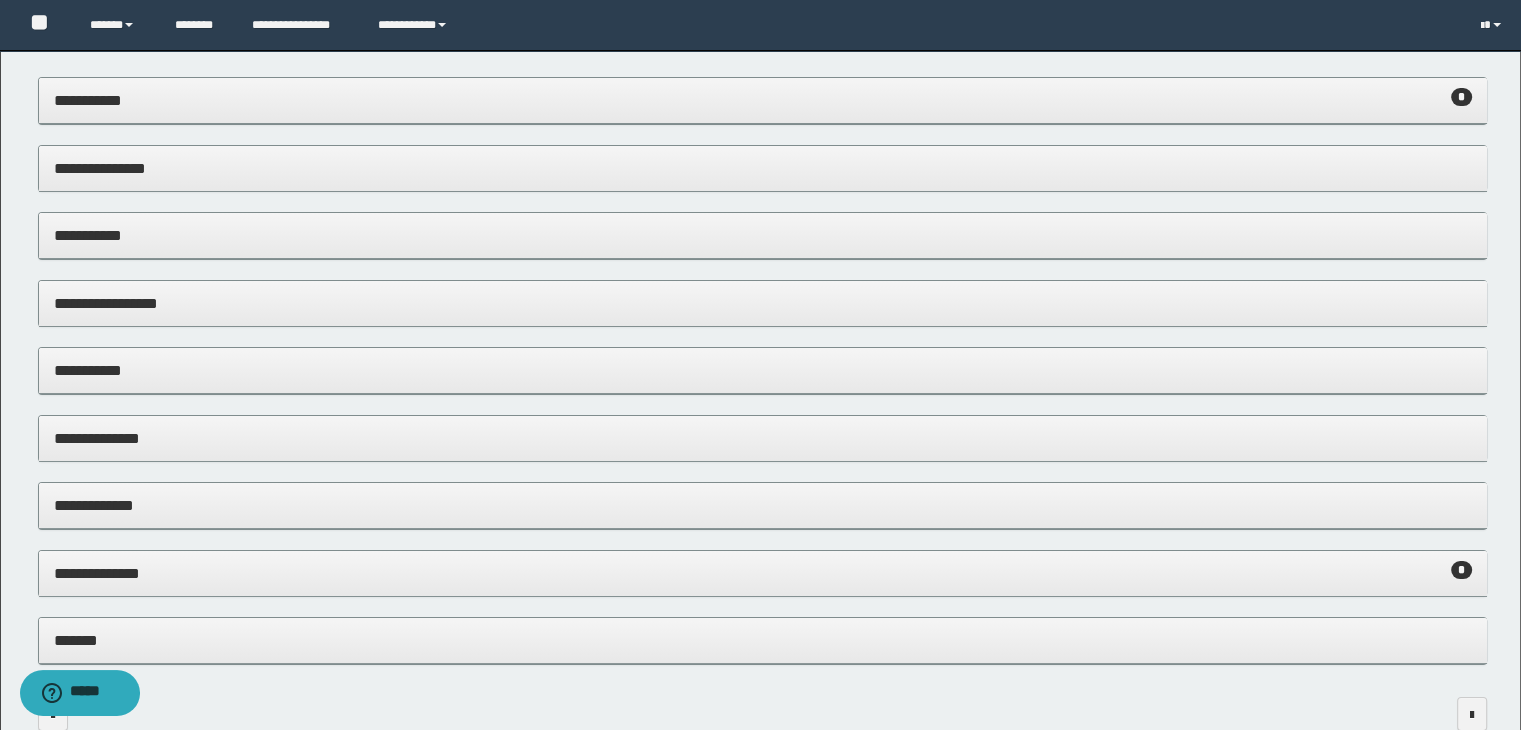 scroll, scrollTop: 0, scrollLeft: 0, axis: both 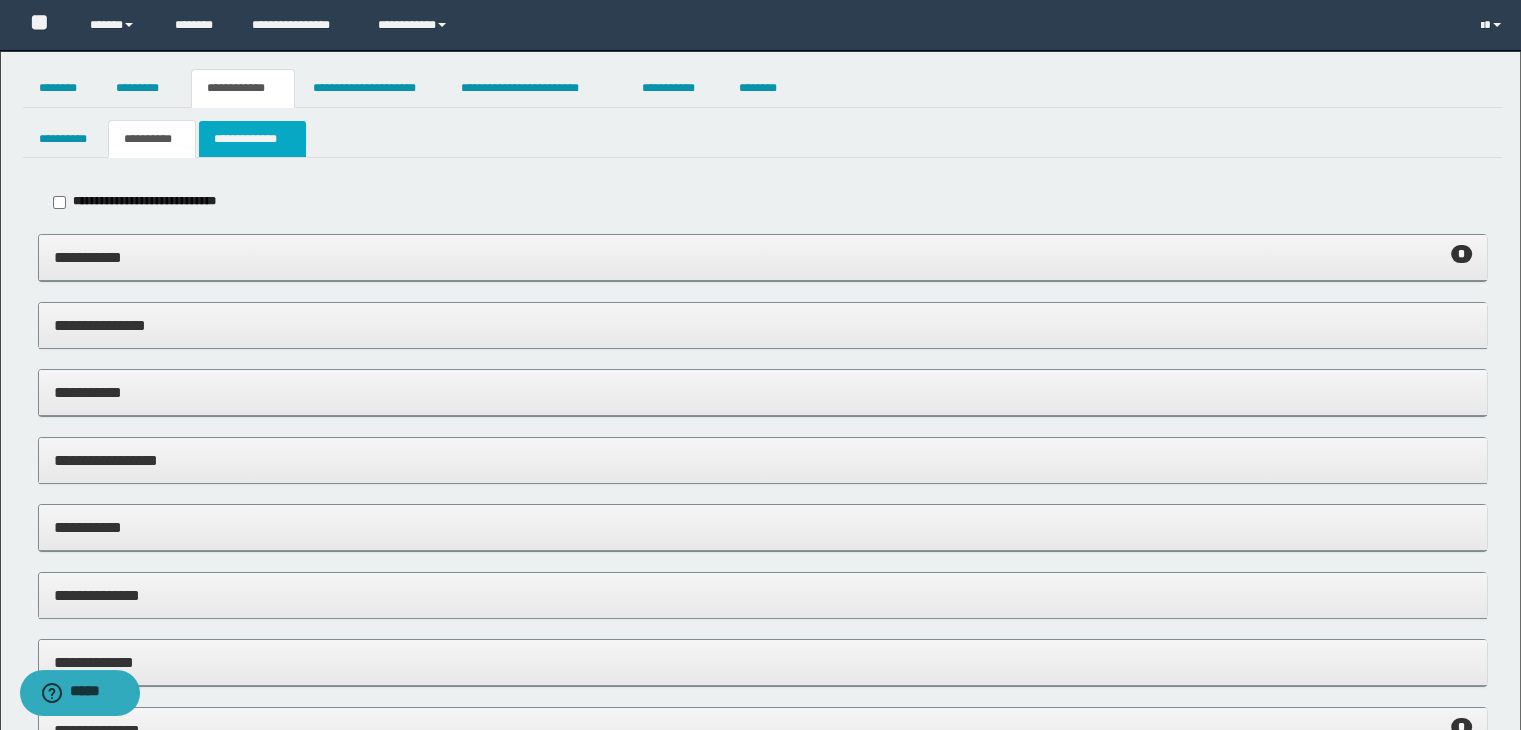 click on "**********" at bounding box center (252, 139) 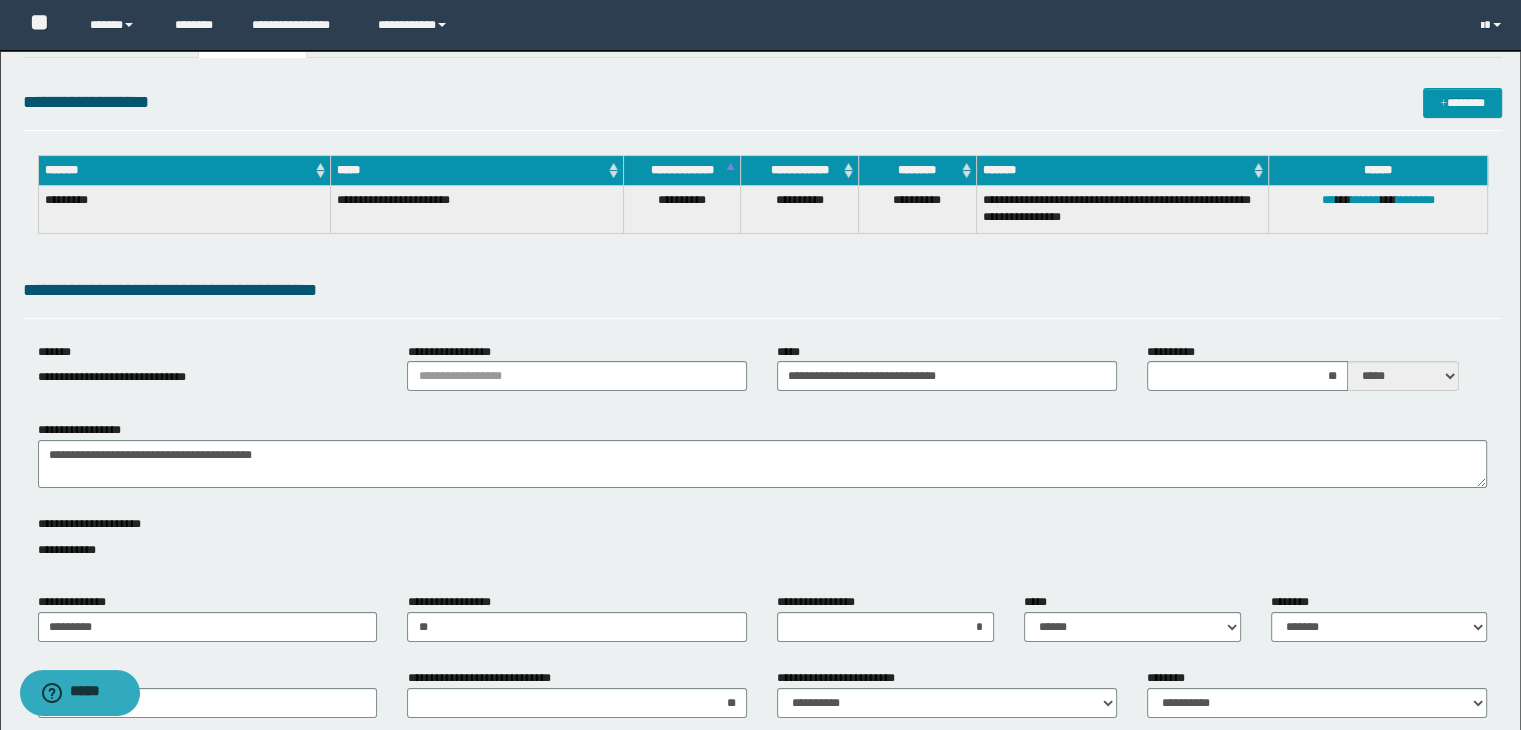 scroll, scrollTop: 28, scrollLeft: 0, axis: vertical 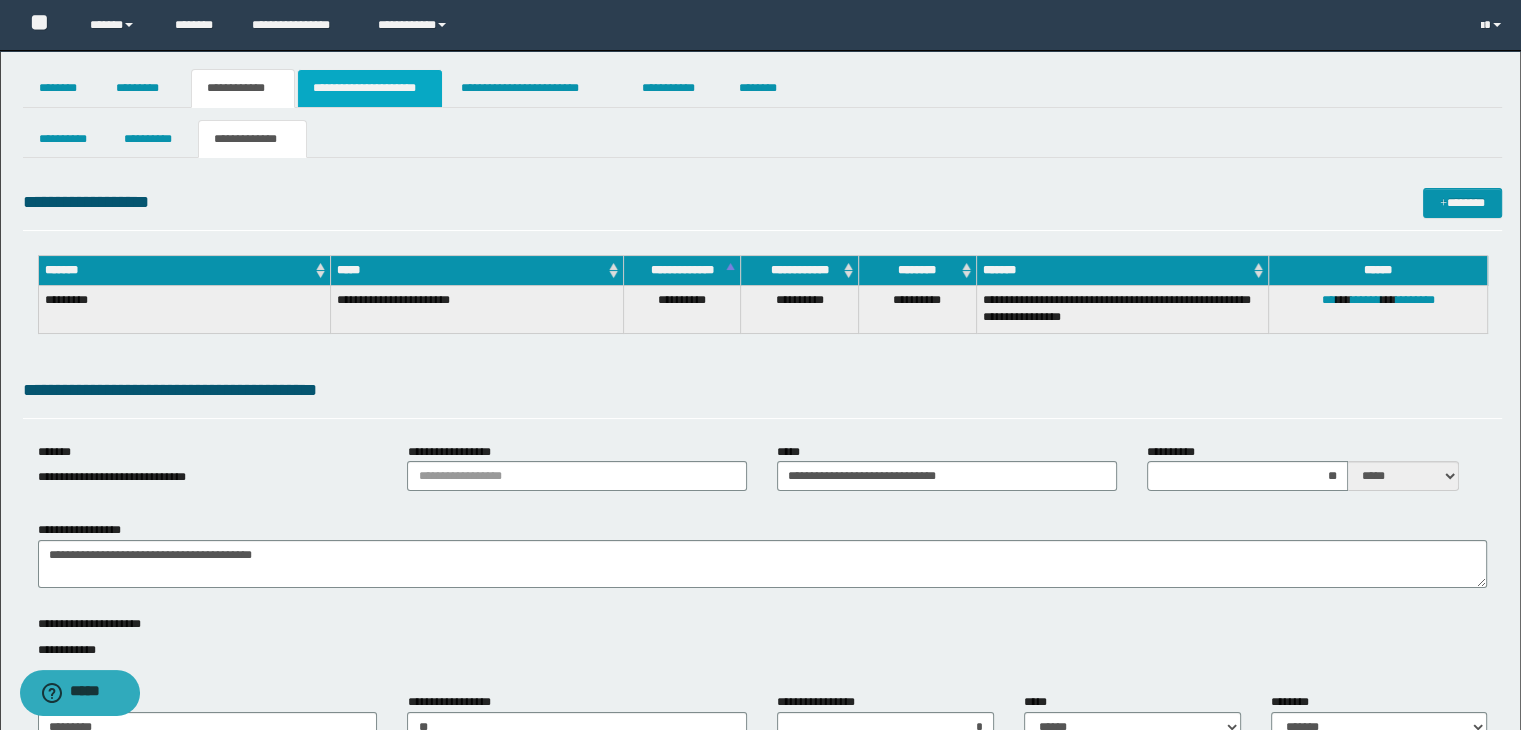 click on "**********" at bounding box center (370, 88) 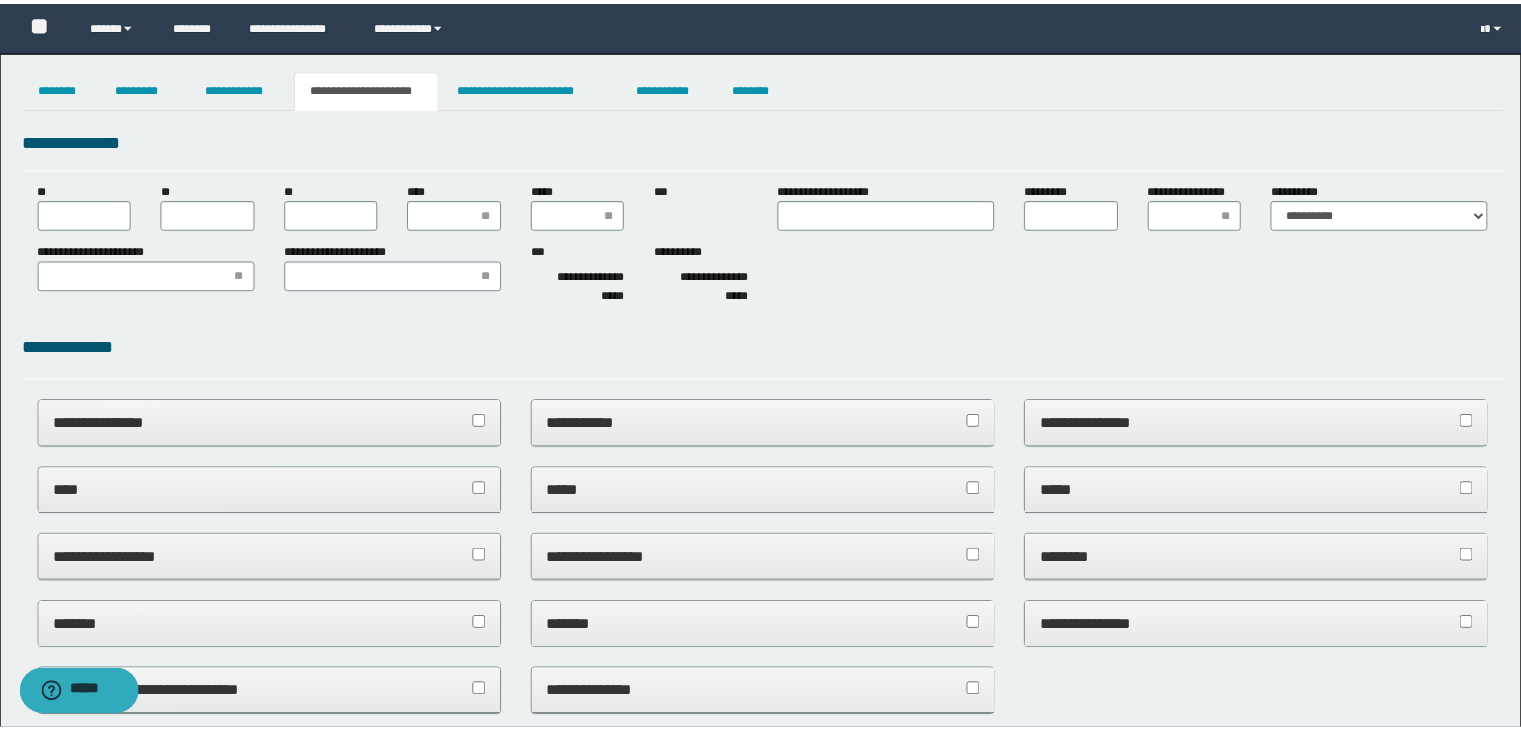 scroll, scrollTop: 0, scrollLeft: 0, axis: both 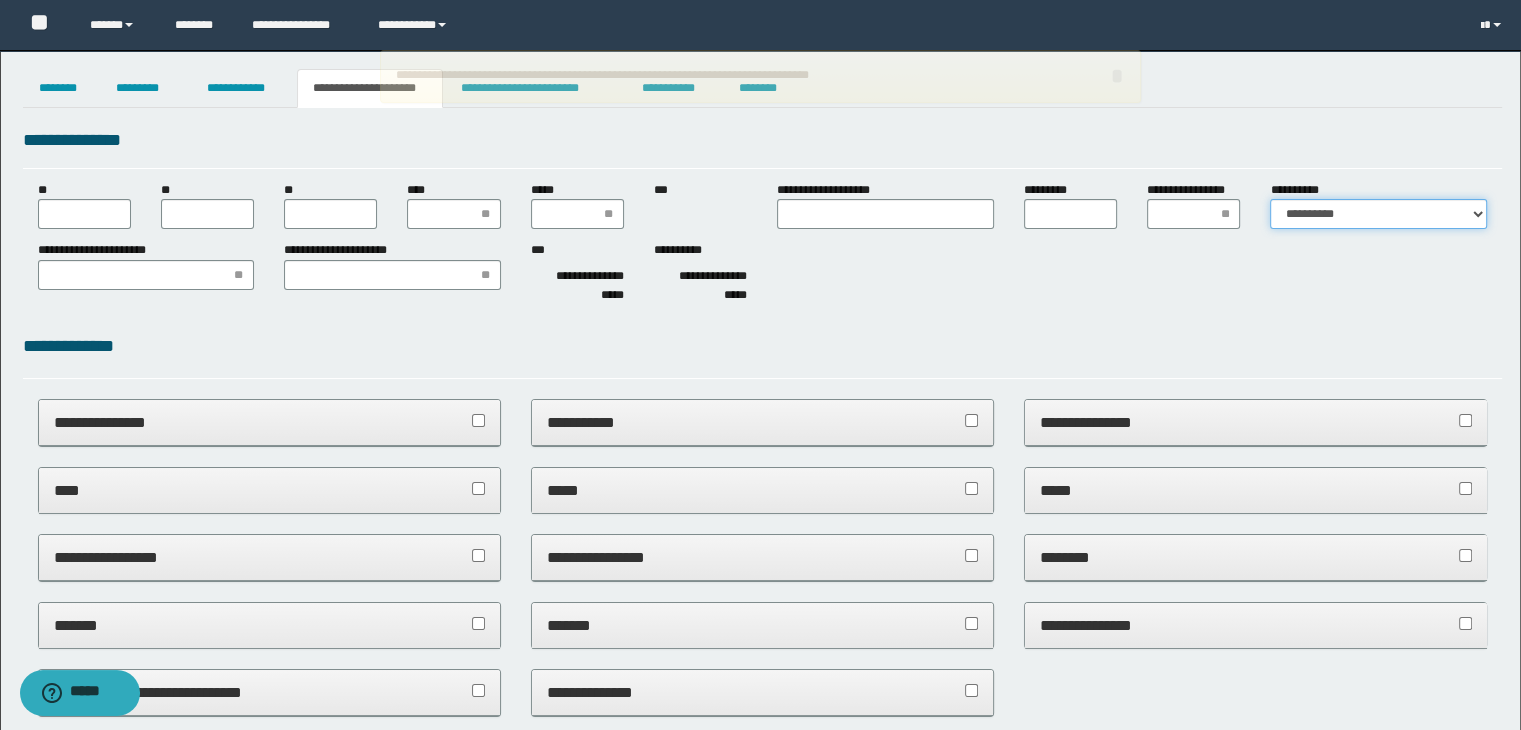 click on "**********" at bounding box center [1378, 214] 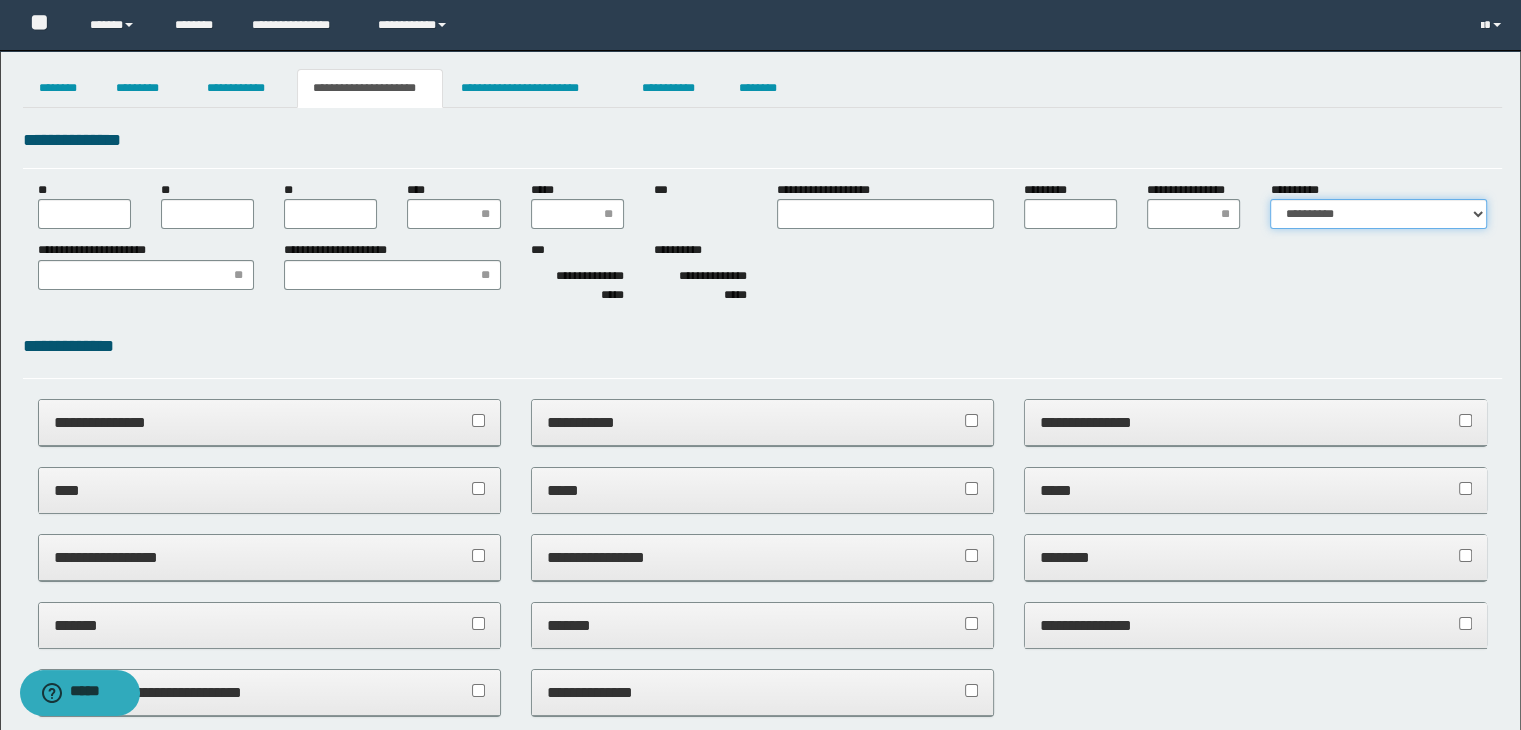 select on "*" 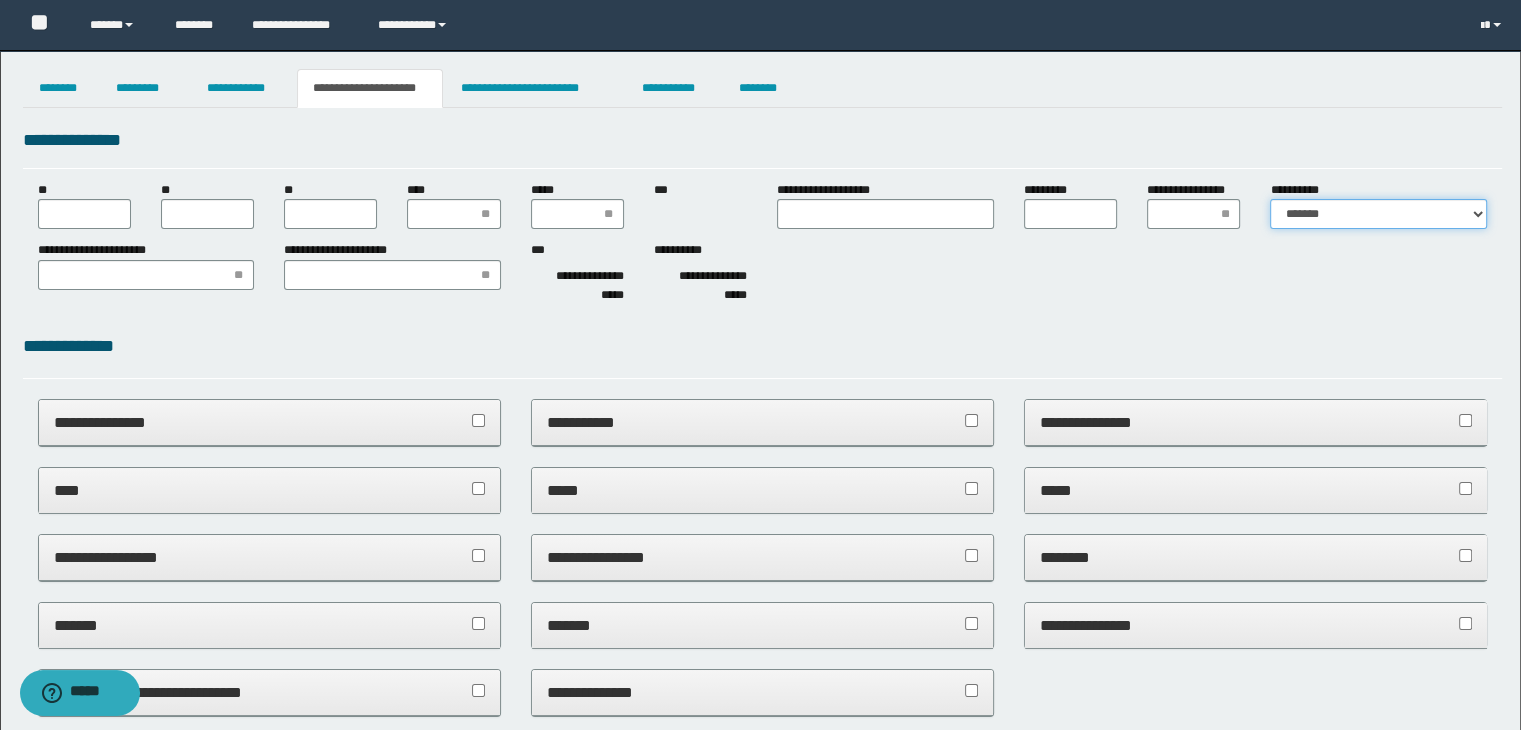 click on "**********" at bounding box center (1378, 214) 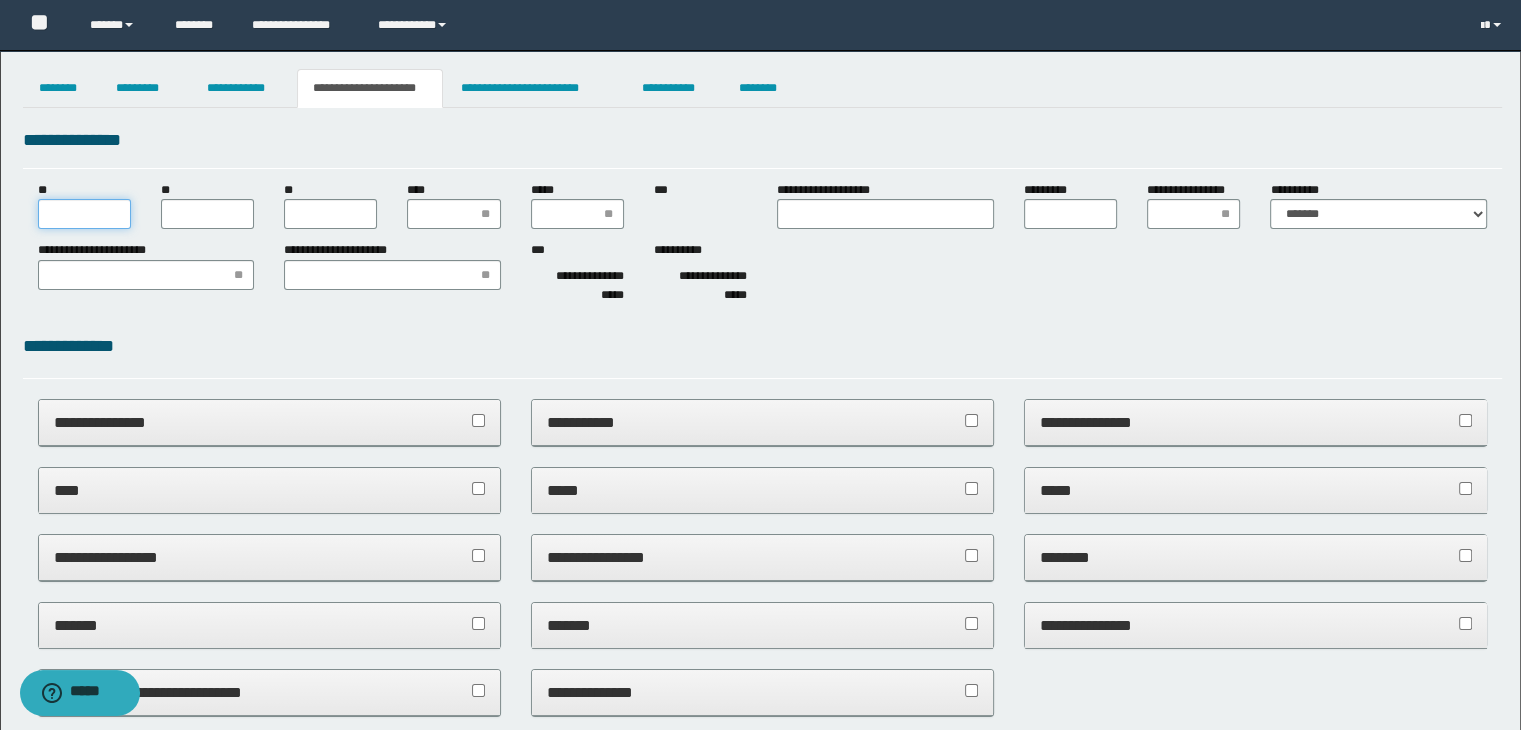 click on "**" at bounding box center [84, 214] 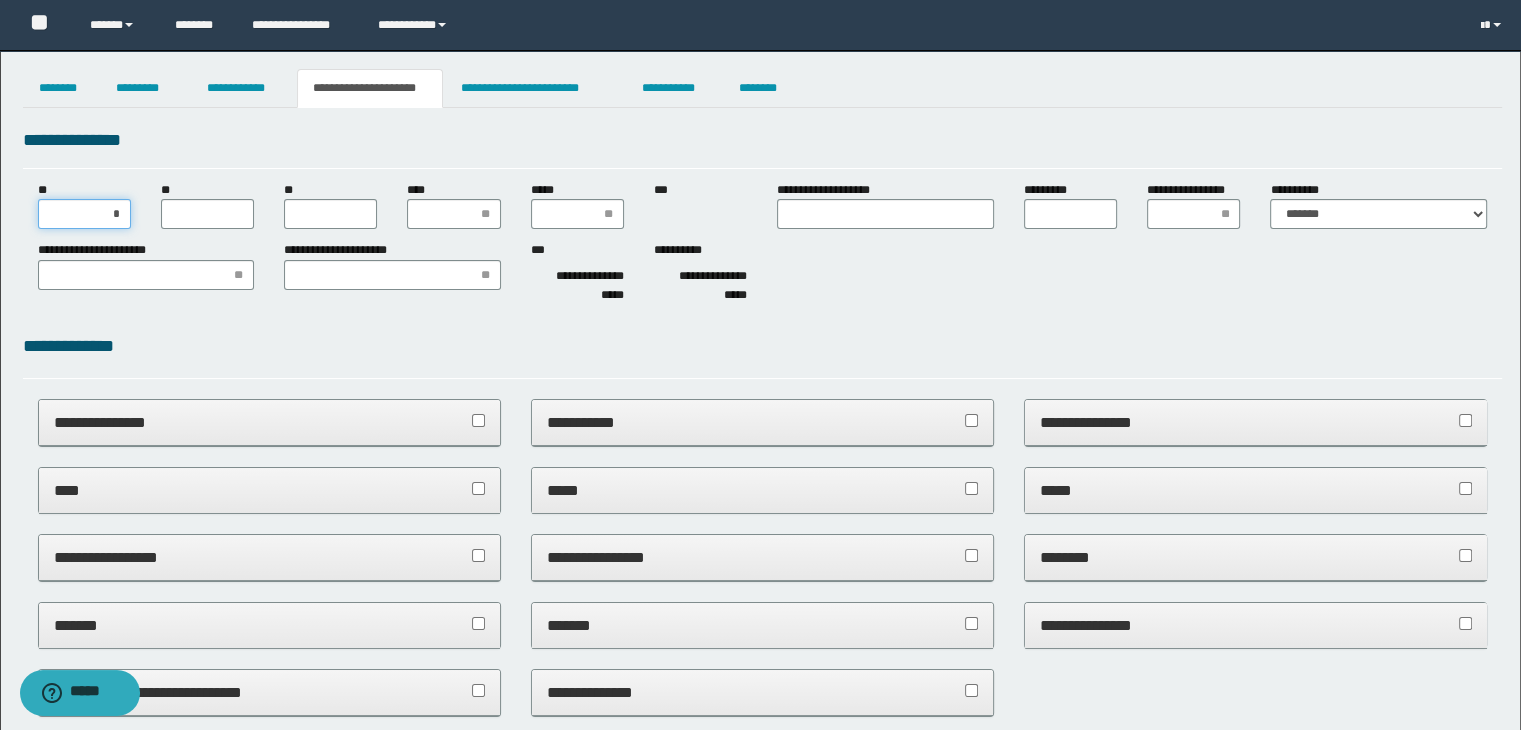 type on "**" 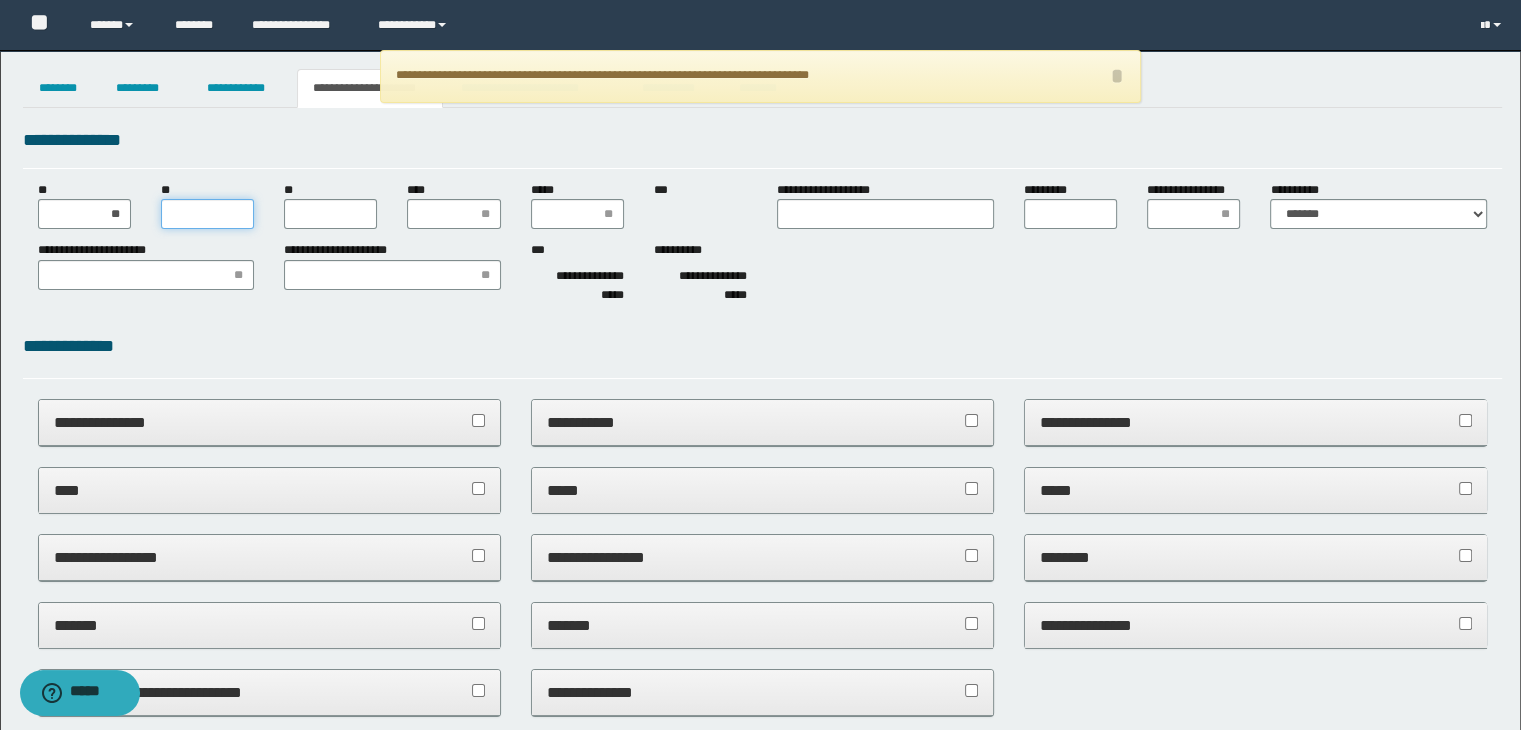 click on "**" at bounding box center (207, 214) 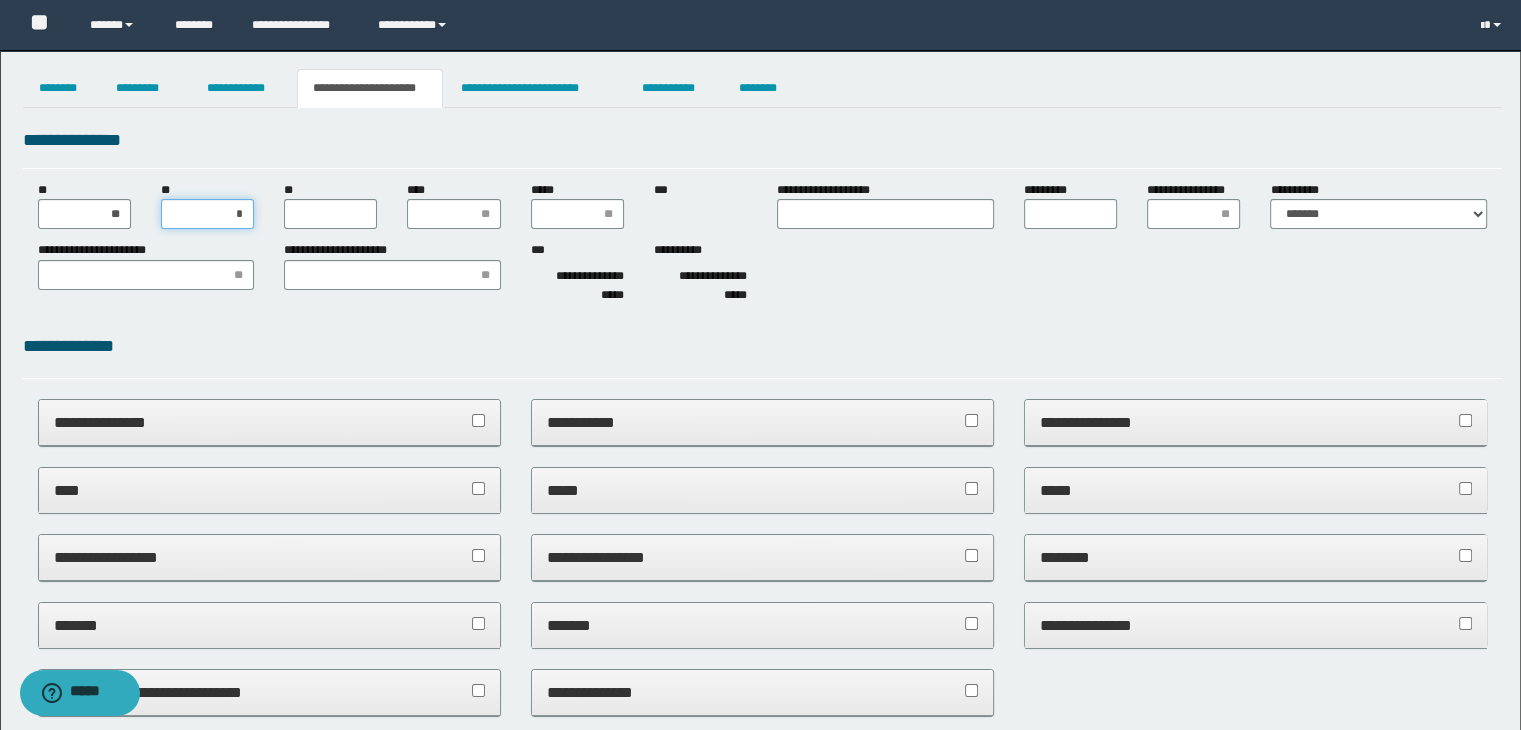 type on "**" 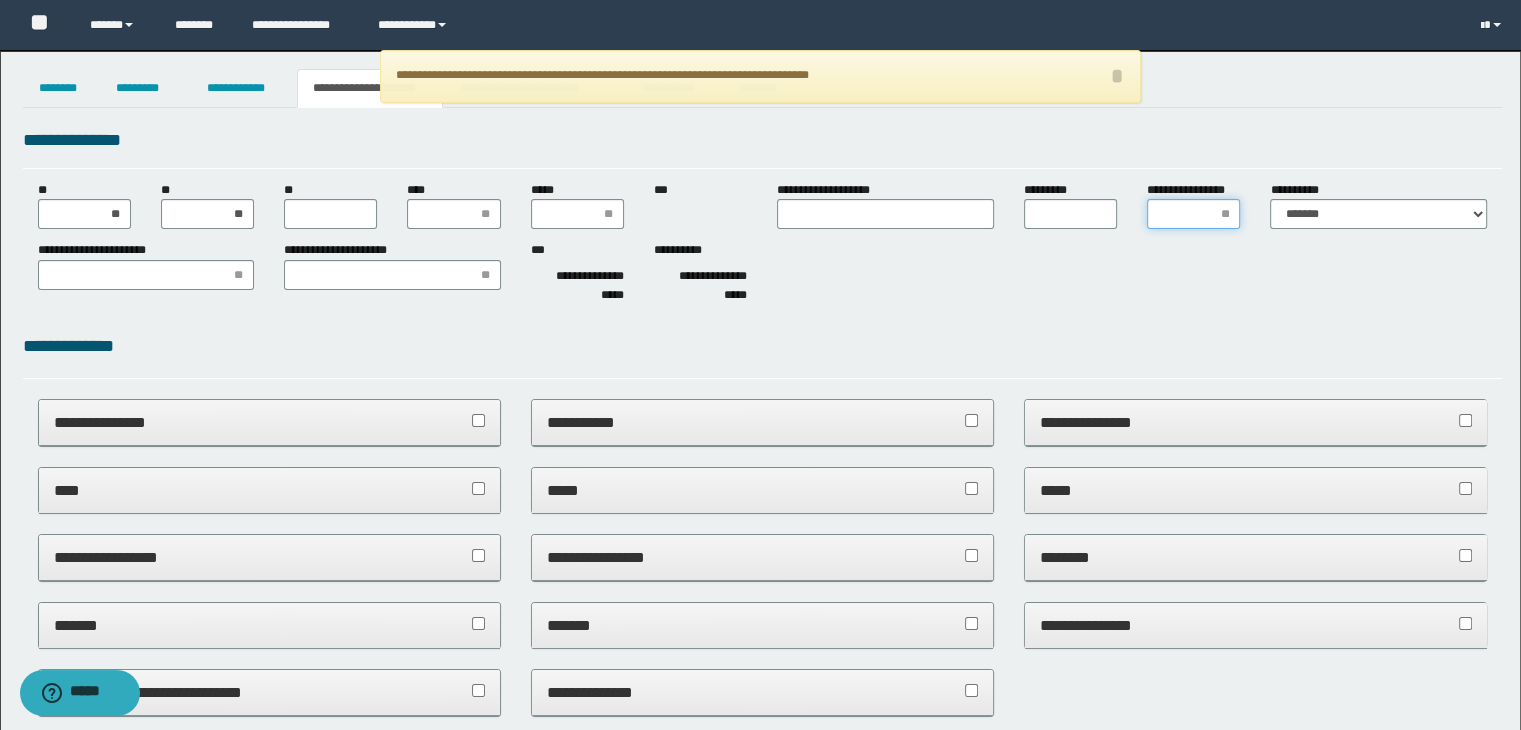 click on "**********" at bounding box center (1193, 214) 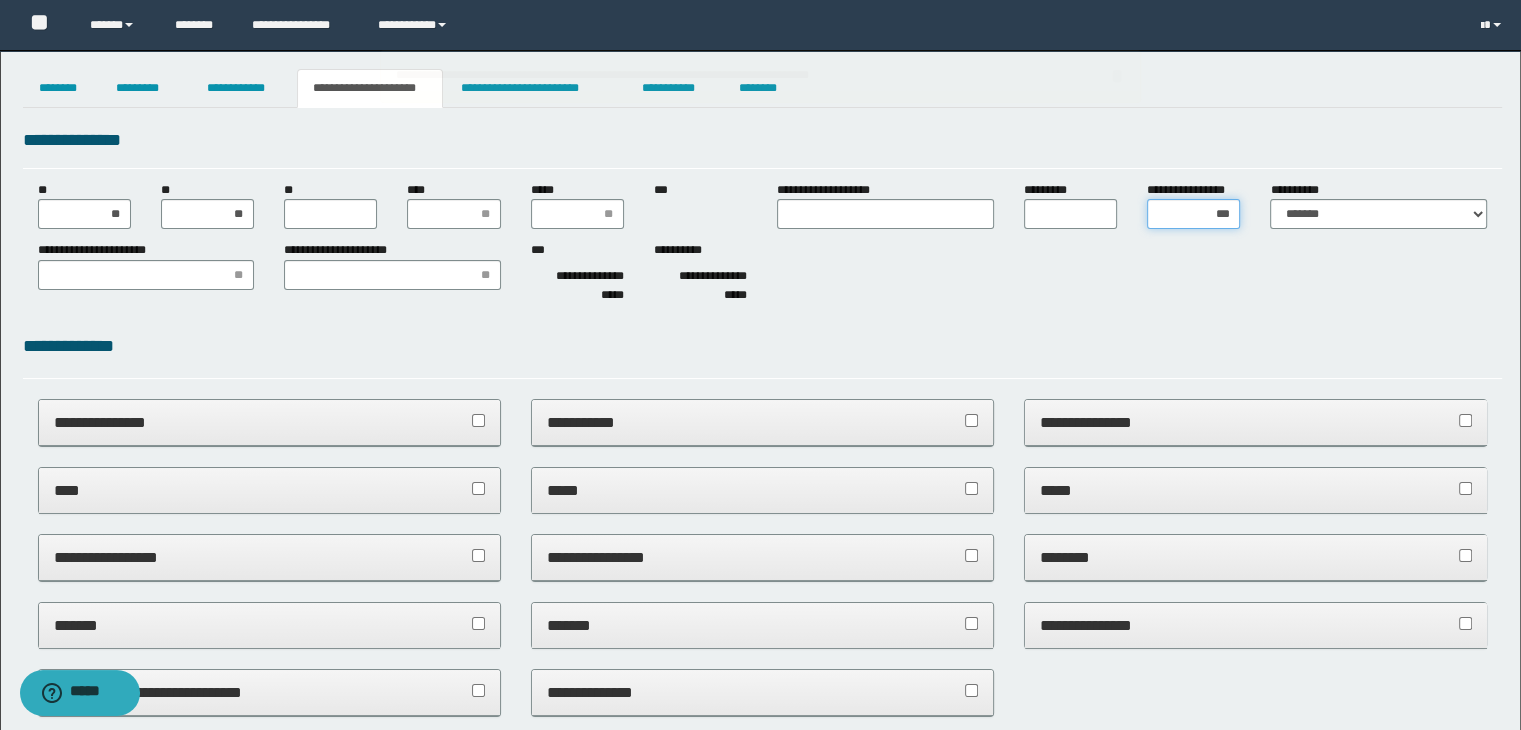 type on "****" 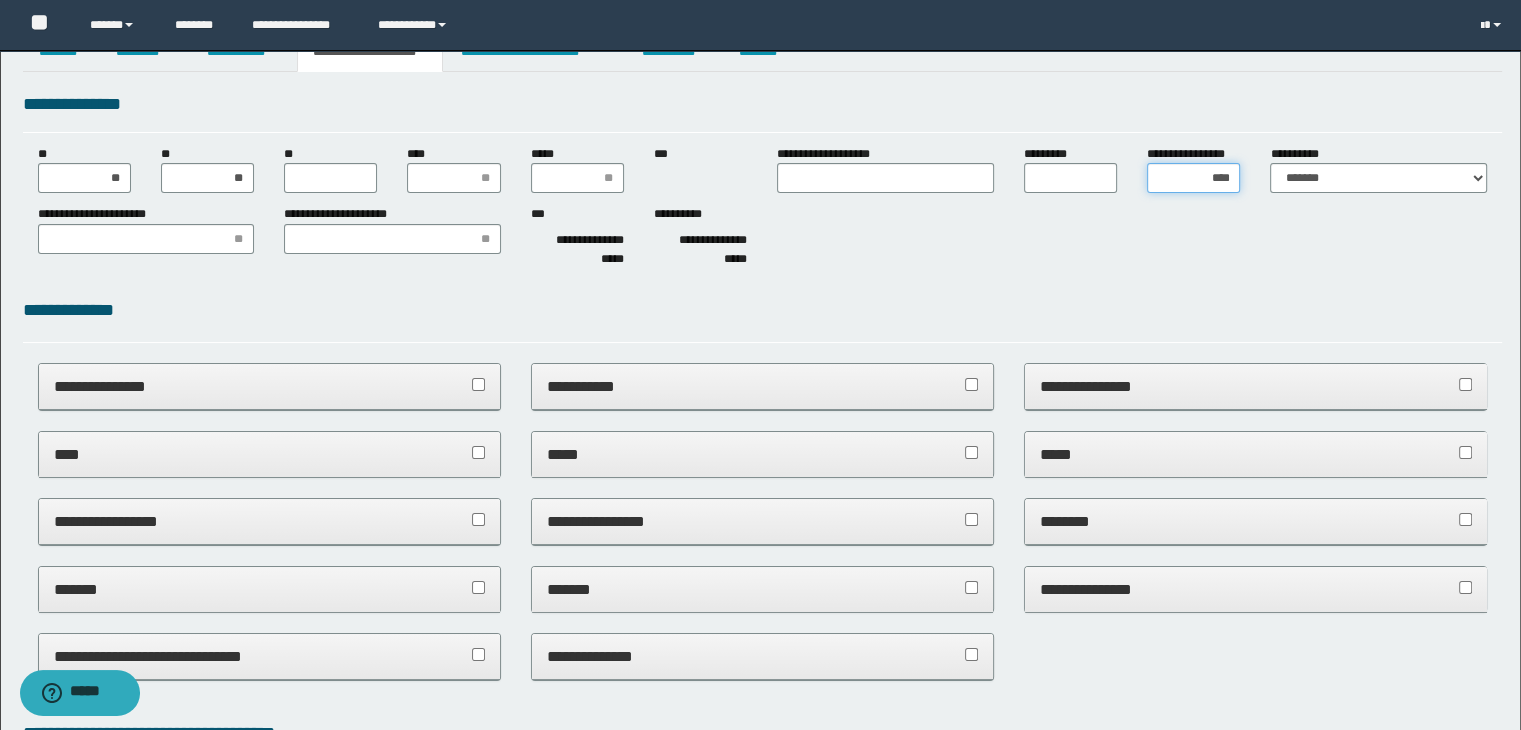 scroll, scrollTop: 100, scrollLeft: 0, axis: vertical 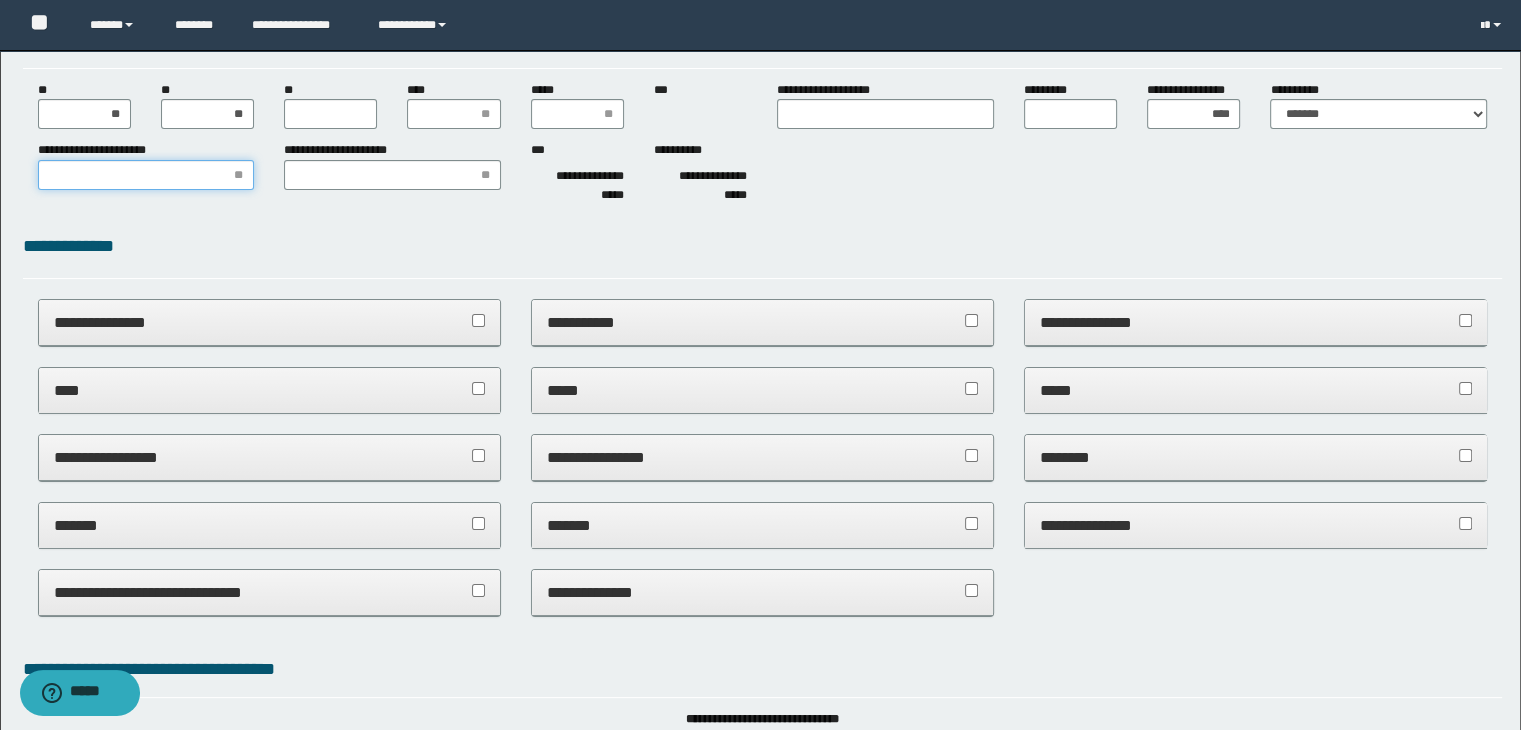 click on "**********" at bounding box center [146, 175] 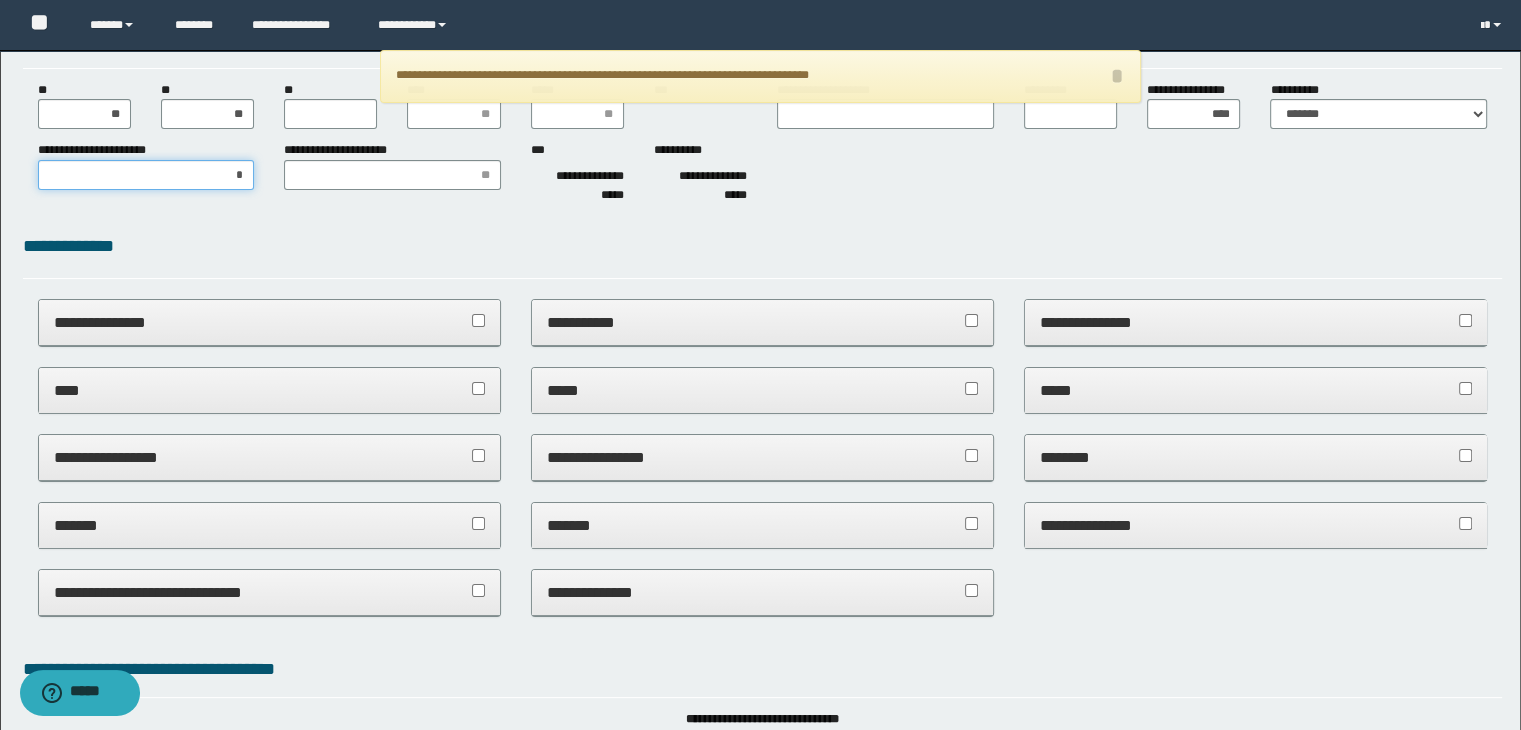 type on "**" 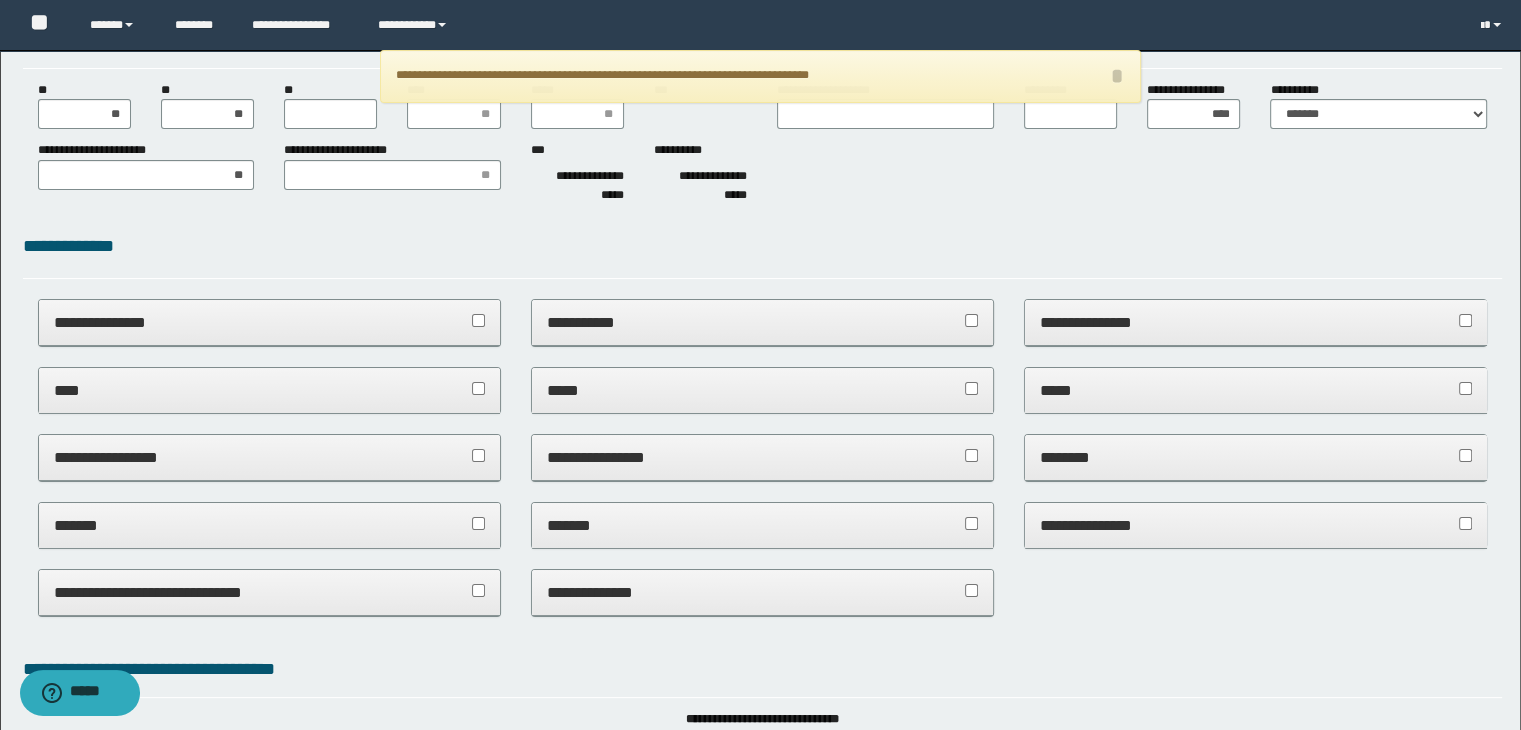click on "**********" at bounding box center (763, 176) 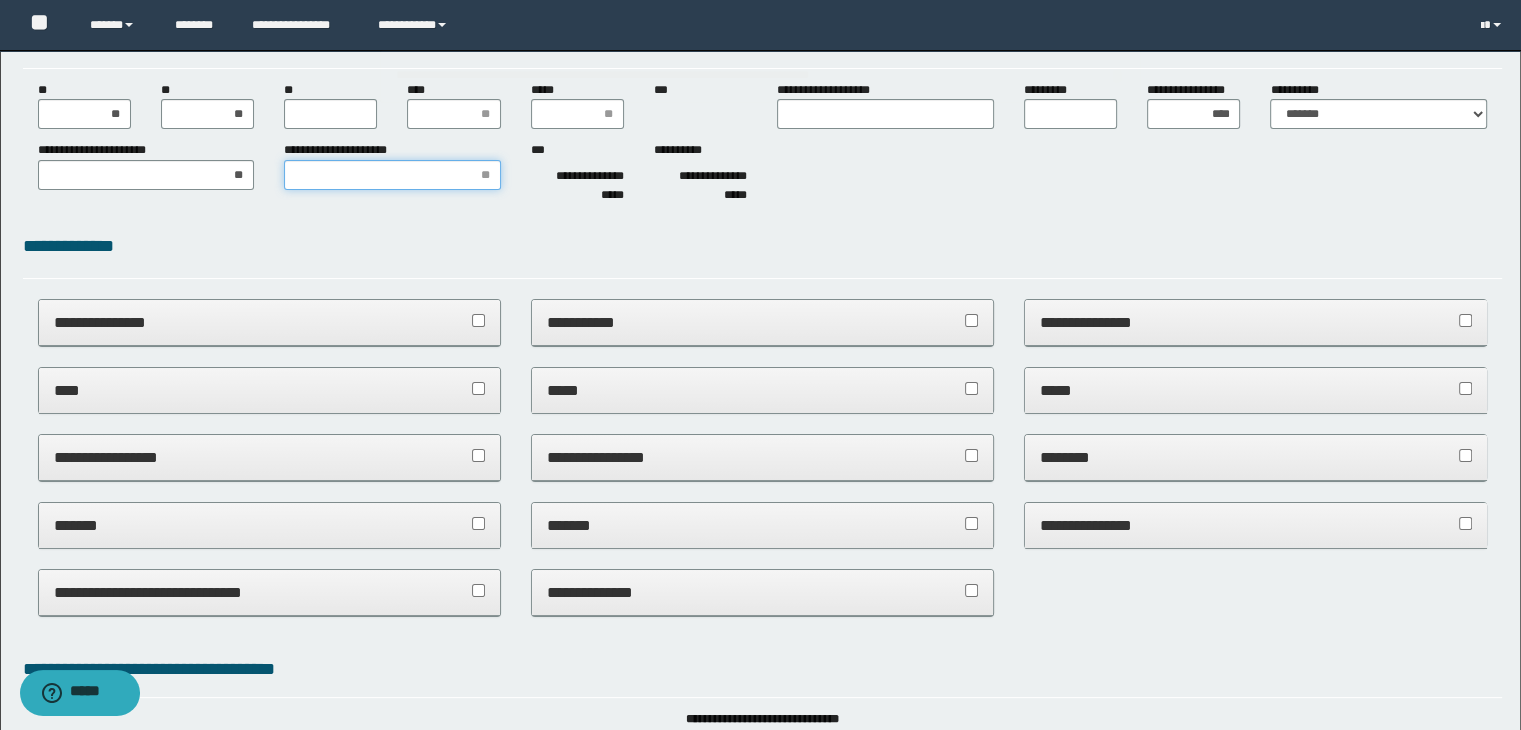click on "**********" at bounding box center (392, 175) 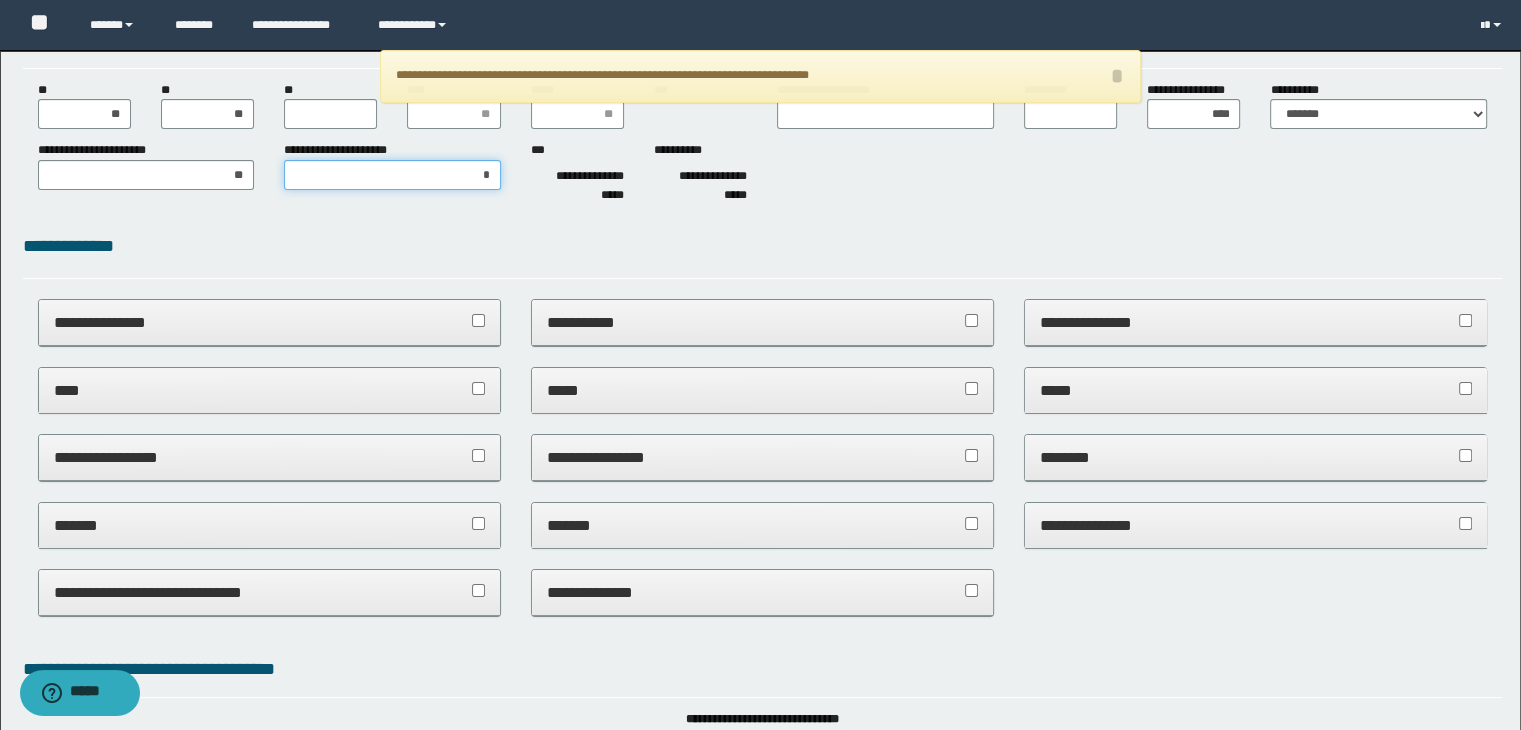 type on "**" 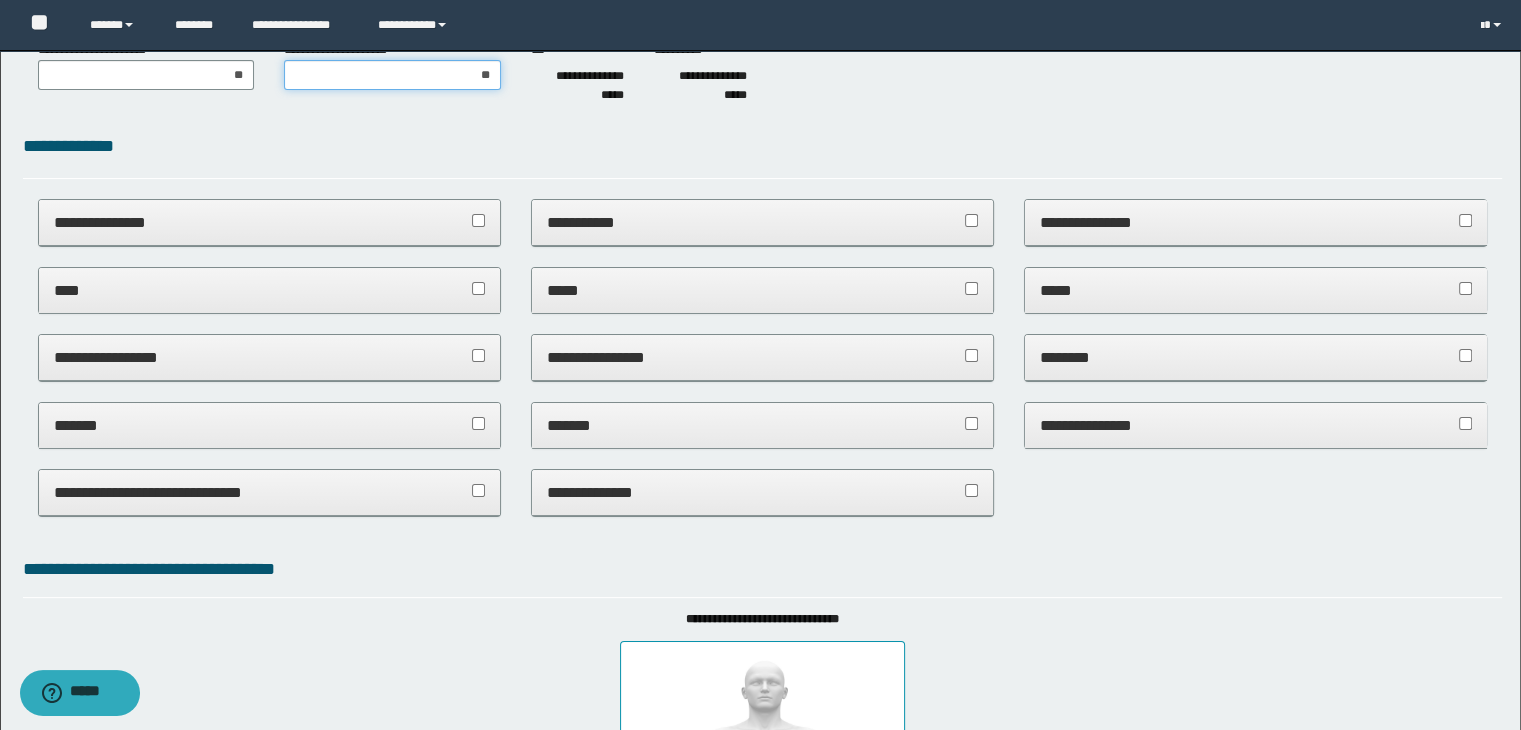 scroll, scrollTop: 0, scrollLeft: 0, axis: both 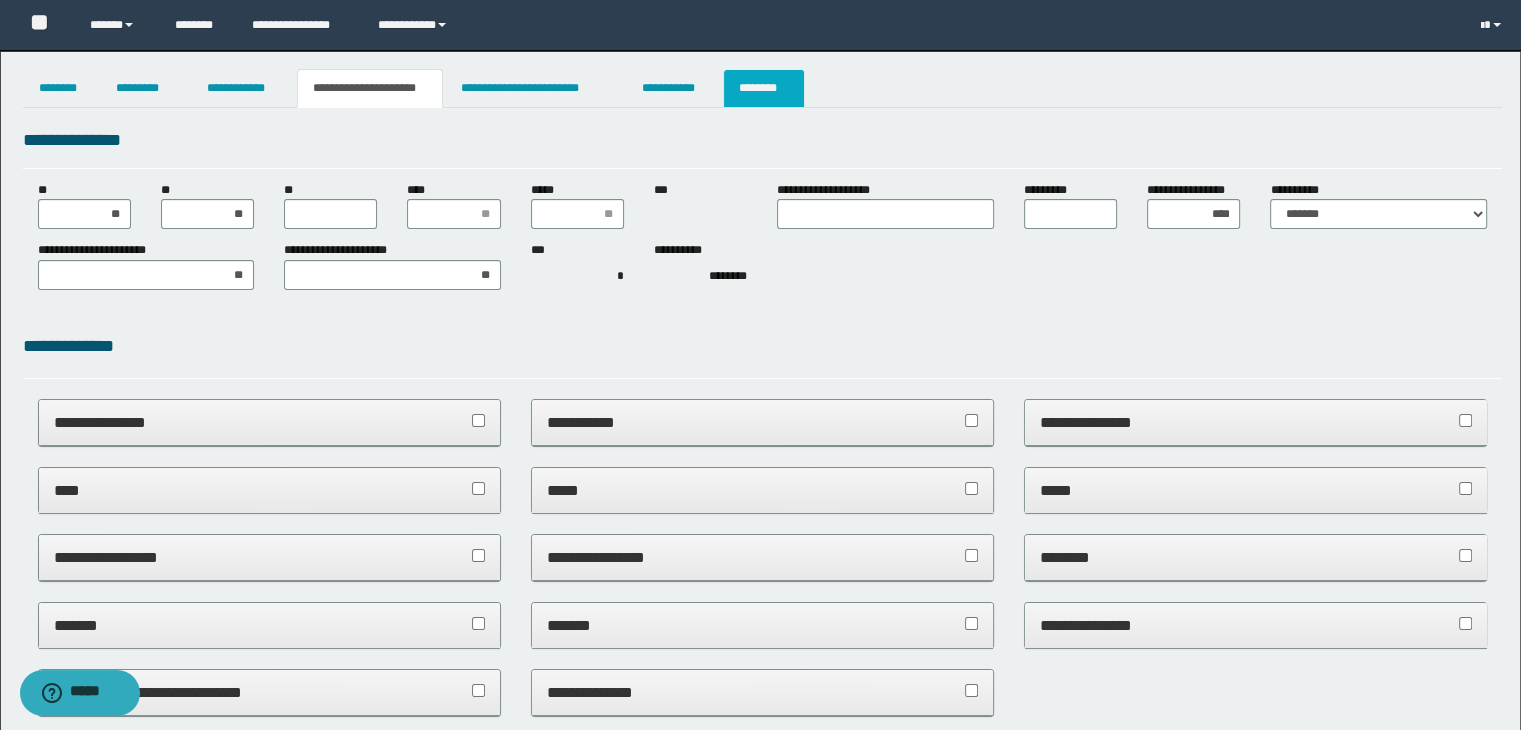 click on "********" at bounding box center (764, 88) 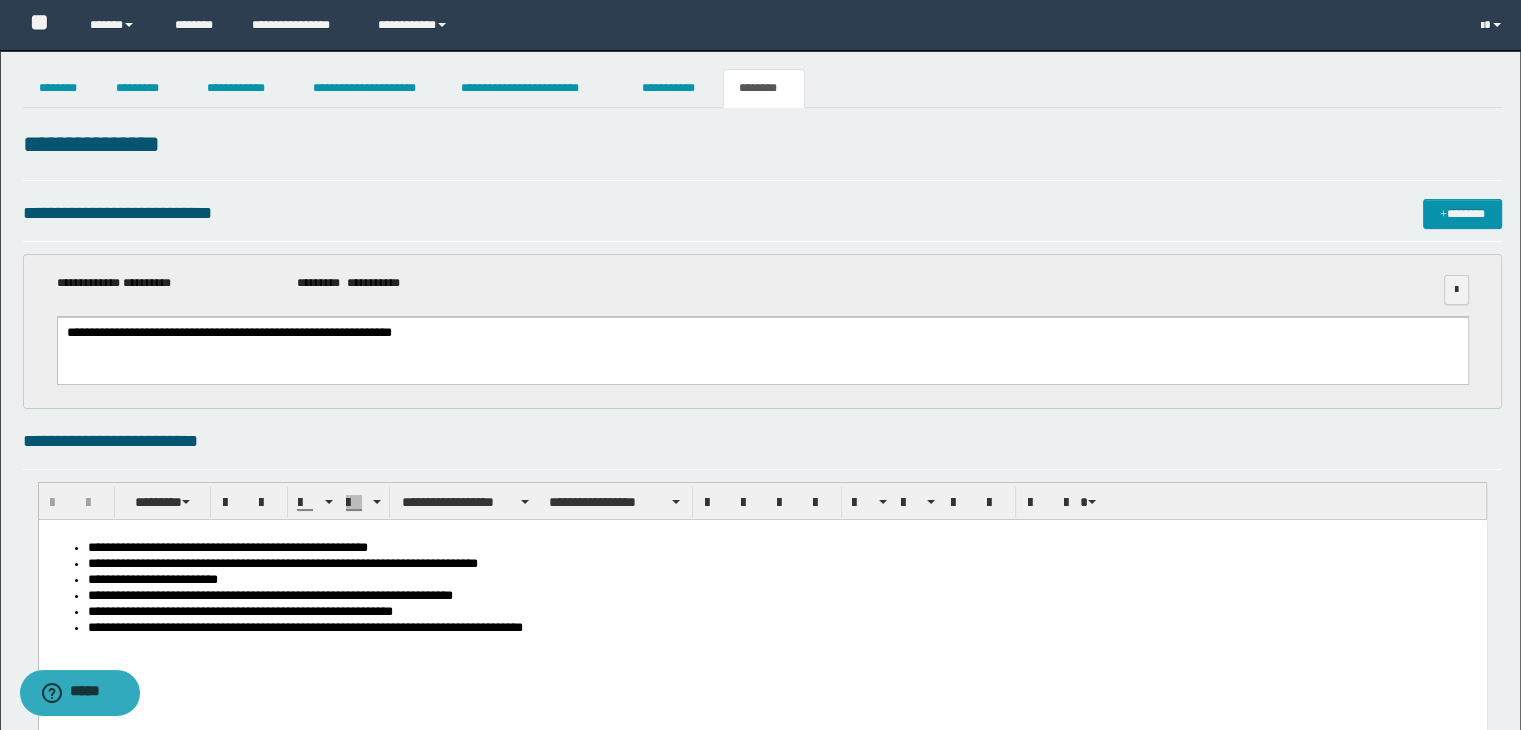 click on "**********" at bounding box center [763, 145] 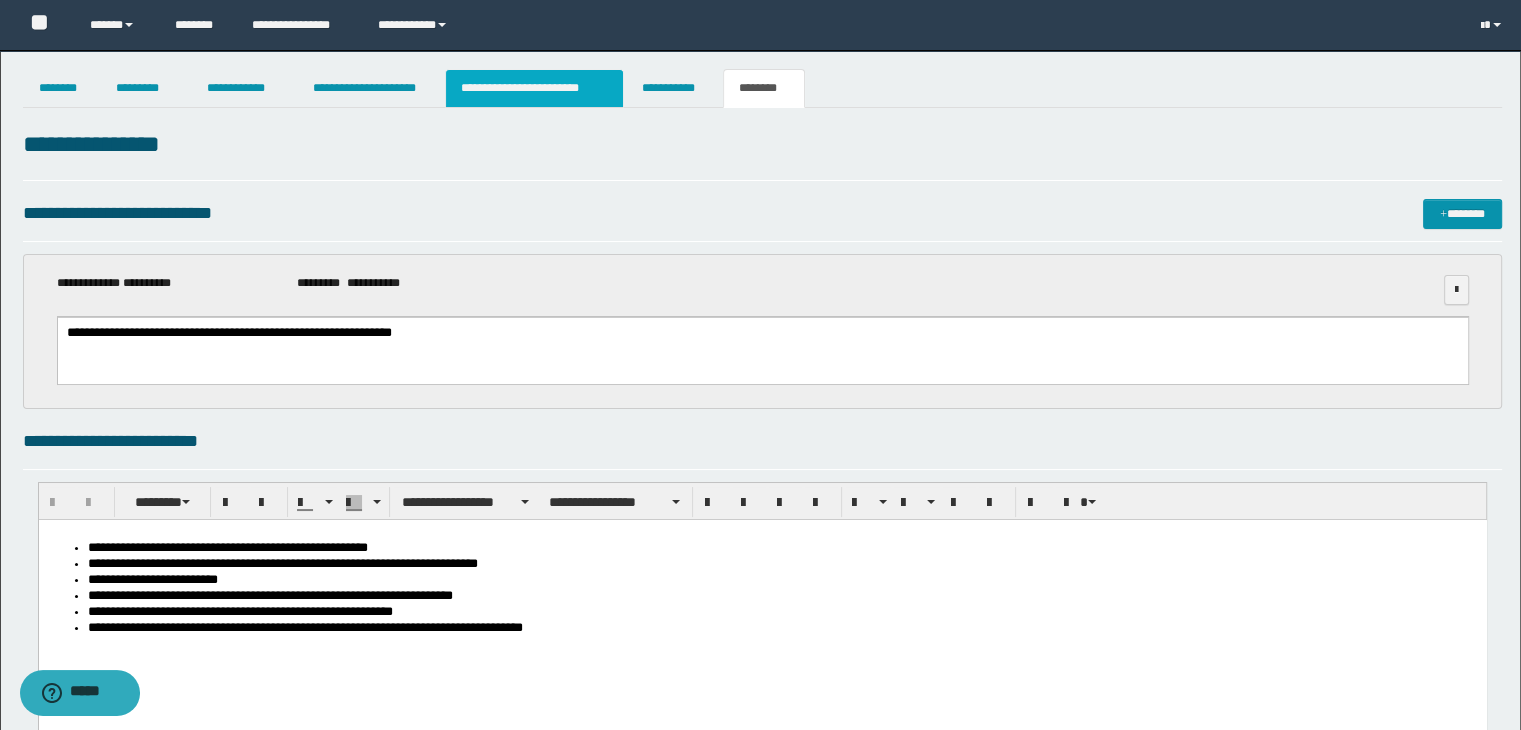 click on "**********" at bounding box center [534, 88] 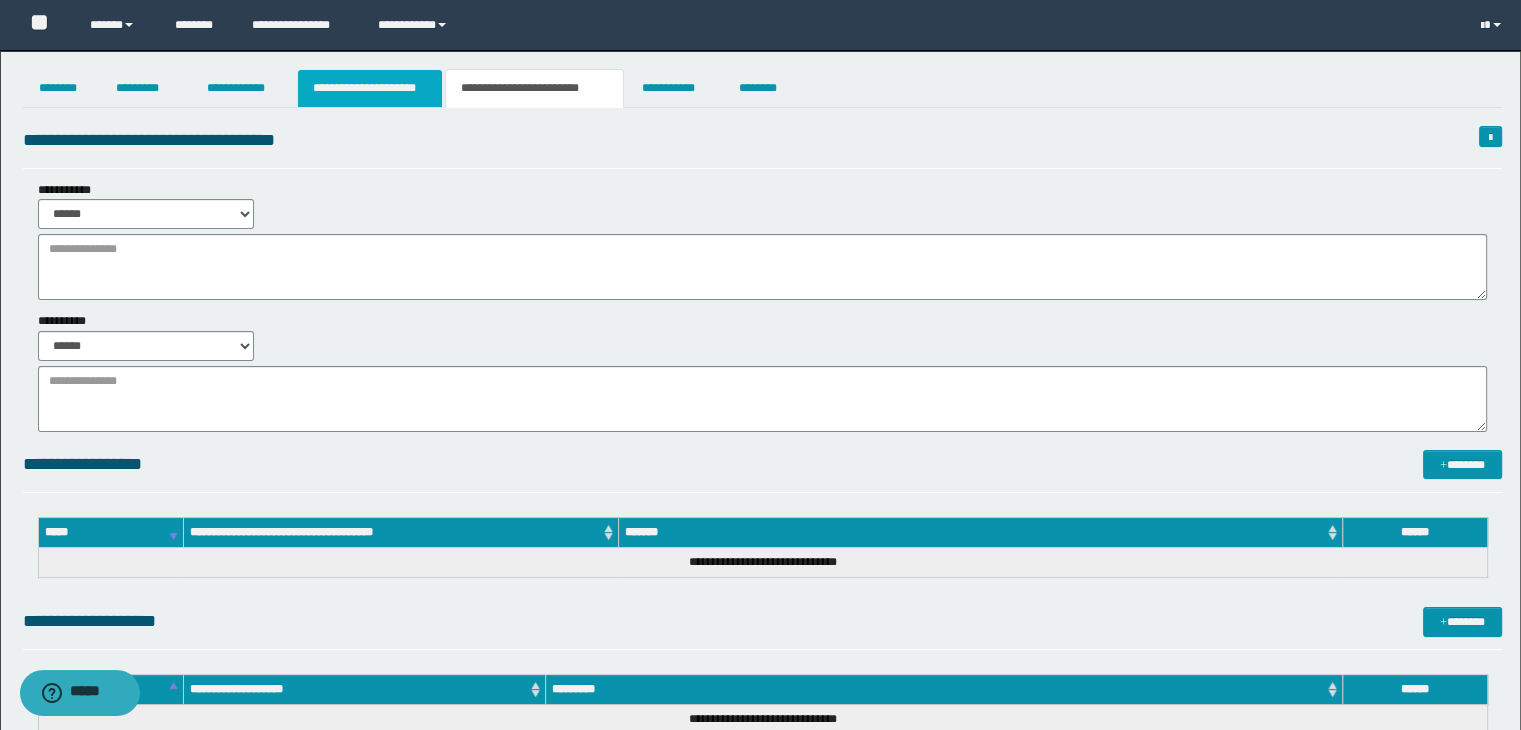 click on "**********" at bounding box center (370, 88) 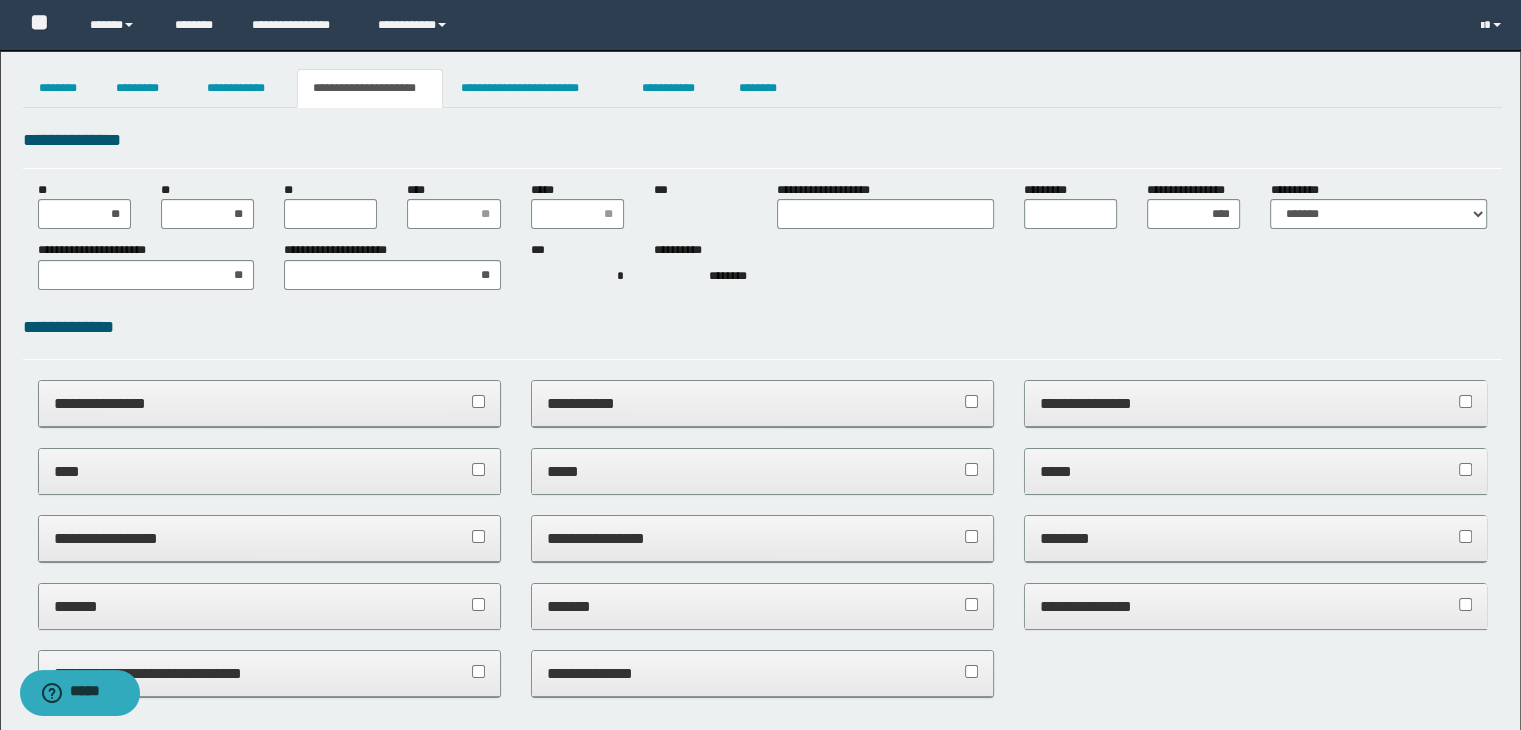 click on "*******" at bounding box center [270, 606] 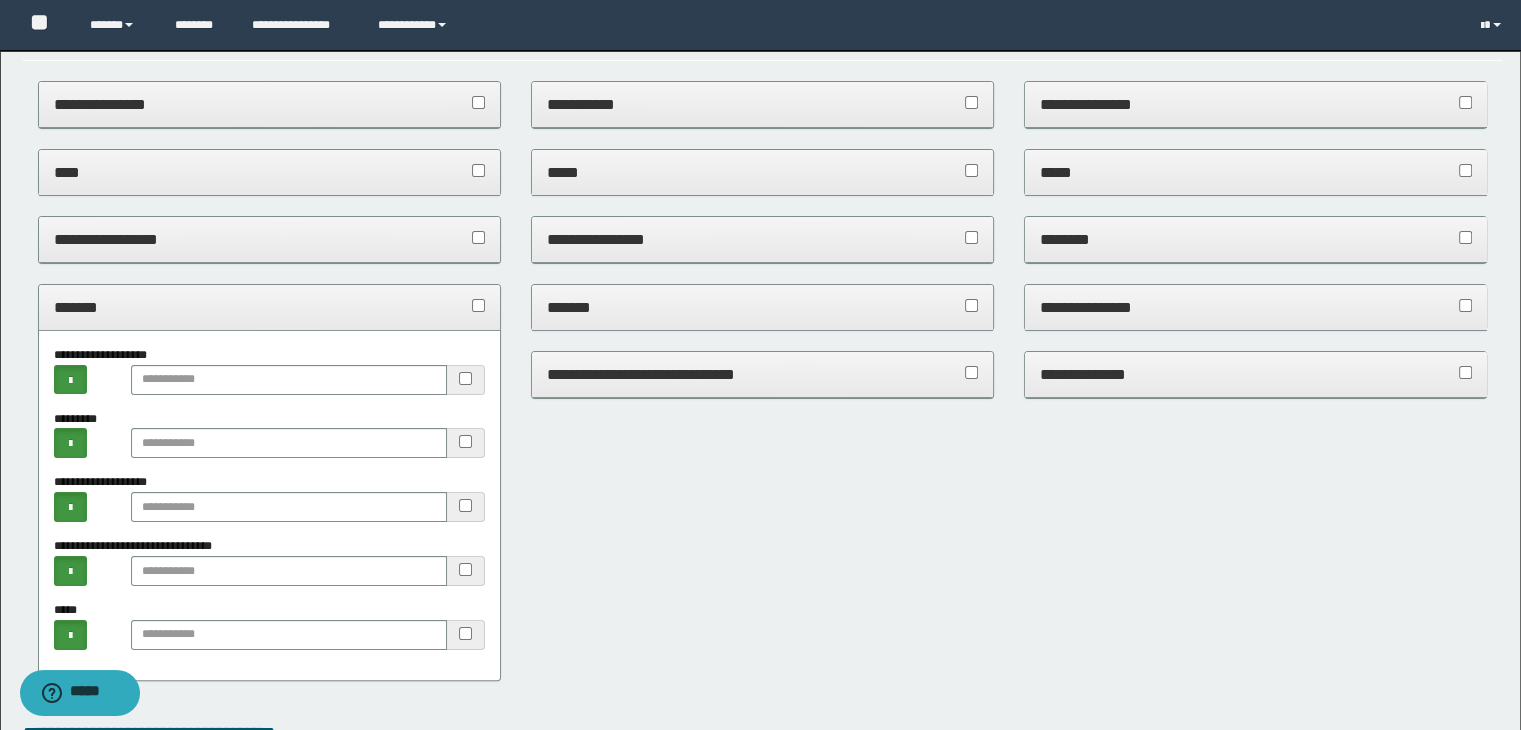scroll, scrollTop: 300, scrollLeft: 0, axis: vertical 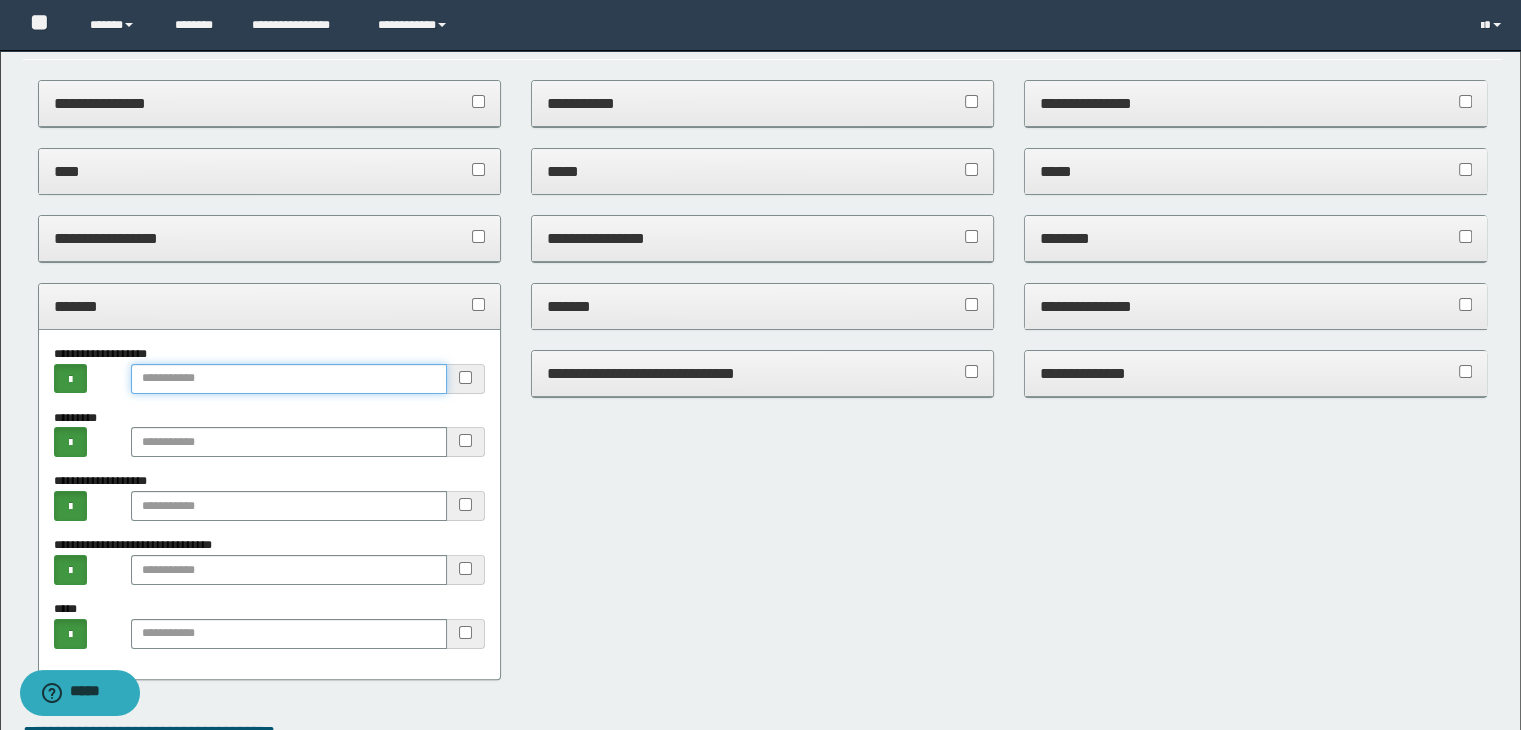 click at bounding box center (289, 379) 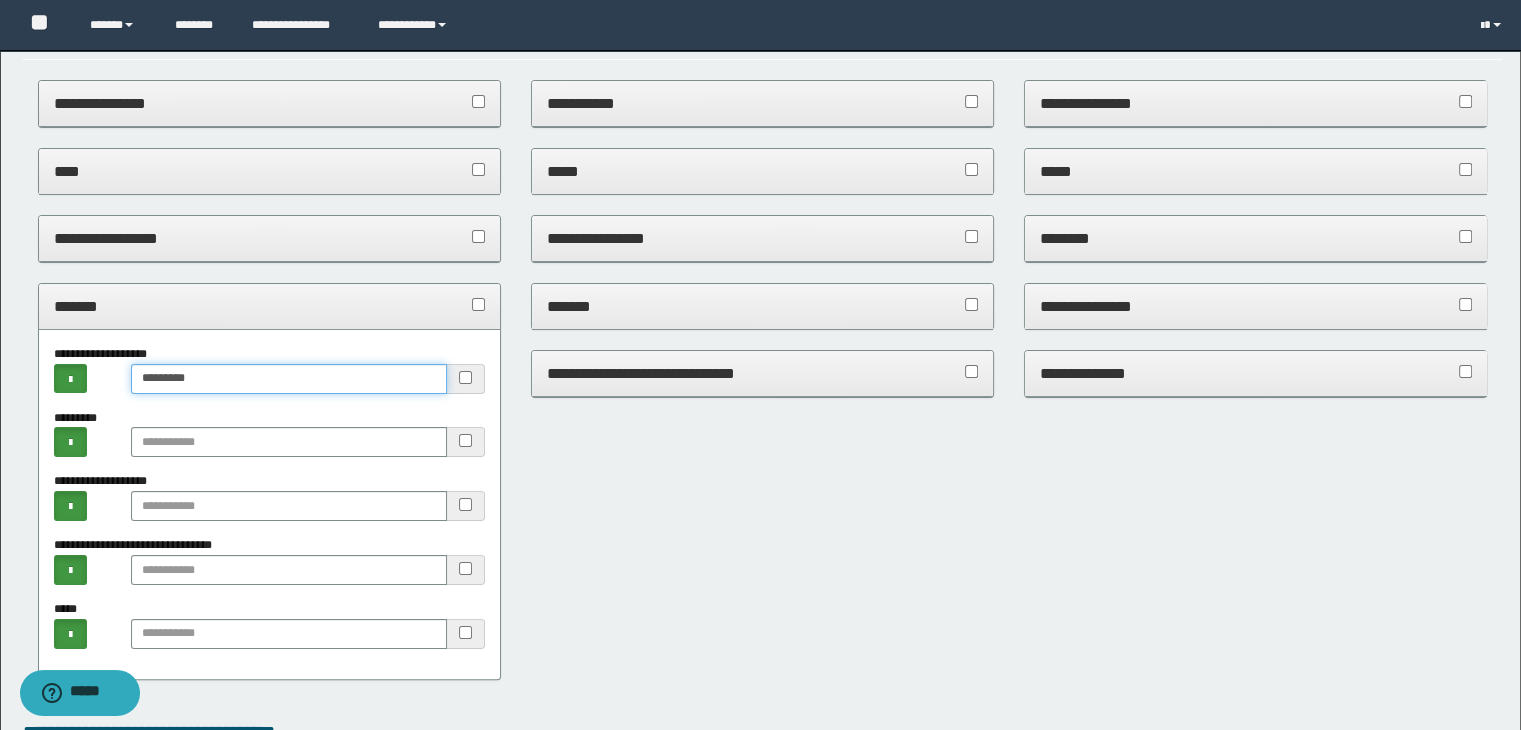 type on "*********" 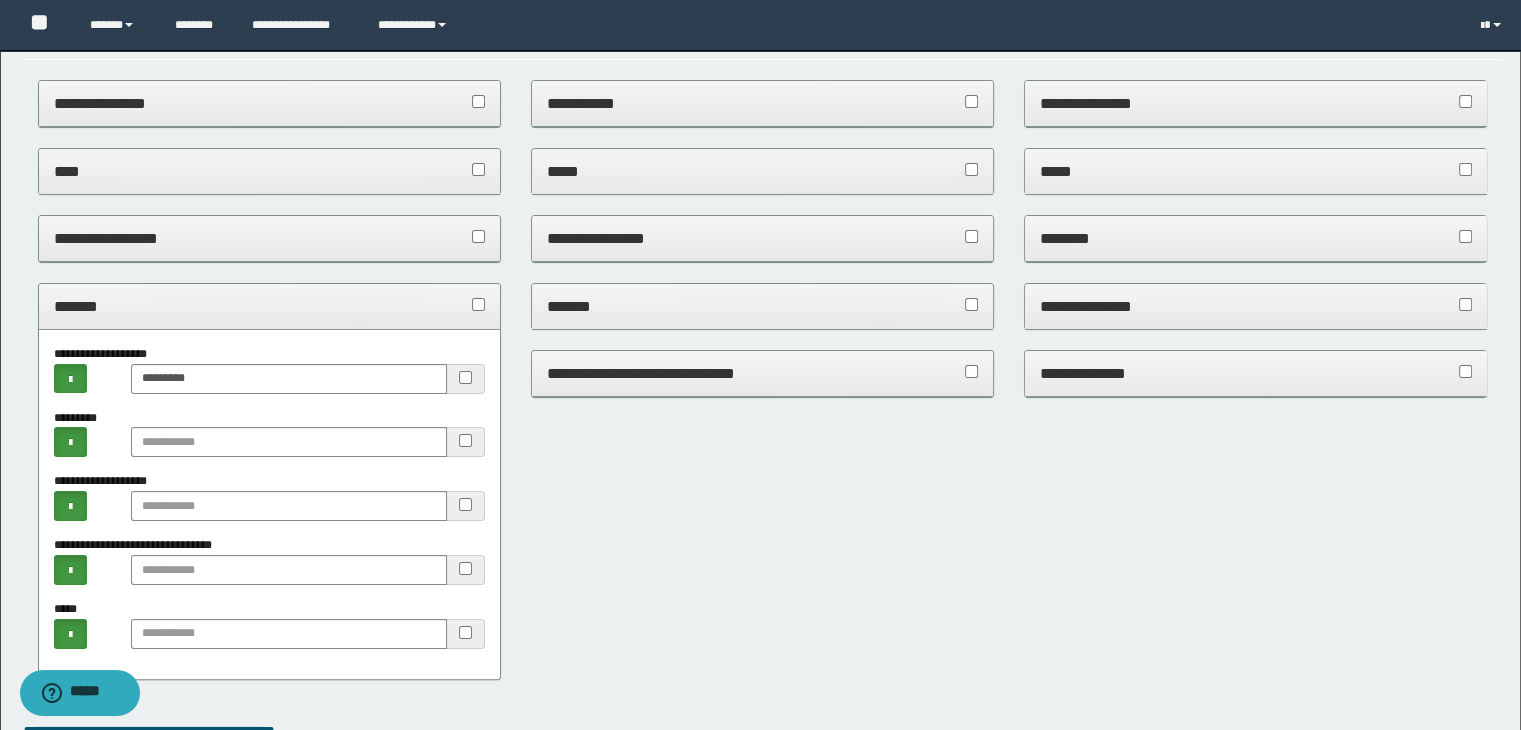 click on "*******" at bounding box center [270, 306] 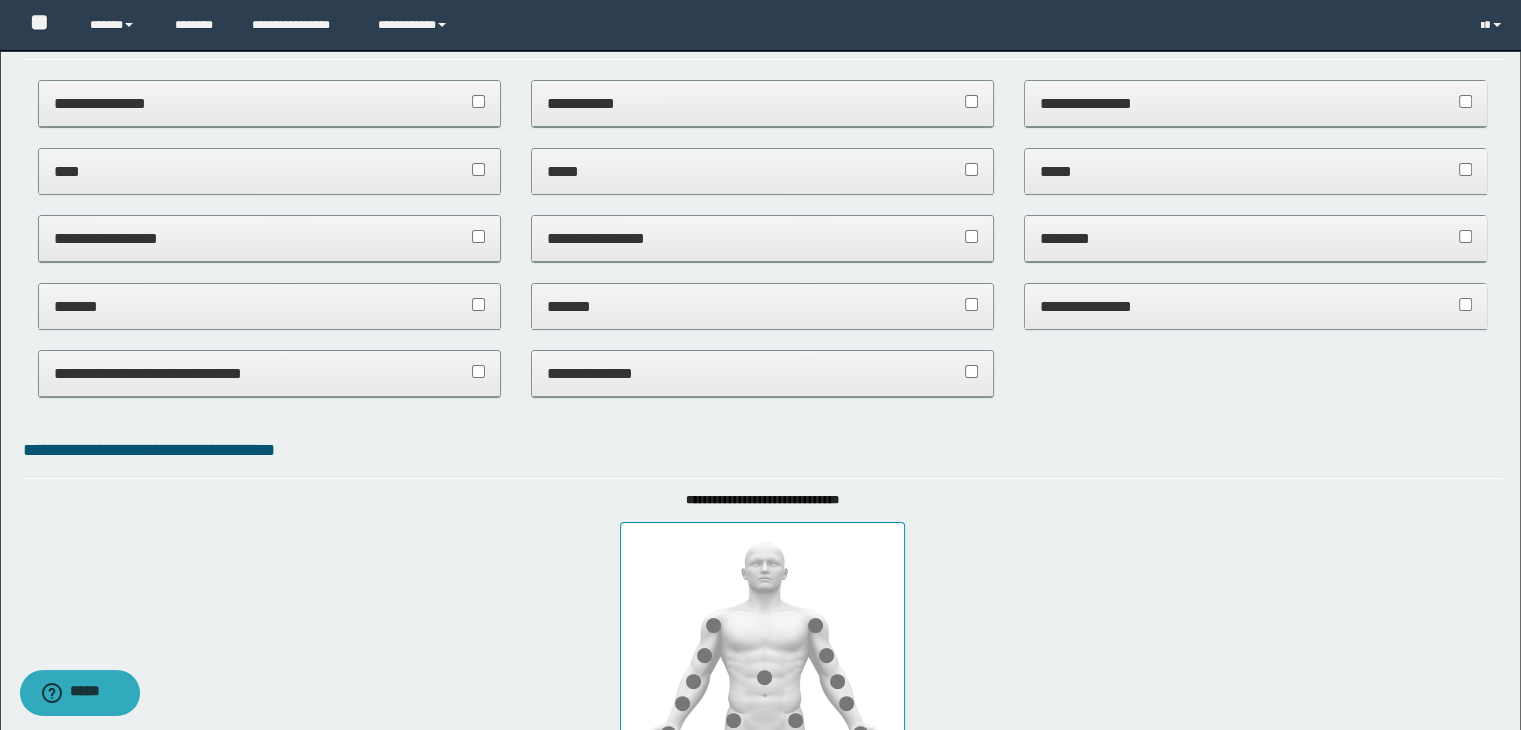 click on "**********" at bounding box center (270, 373) 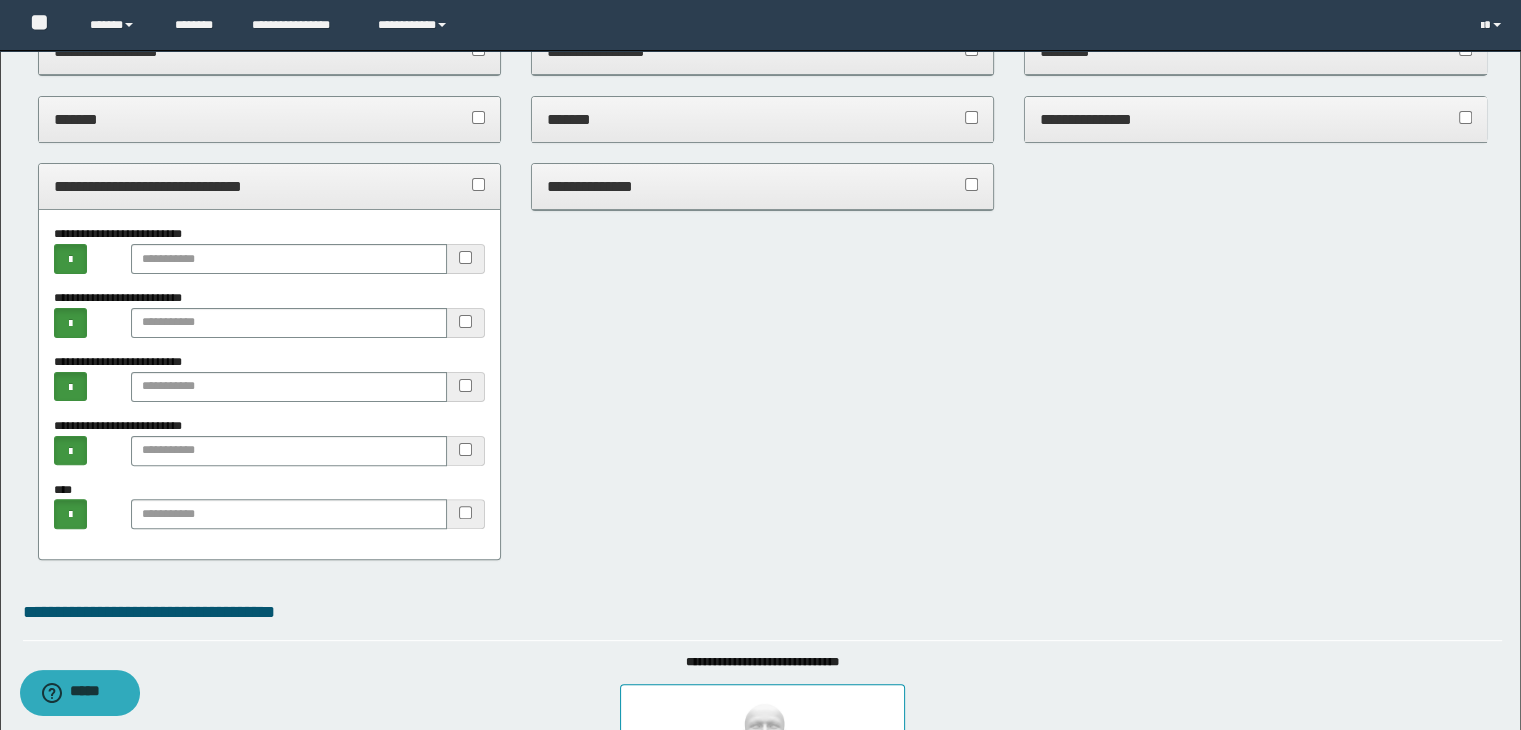 scroll, scrollTop: 500, scrollLeft: 0, axis: vertical 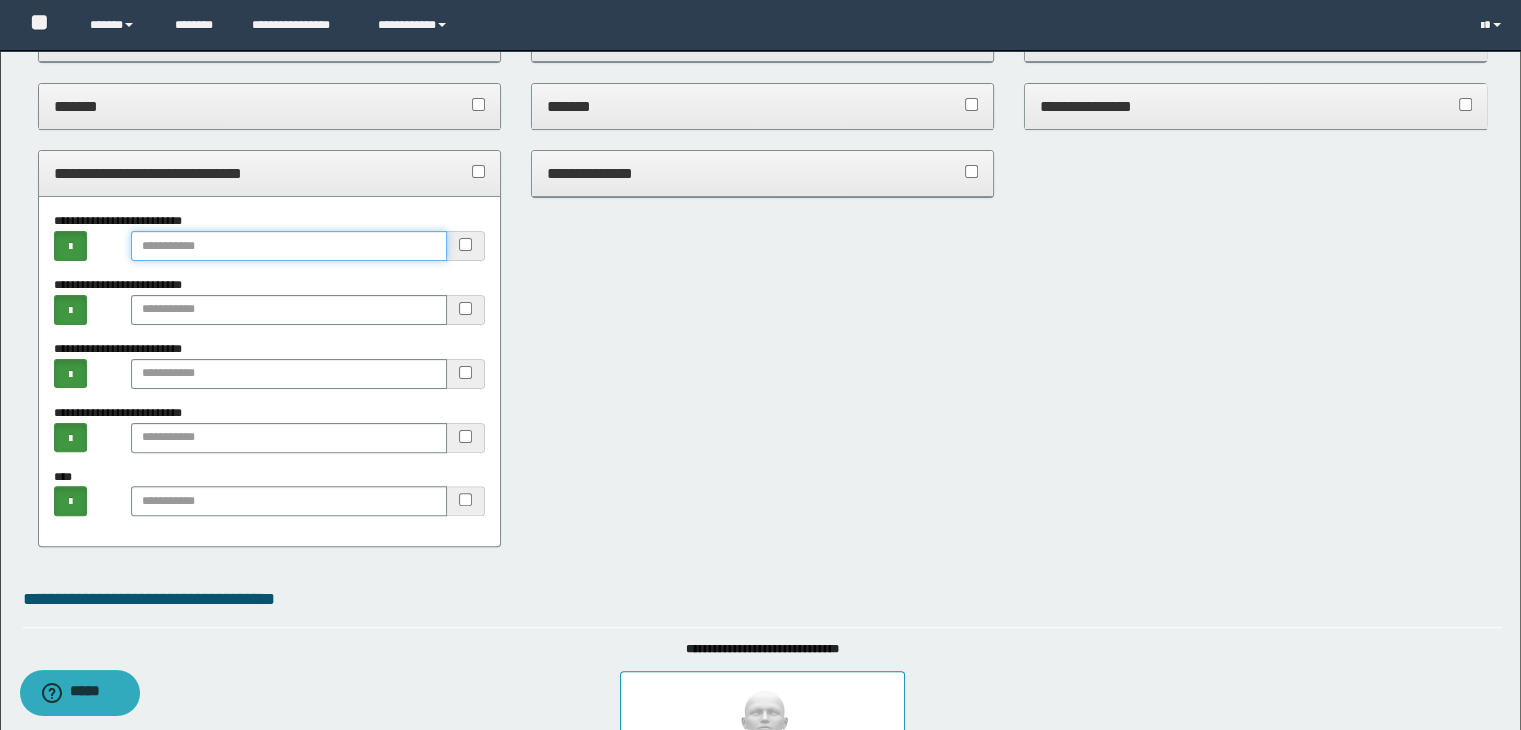 click at bounding box center (289, 246) 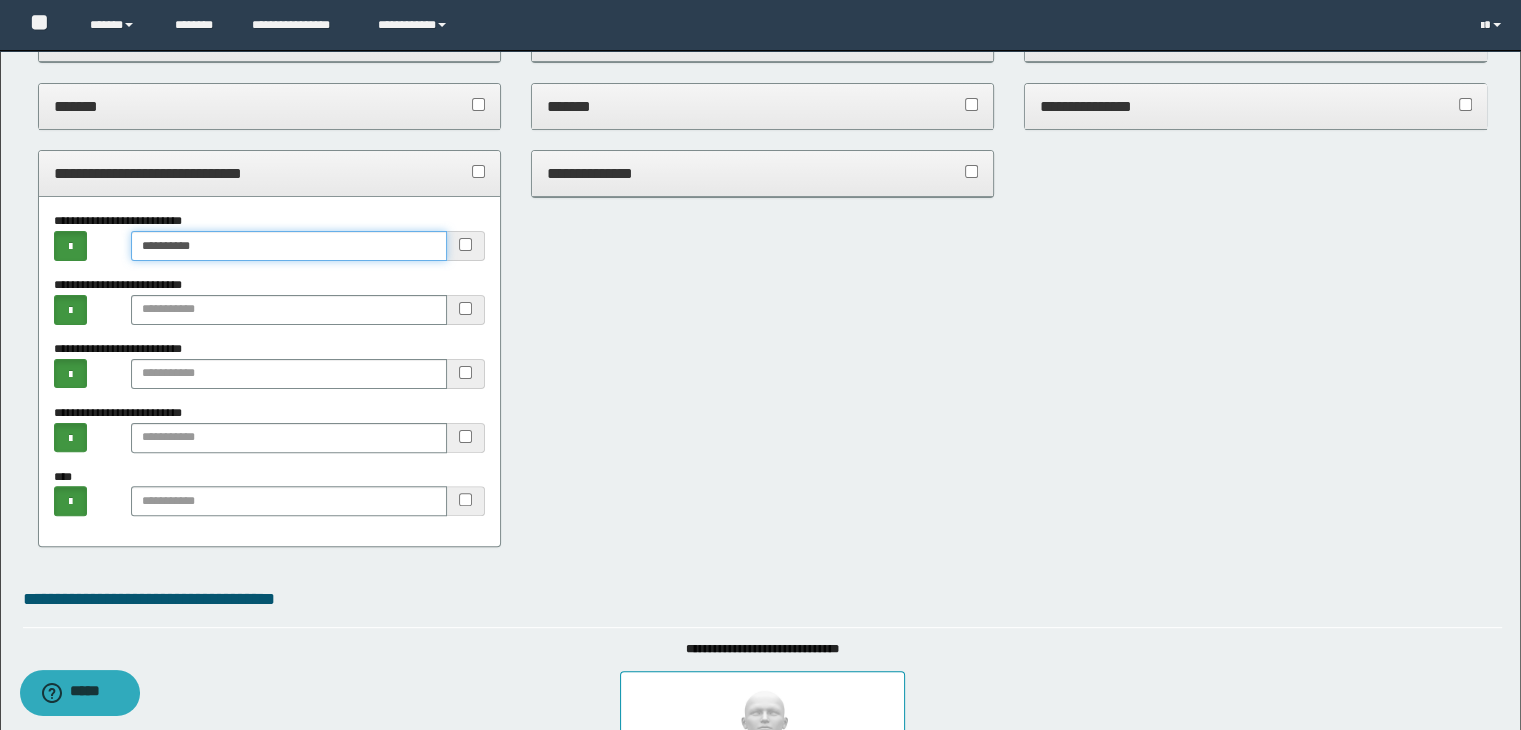 type on "**********" 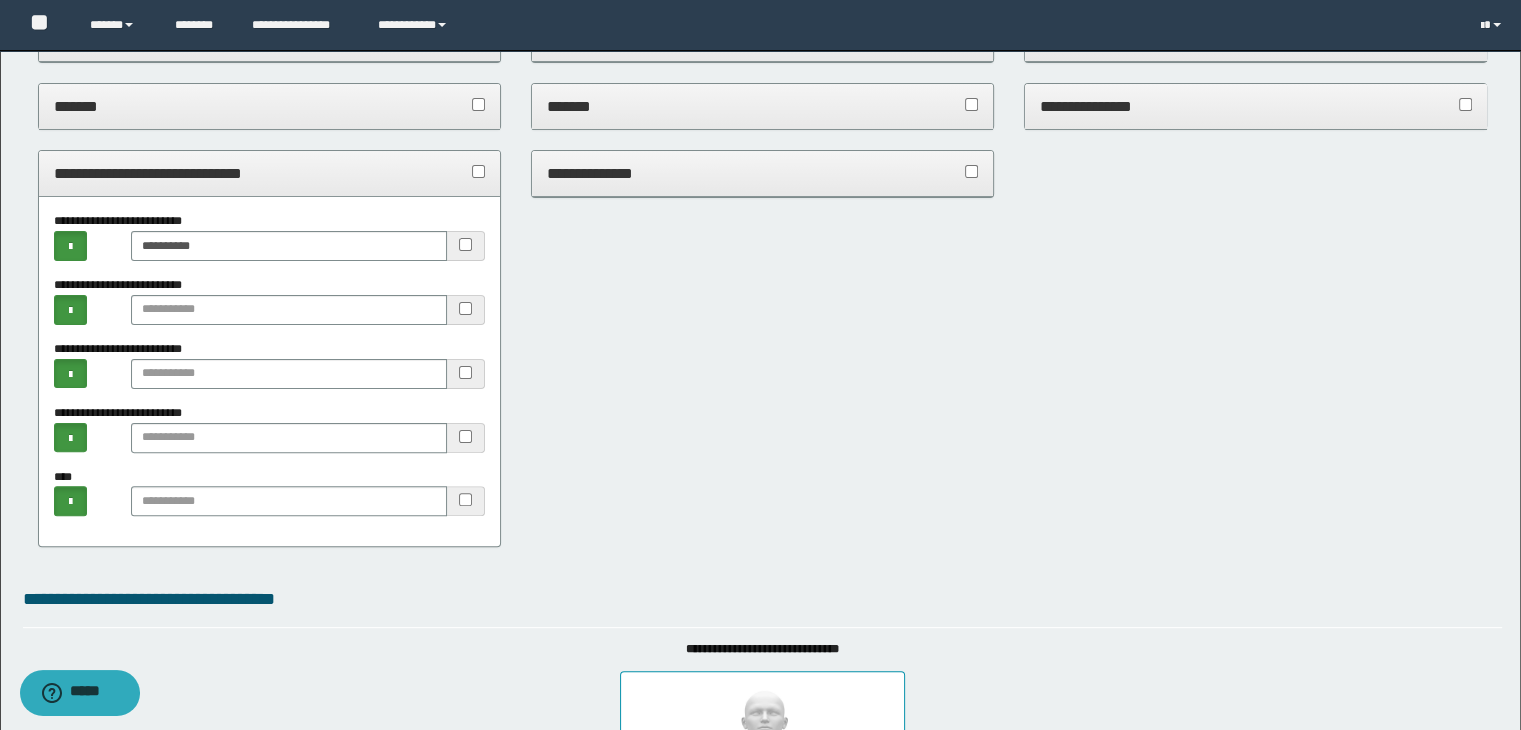 click on "**********" at bounding box center [270, 173] 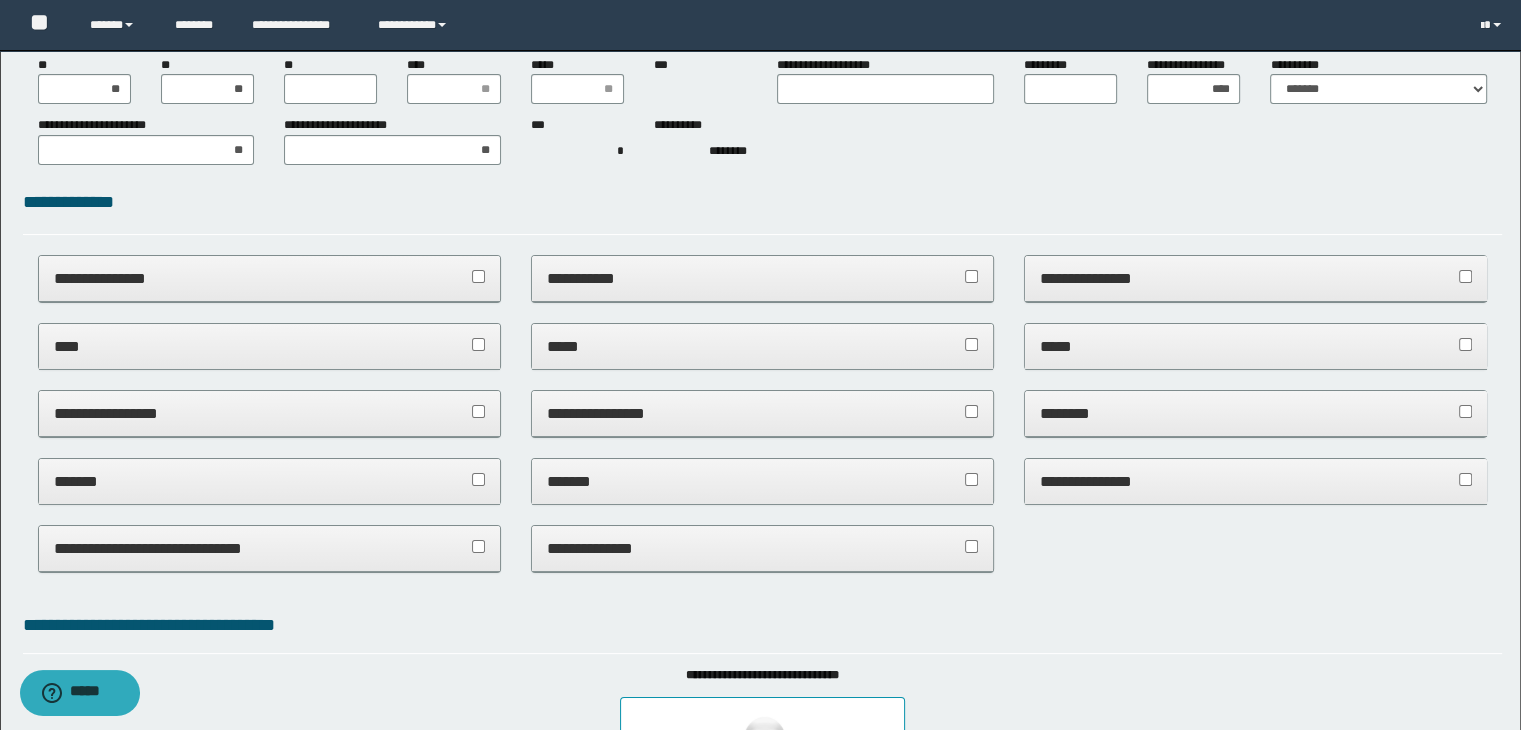 scroll, scrollTop: 100, scrollLeft: 0, axis: vertical 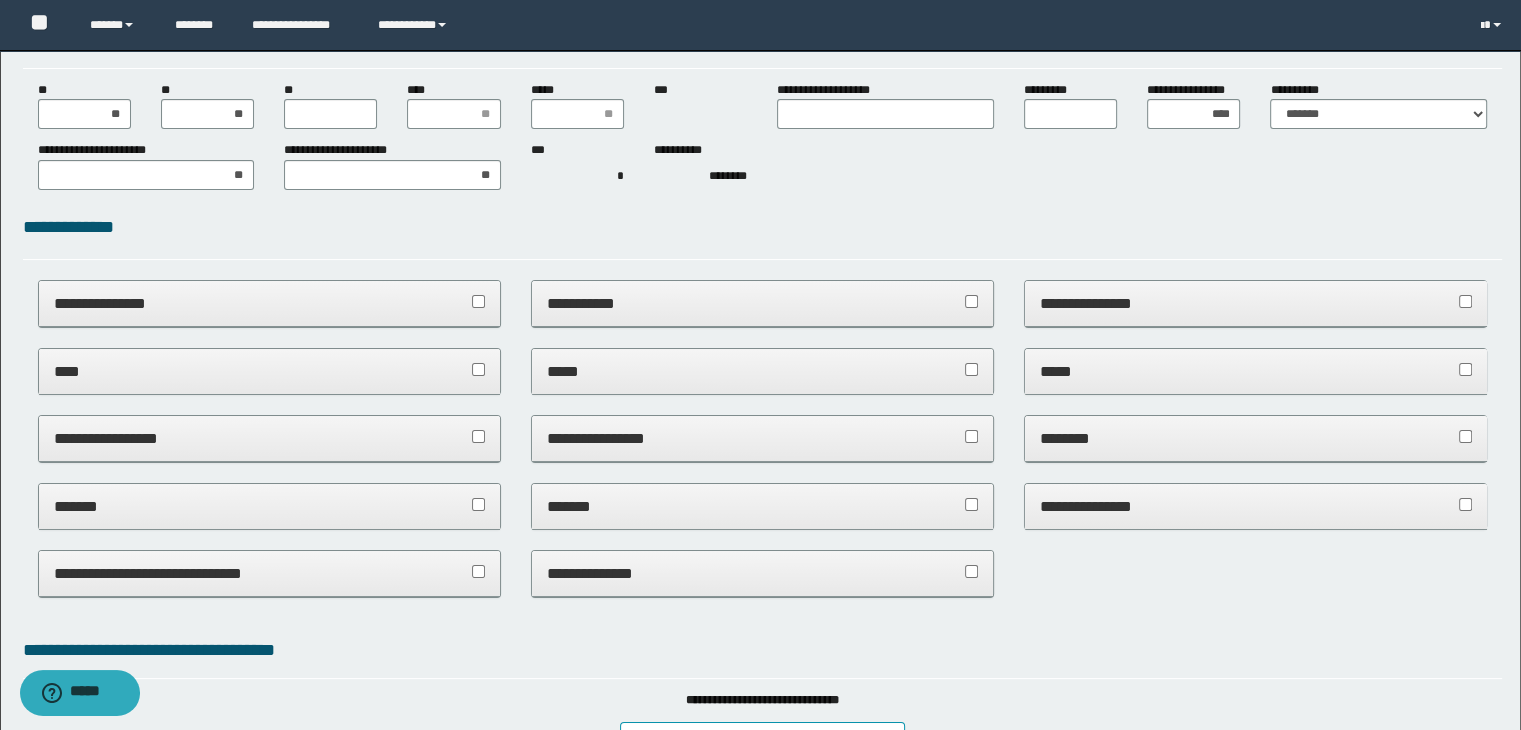 click on "**********" at bounding box center [763, 438] 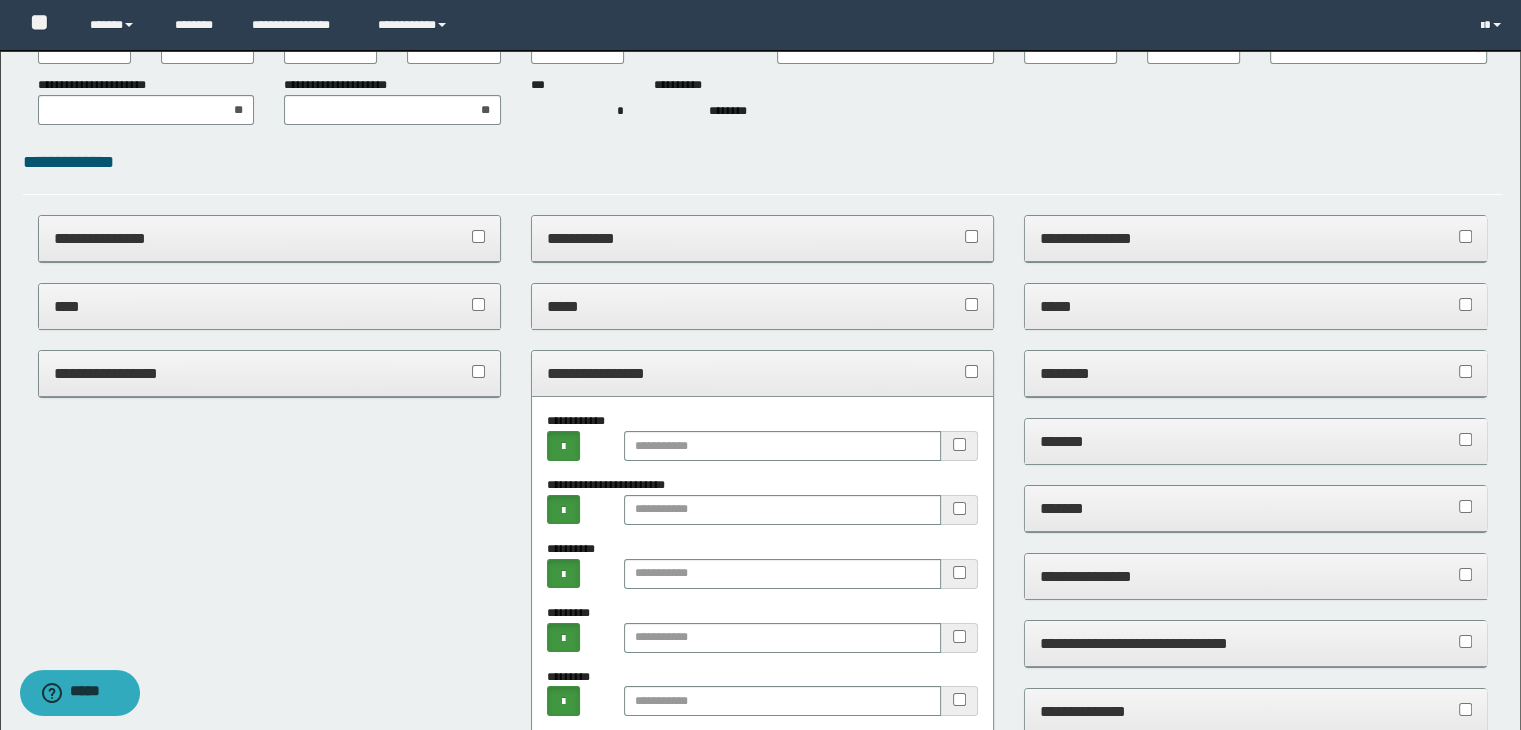 scroll, scrollTop: 300, scrollLeft: 0, axis: vertical 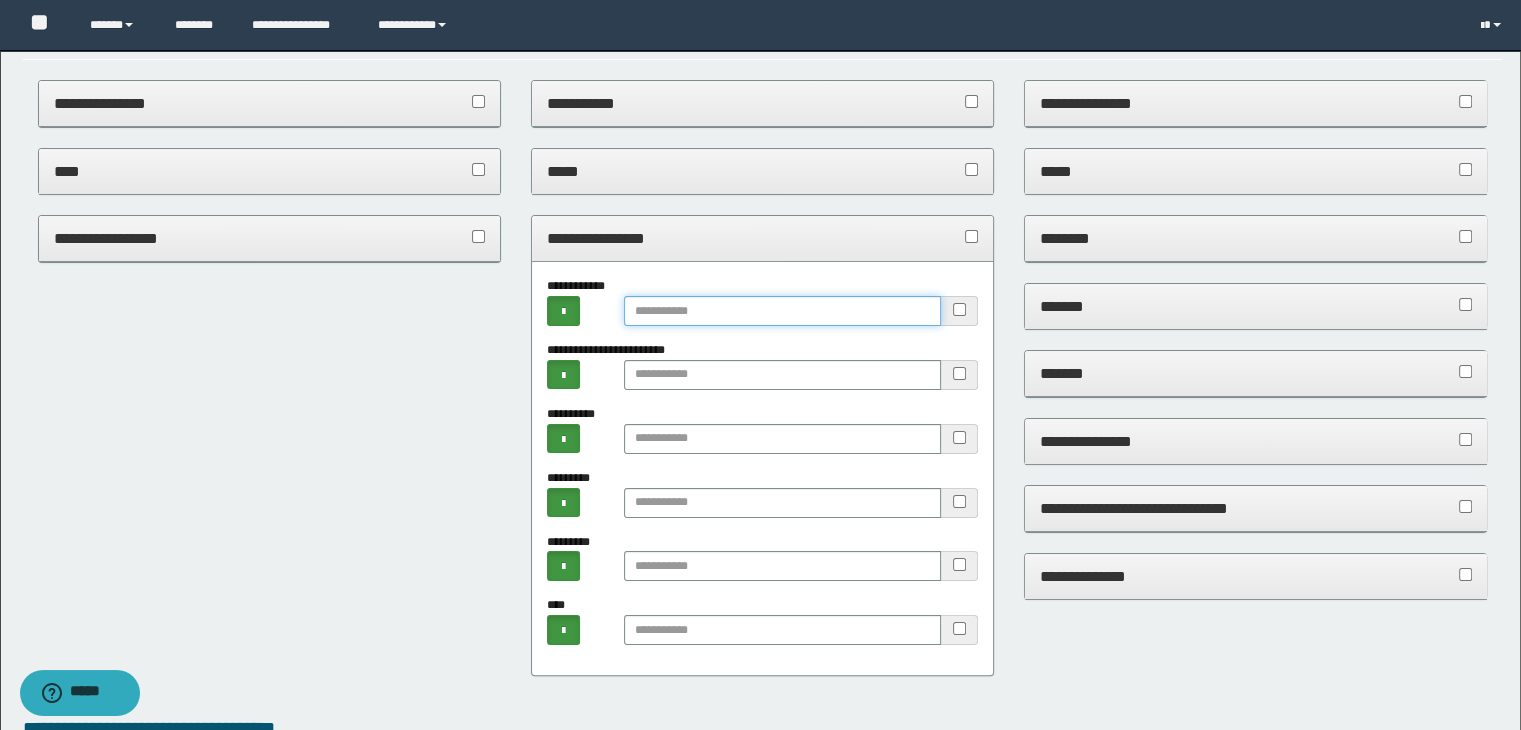 click at bounding box center [782, 311] 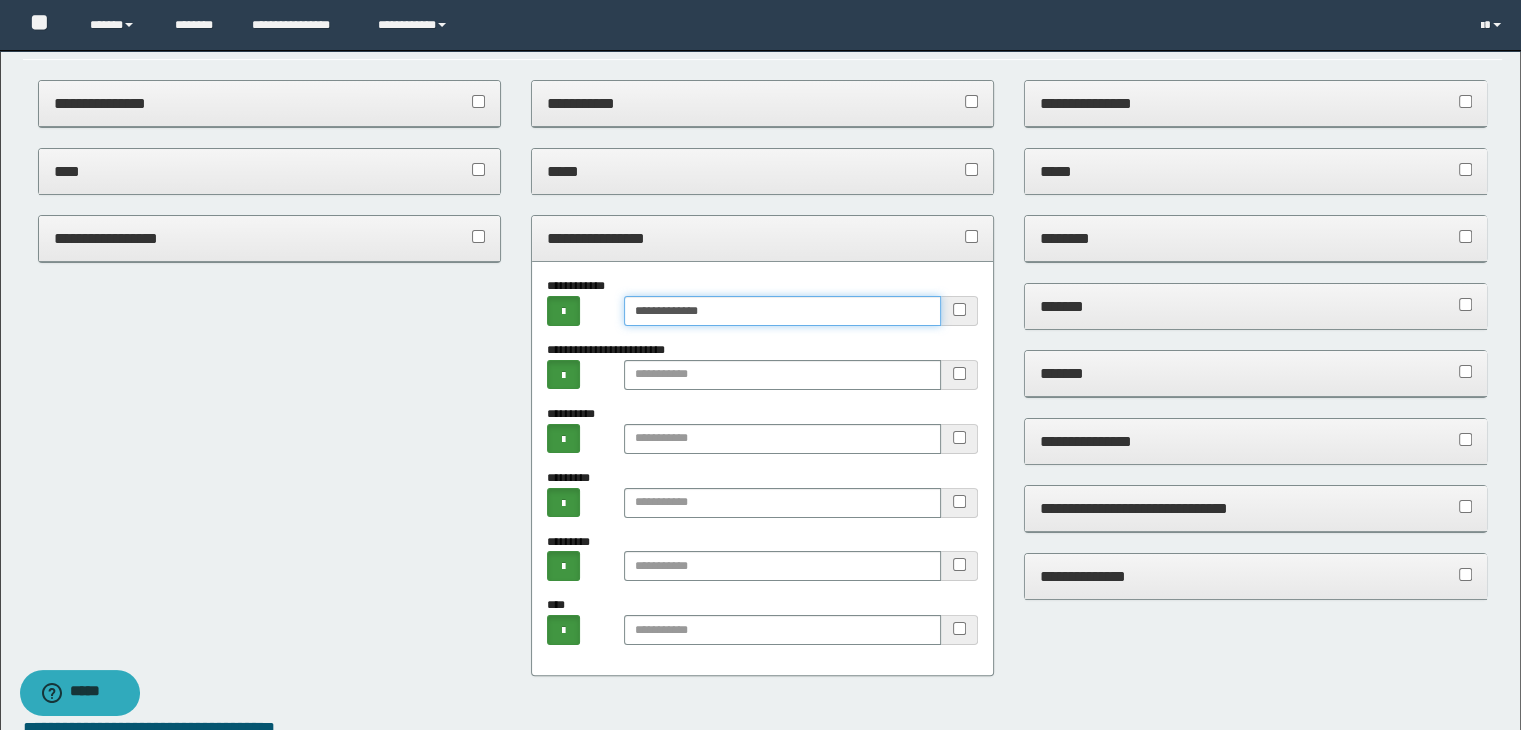 type on "**********" 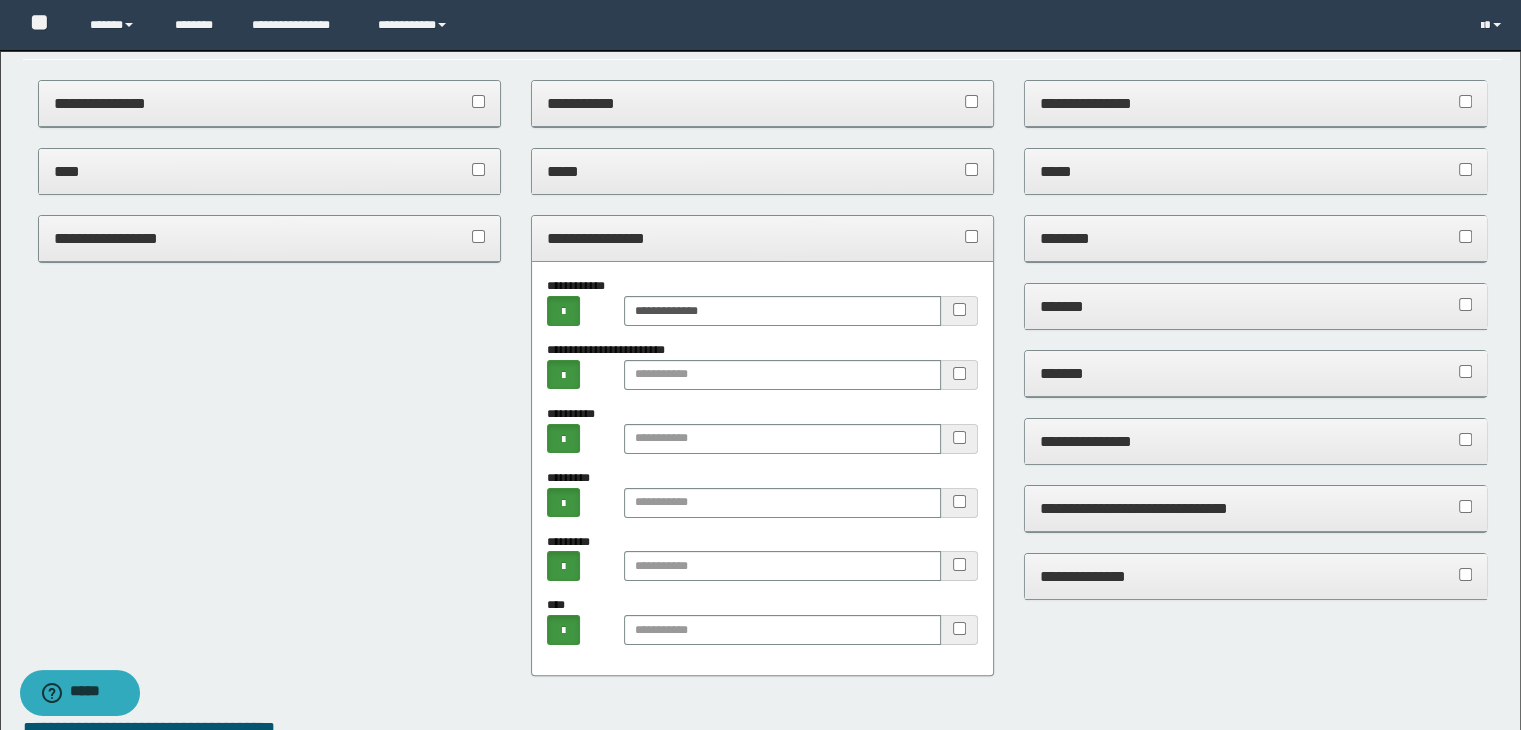 click on "**********" at bounding box center [763, 238] 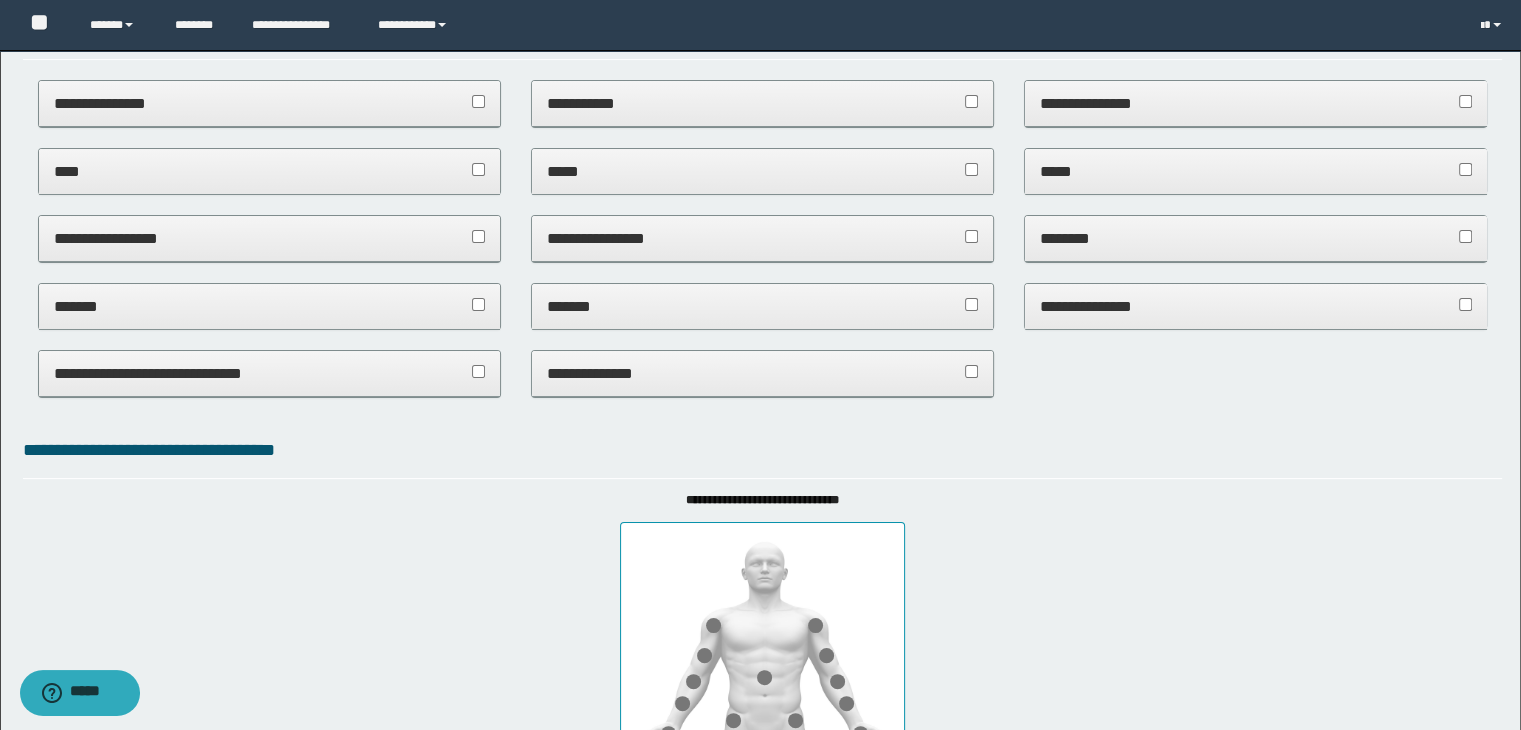 click on "*******" at bounding box center [763, 306] 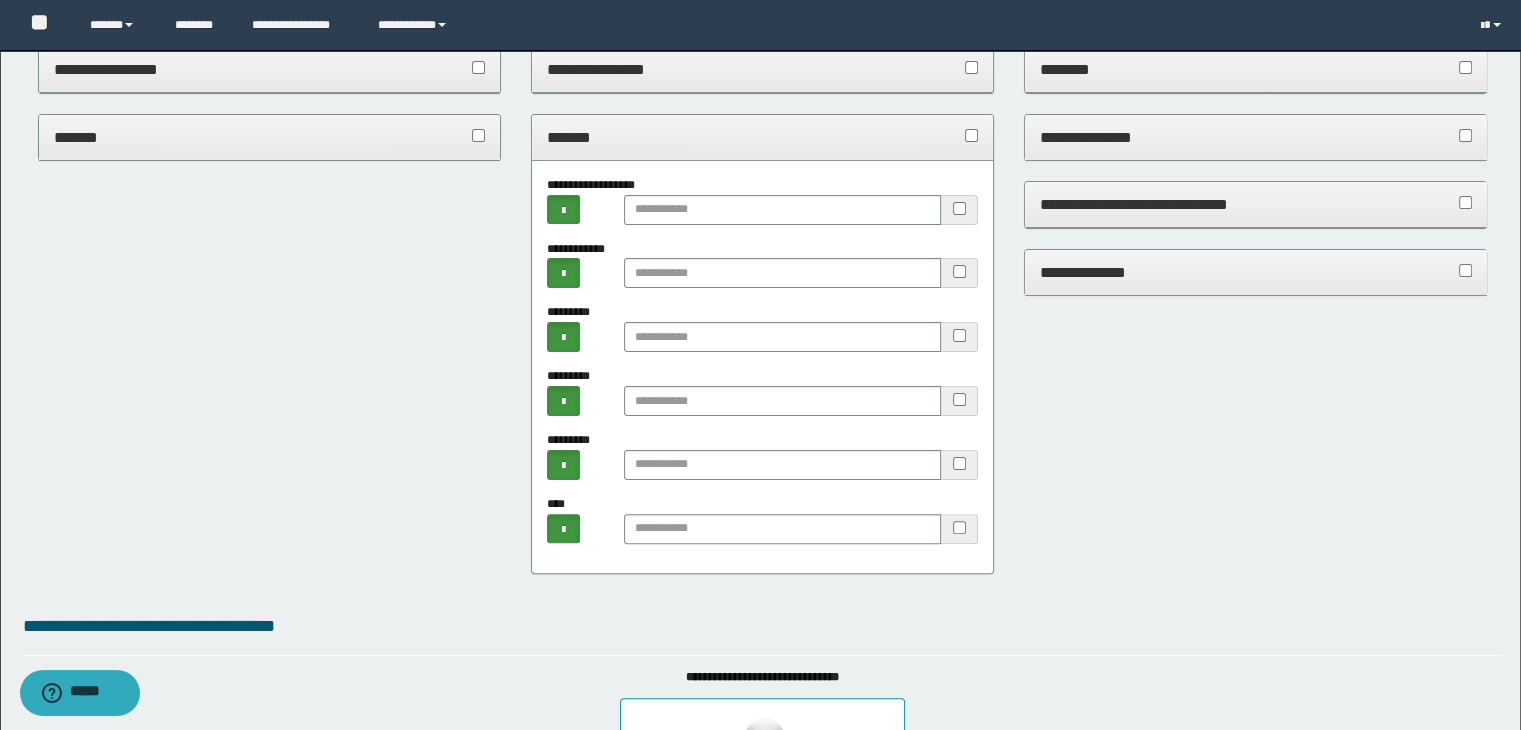 scroll, scrollTop: 500, scrollLeft: 0, axis: vertical 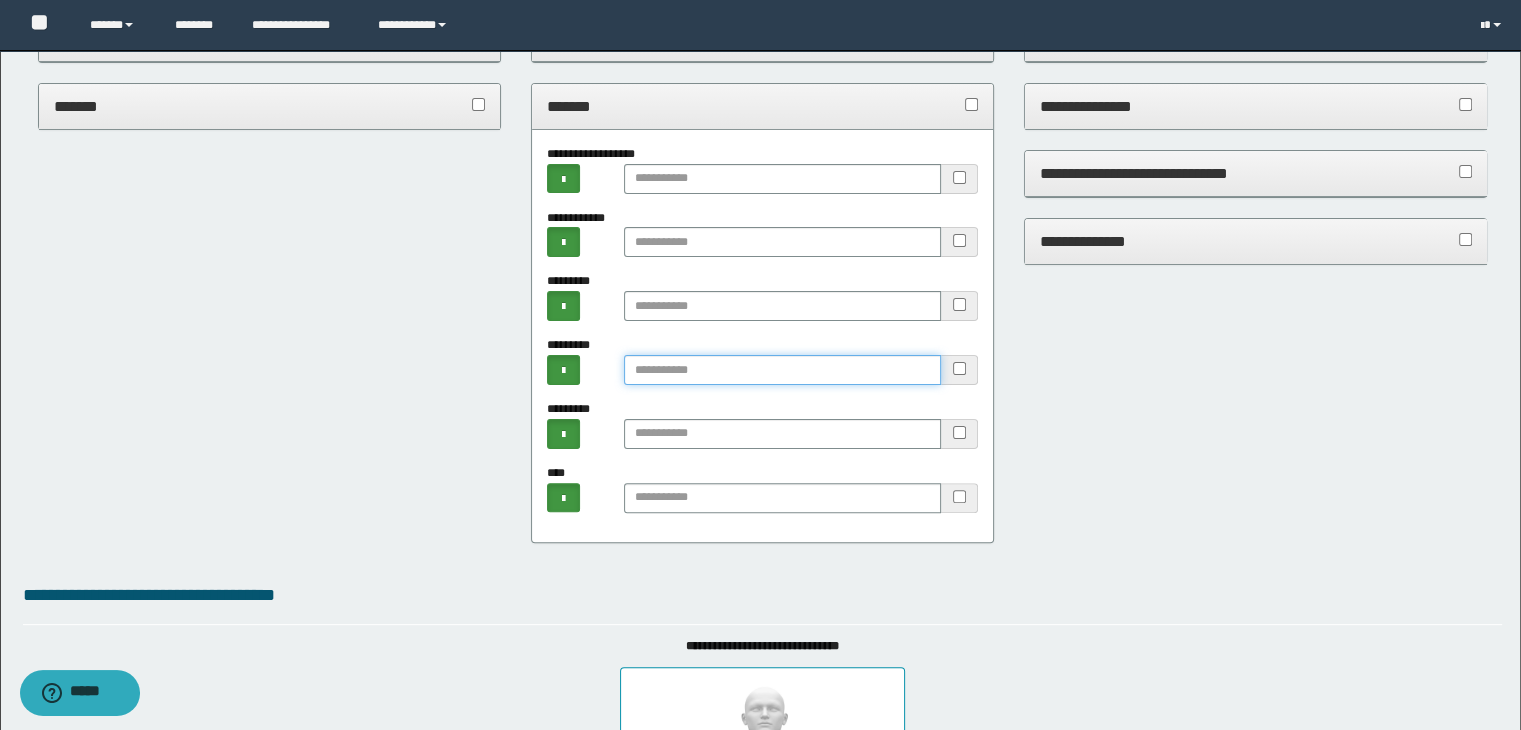 click at bounding box center (782, 370) 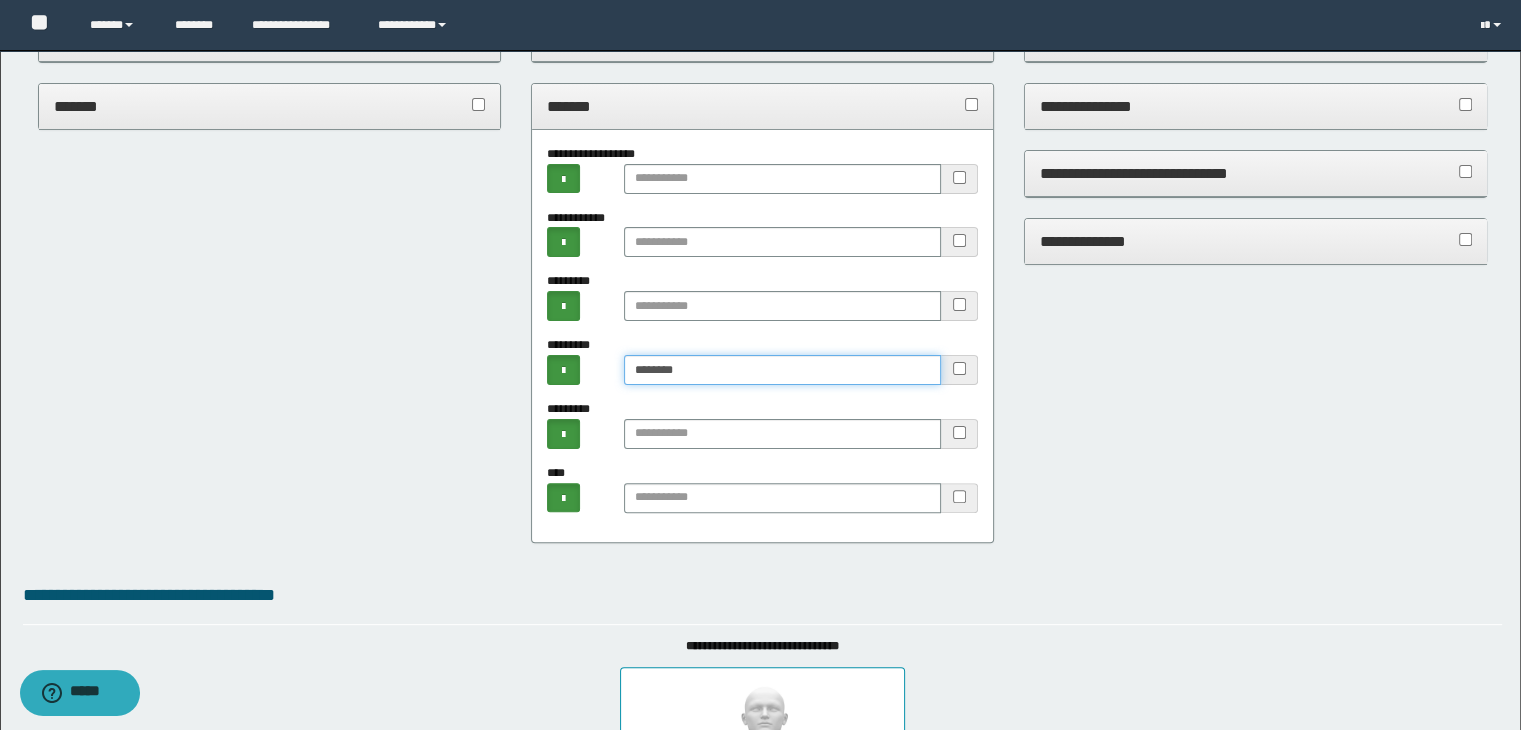 scroll, scrollTop: 200, scrollLeft: 0, axis: vertical 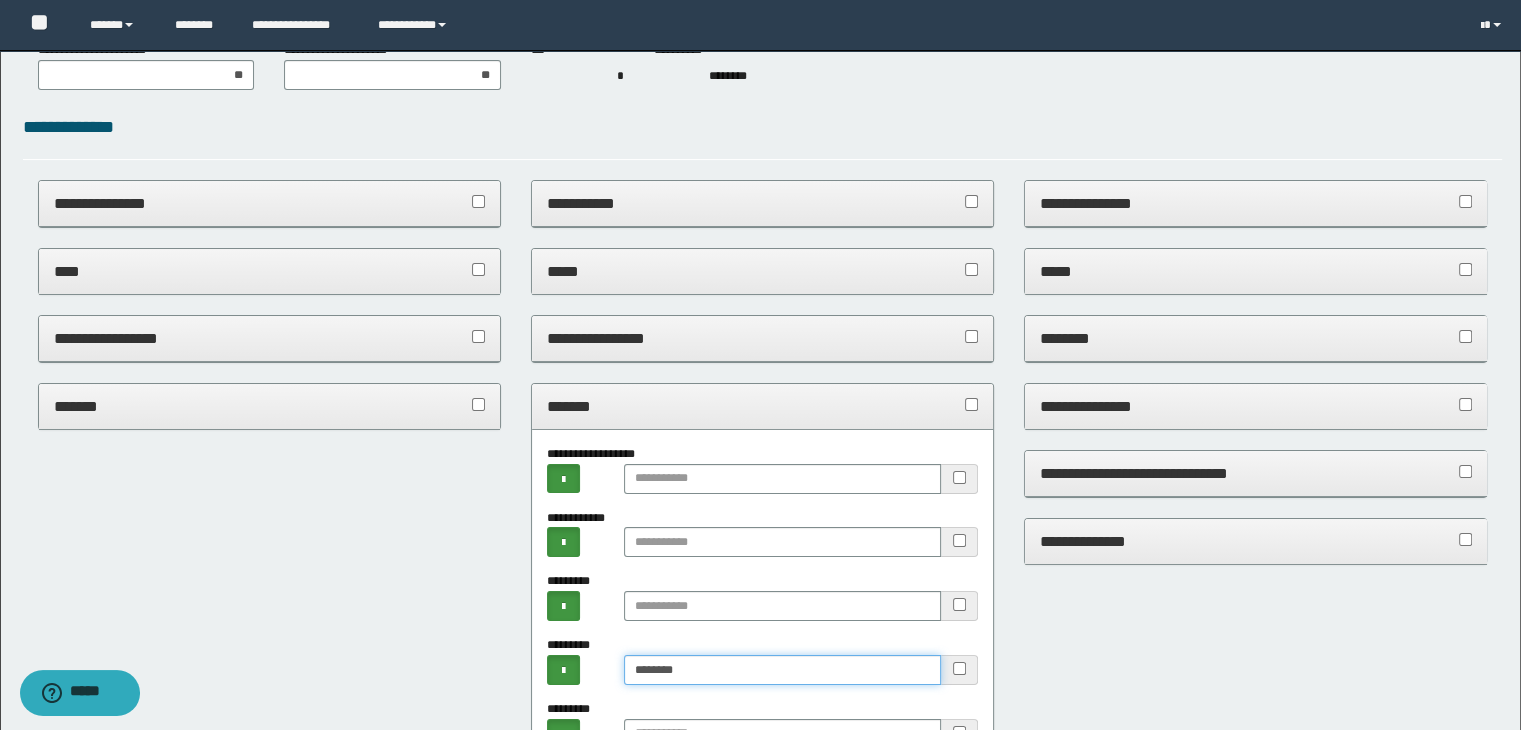 type on "********" 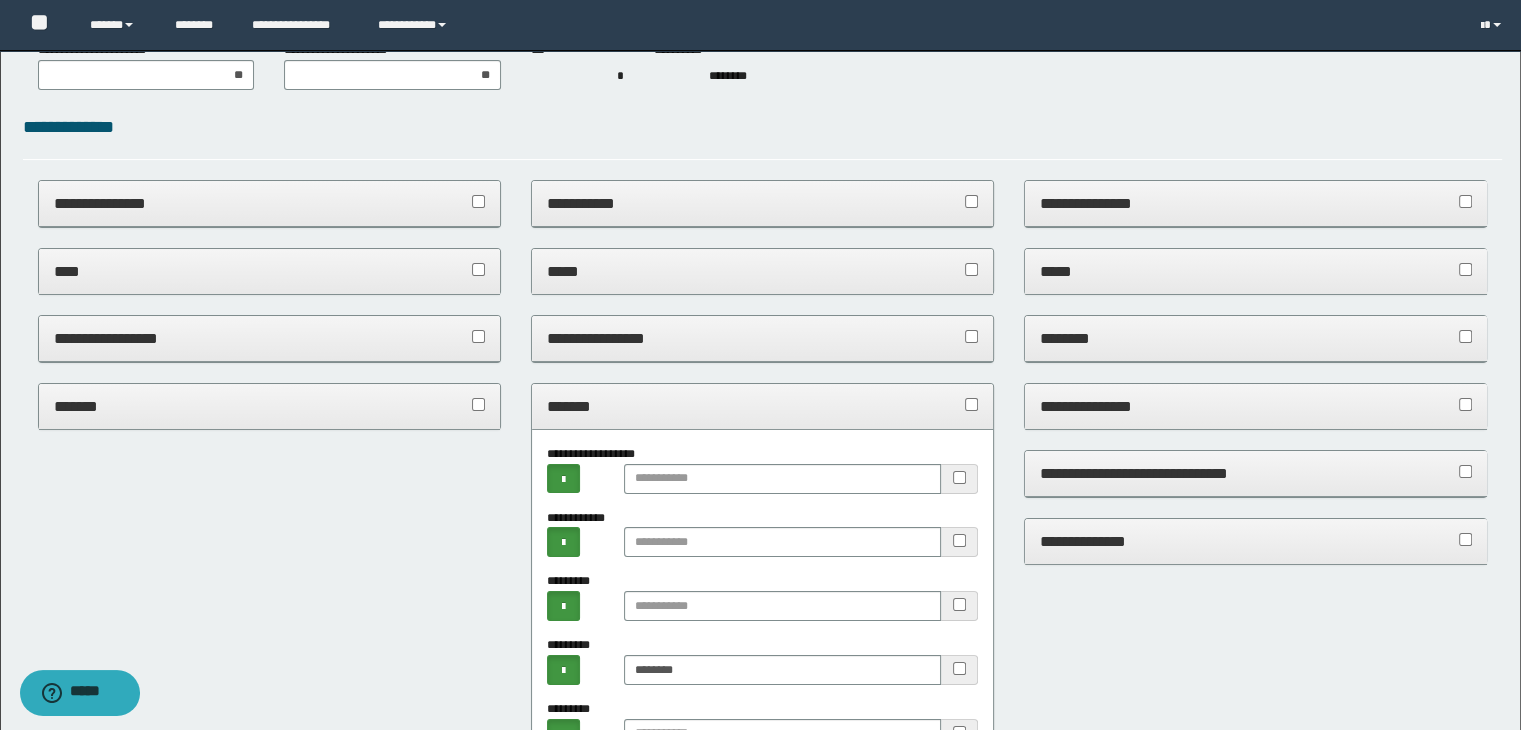 click on "*******" at bounding box center [763, 406] 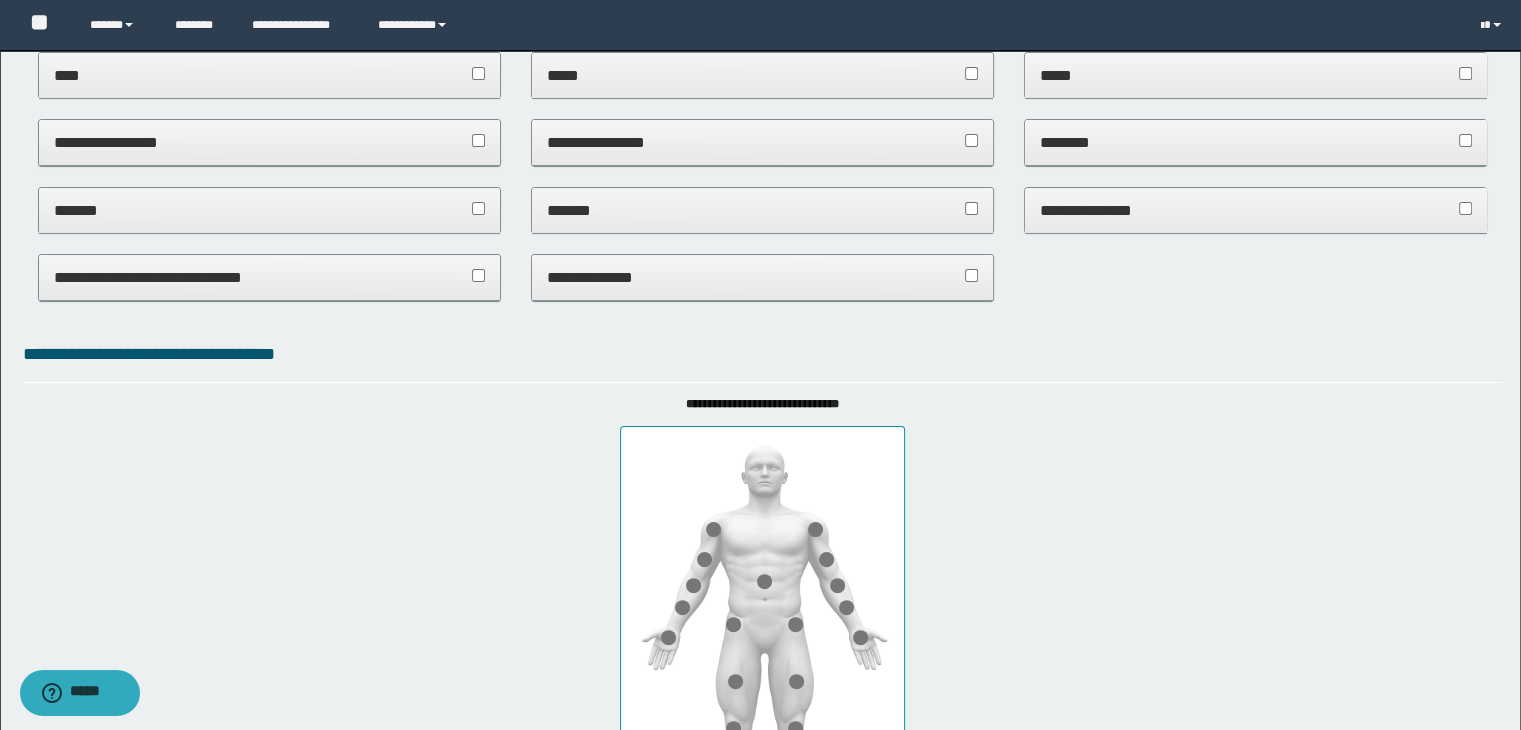 scroll, scrollTop: 400, scrollLeft: 0, axis: vertical 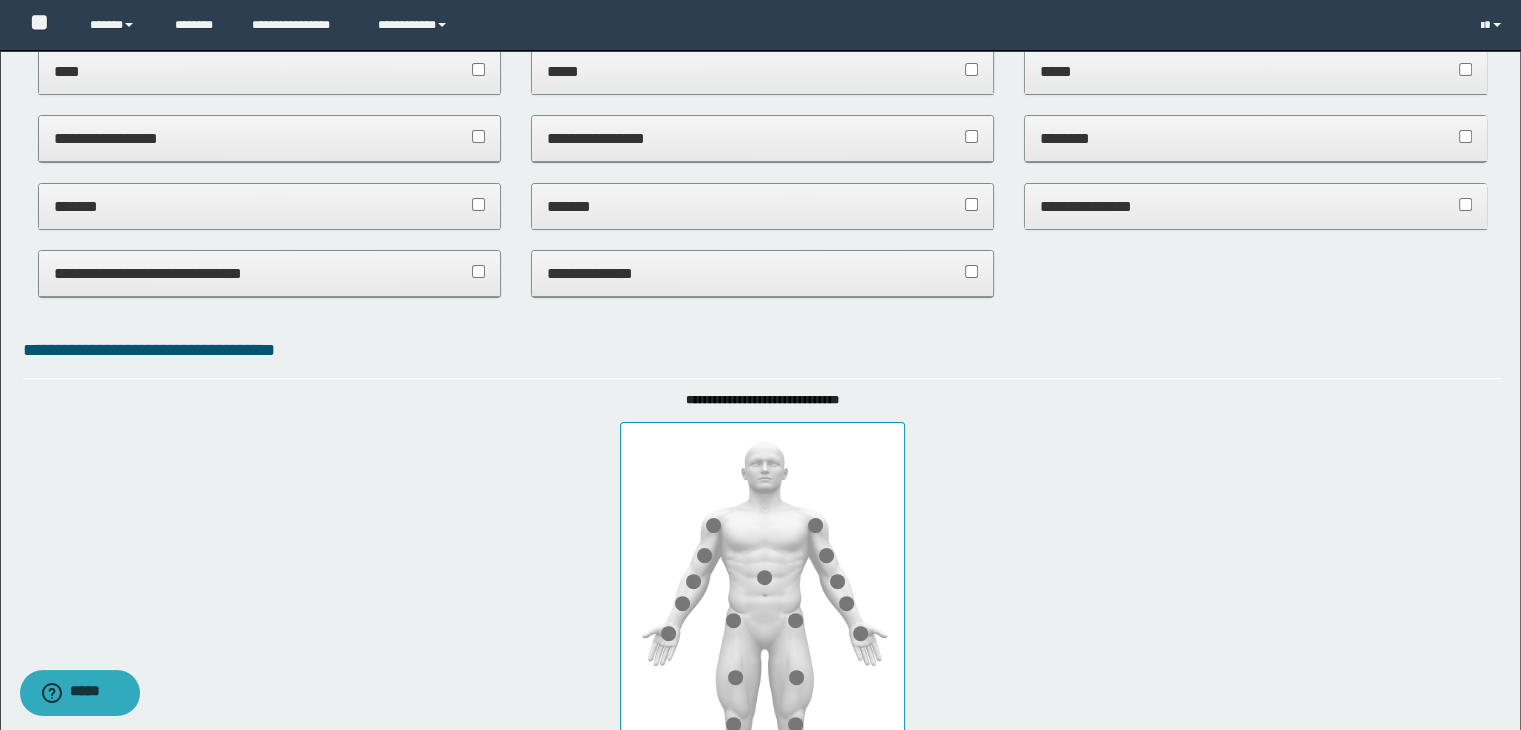 click on "********" at bounding box center (1256, 138) 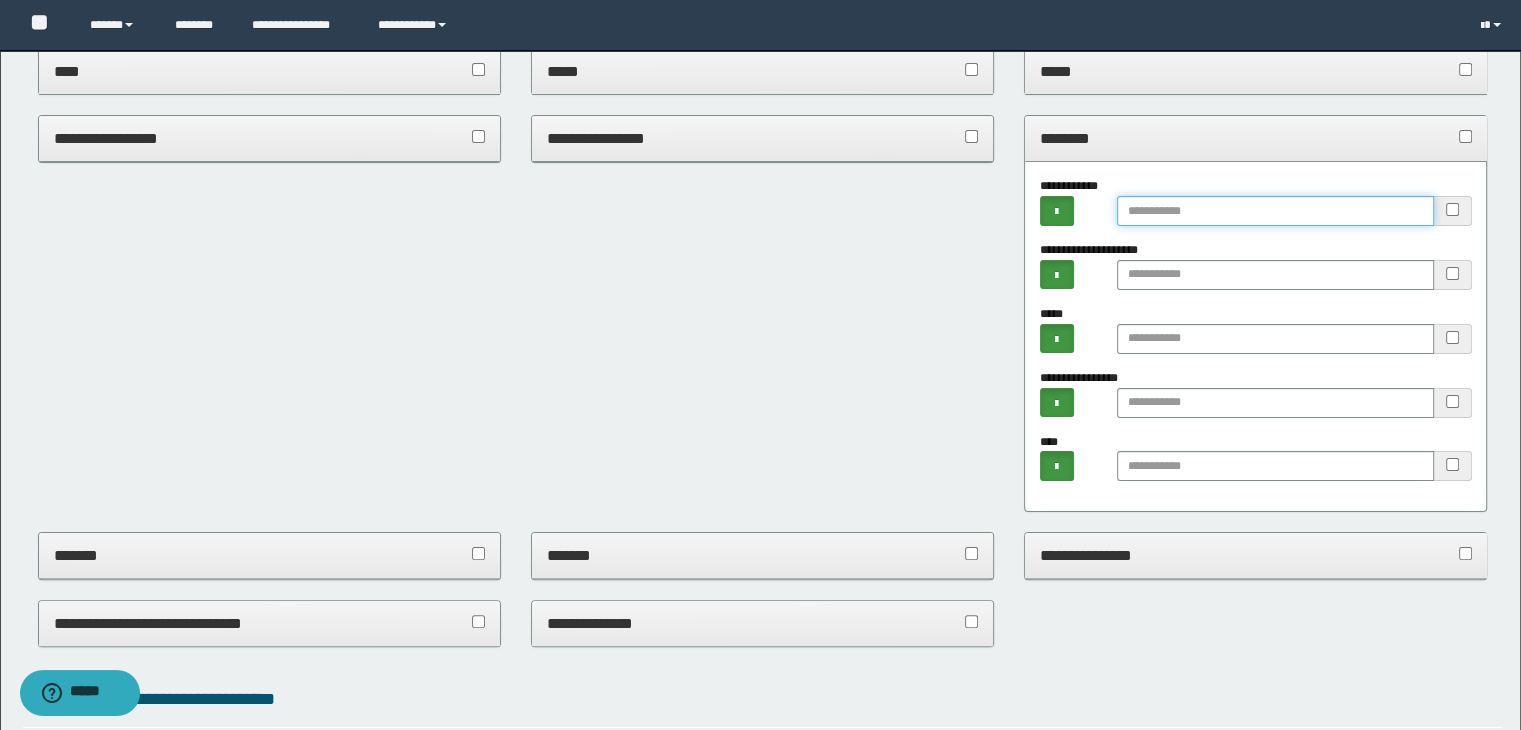 click at bounding box center (1275, 211) 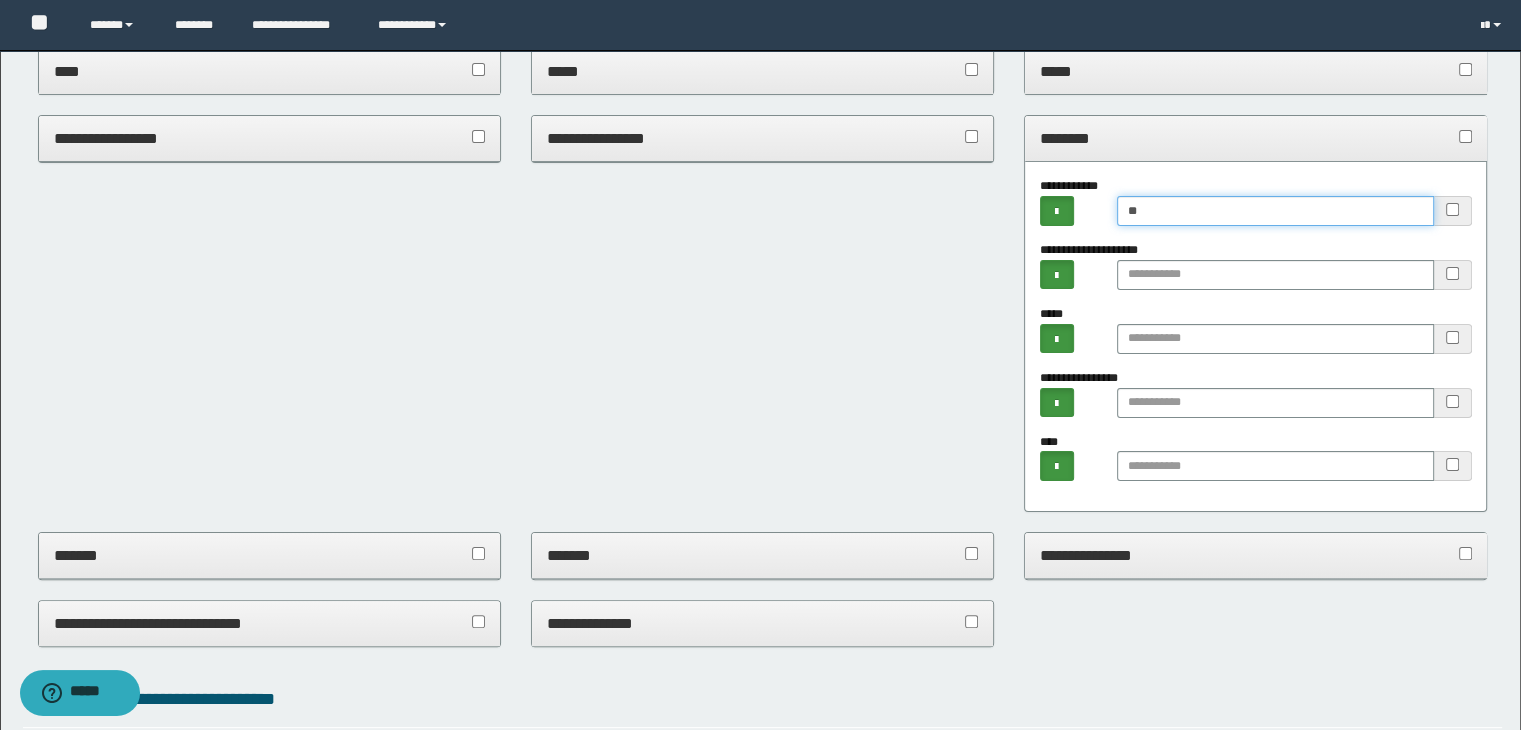 type on "*" 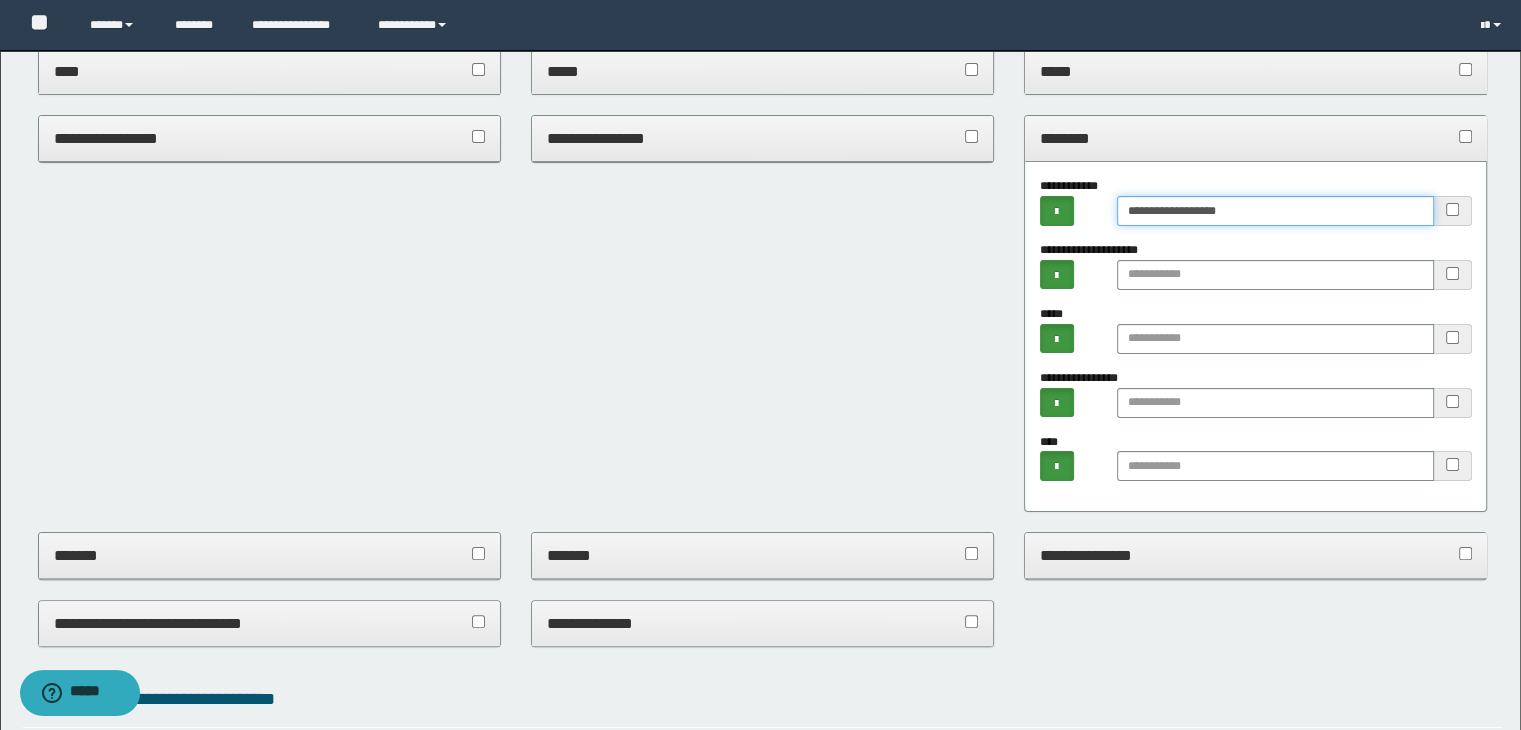 type on "**********" 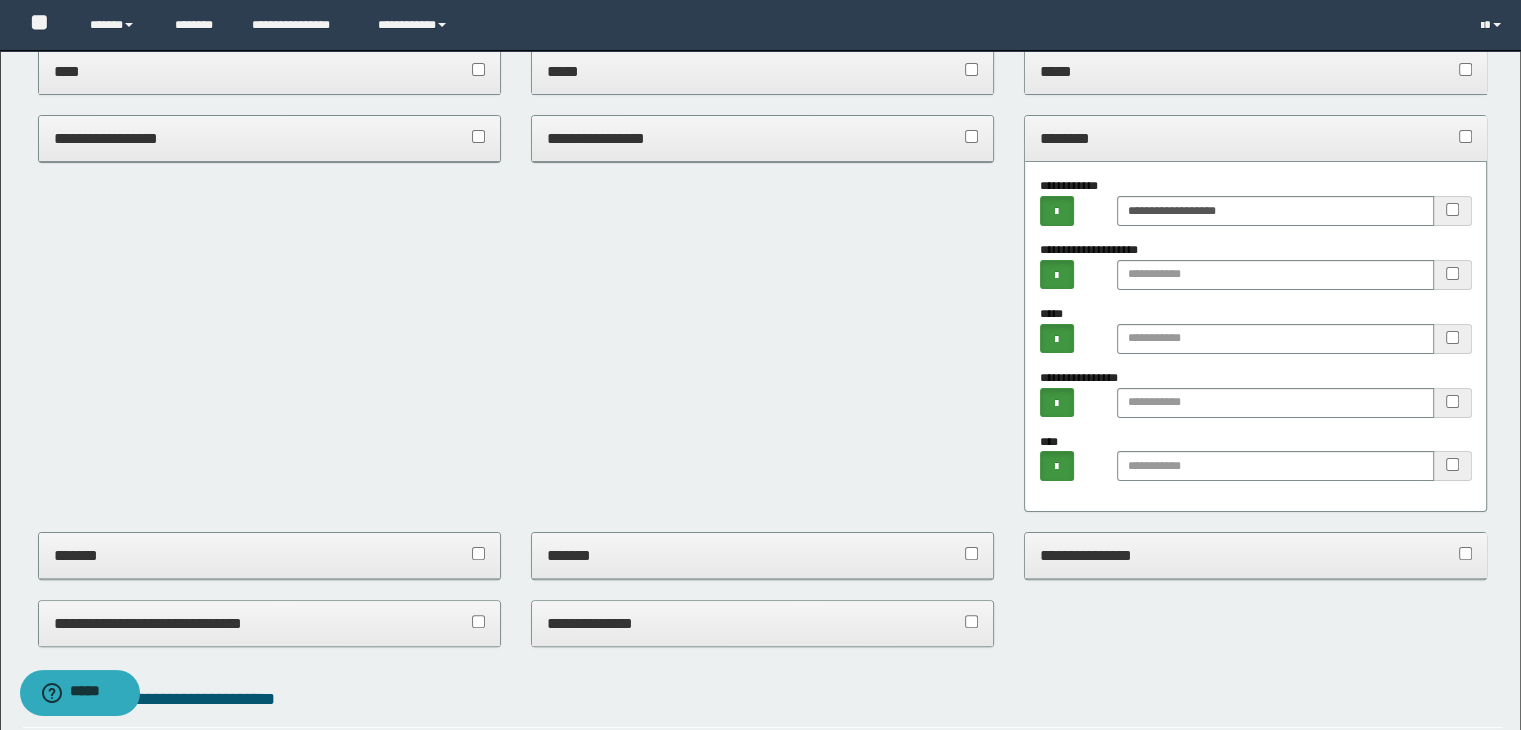 drag, startPoint x: 1075, startPoint y: 133, endPoint x: 1198, endPoint y: 177, distance: 130.63307 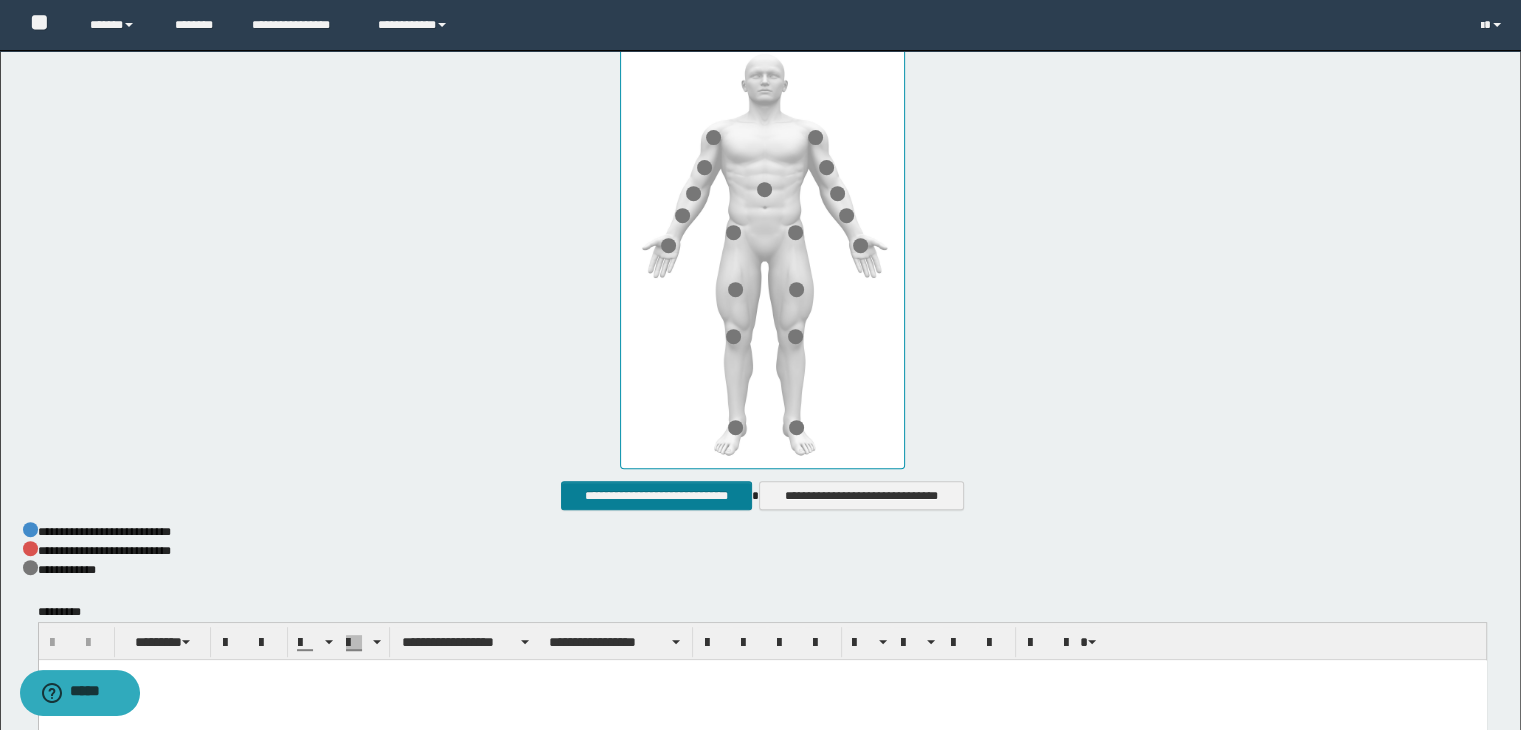 scroll, scrollTop: 800, scrollLeft: 0, axis: vertical 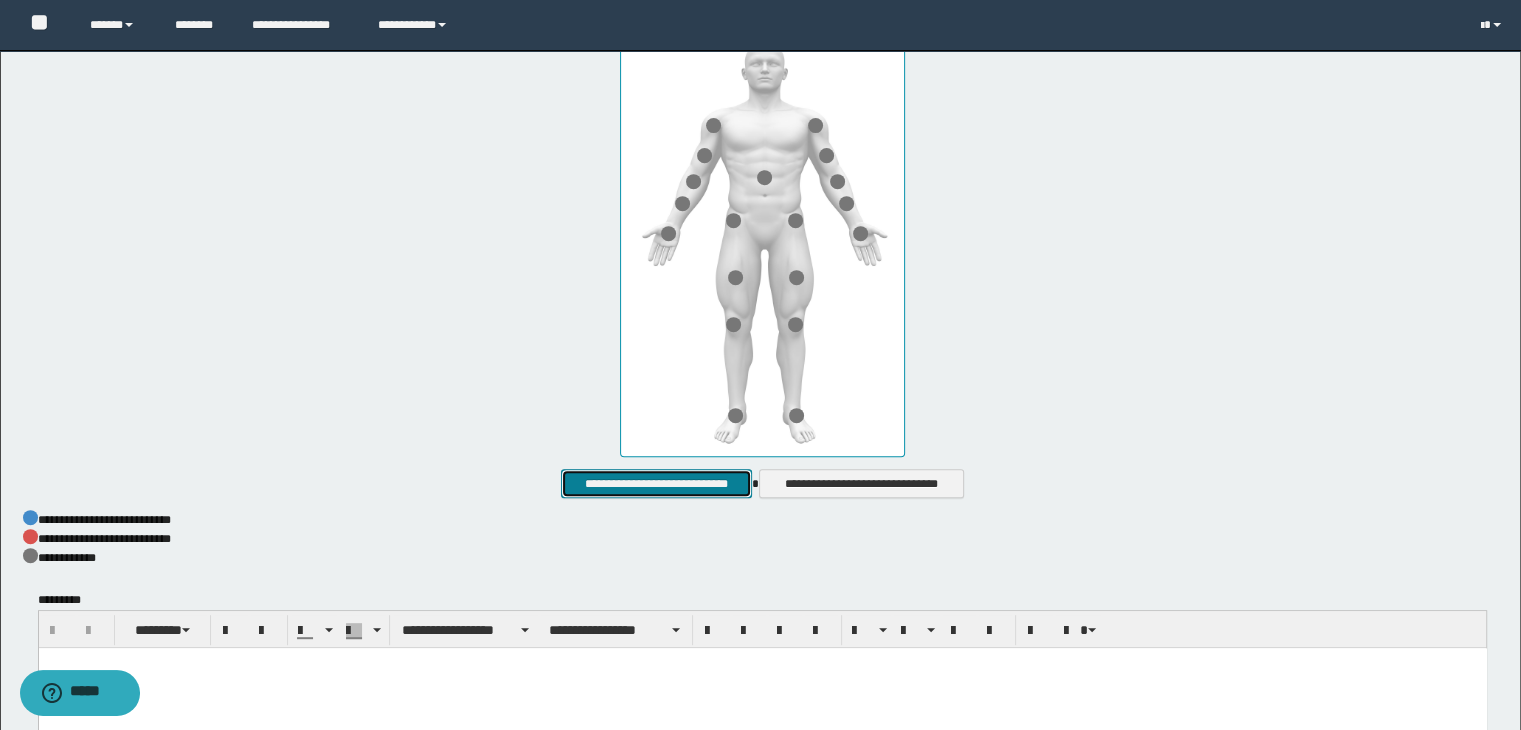 click on "**********" at bounding box center [656, 484] 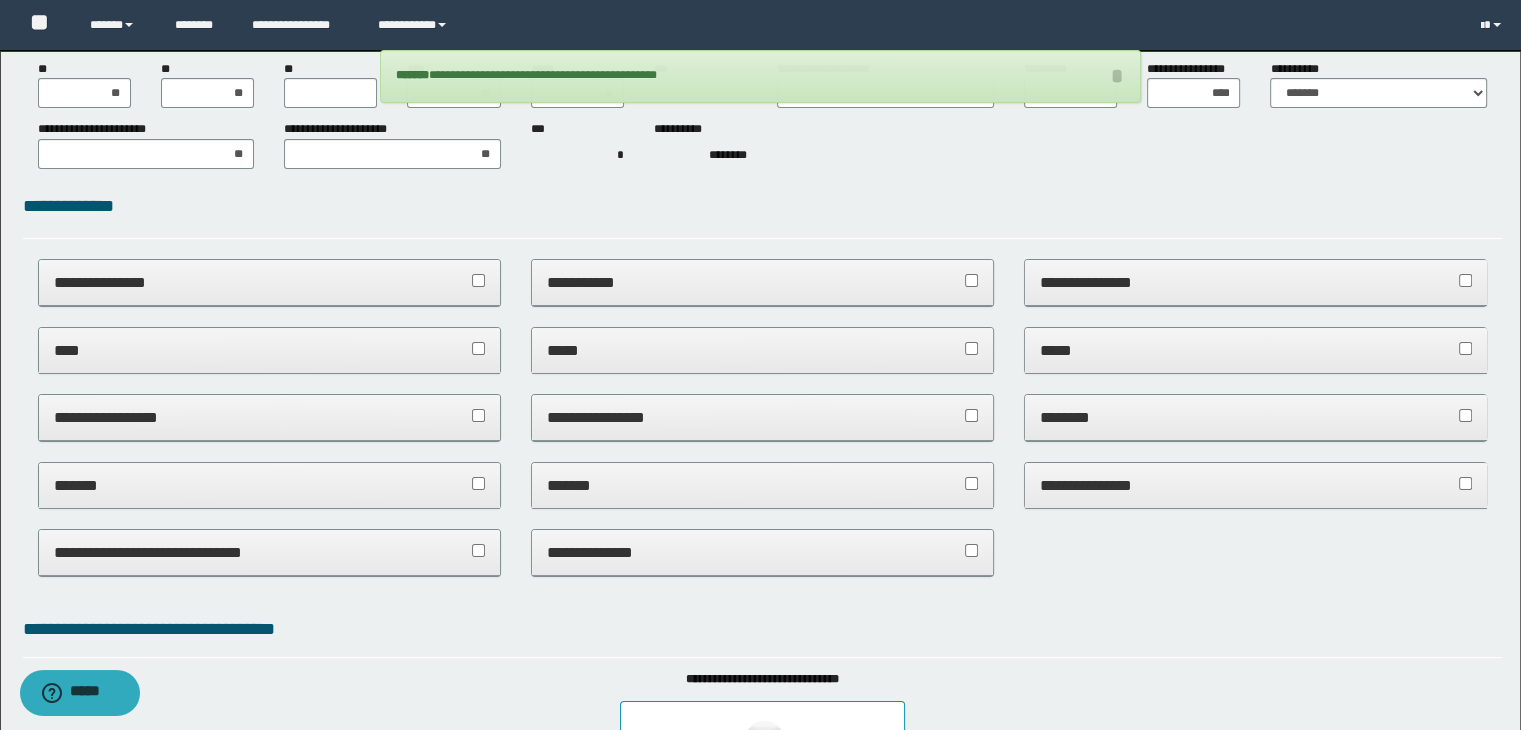 scroll, scrollTop: 0, scrollLeft: 0, axis: both 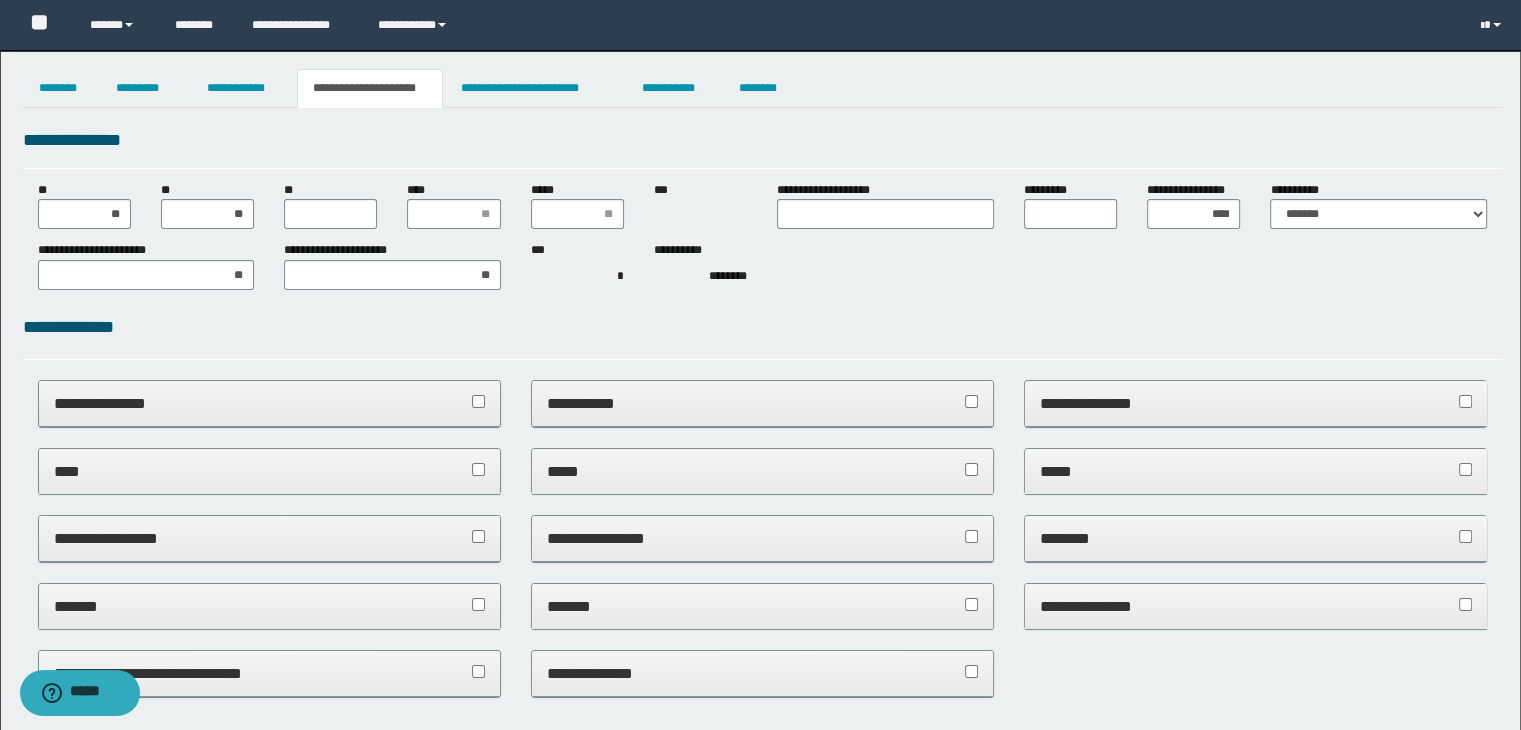 type 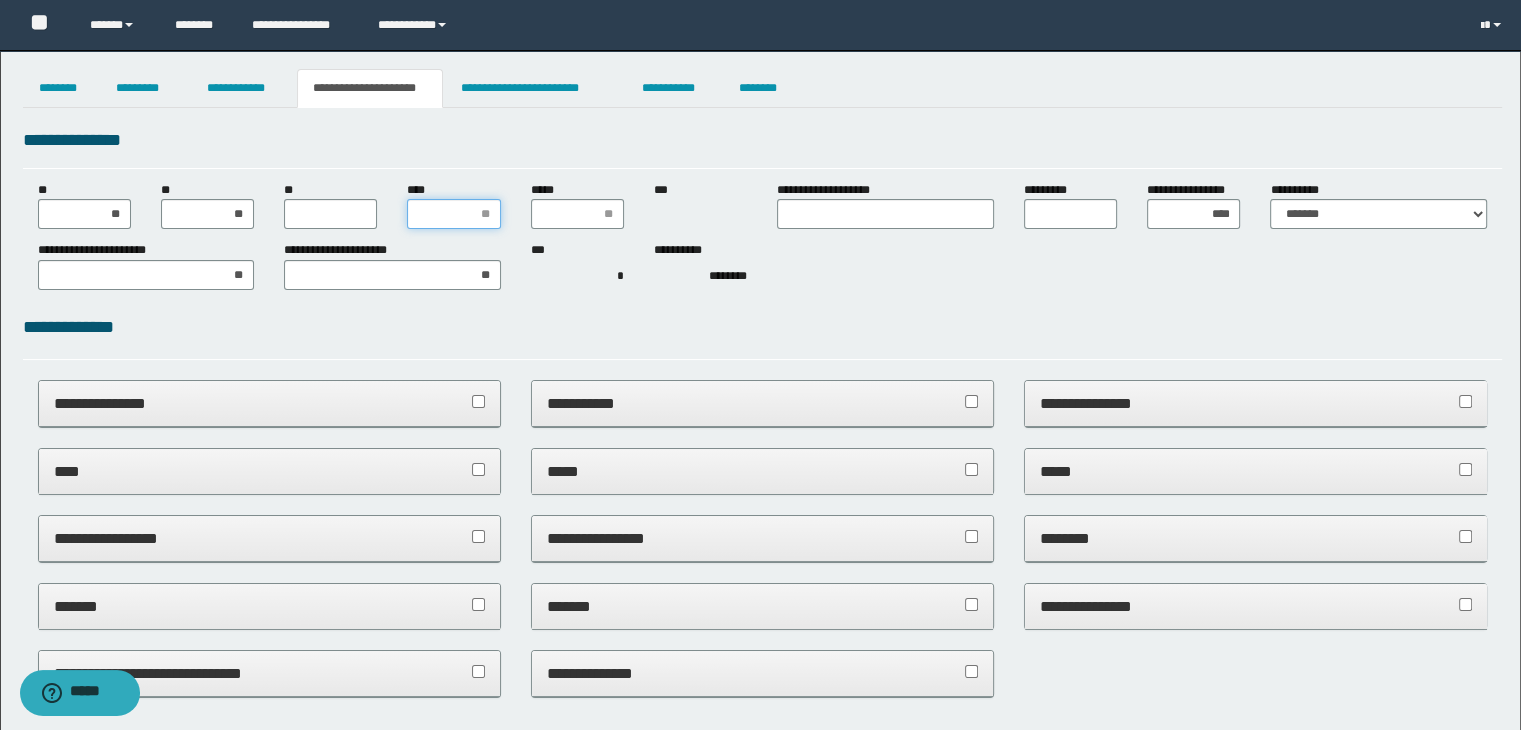 click on "****" at bounding box center (453, 214) 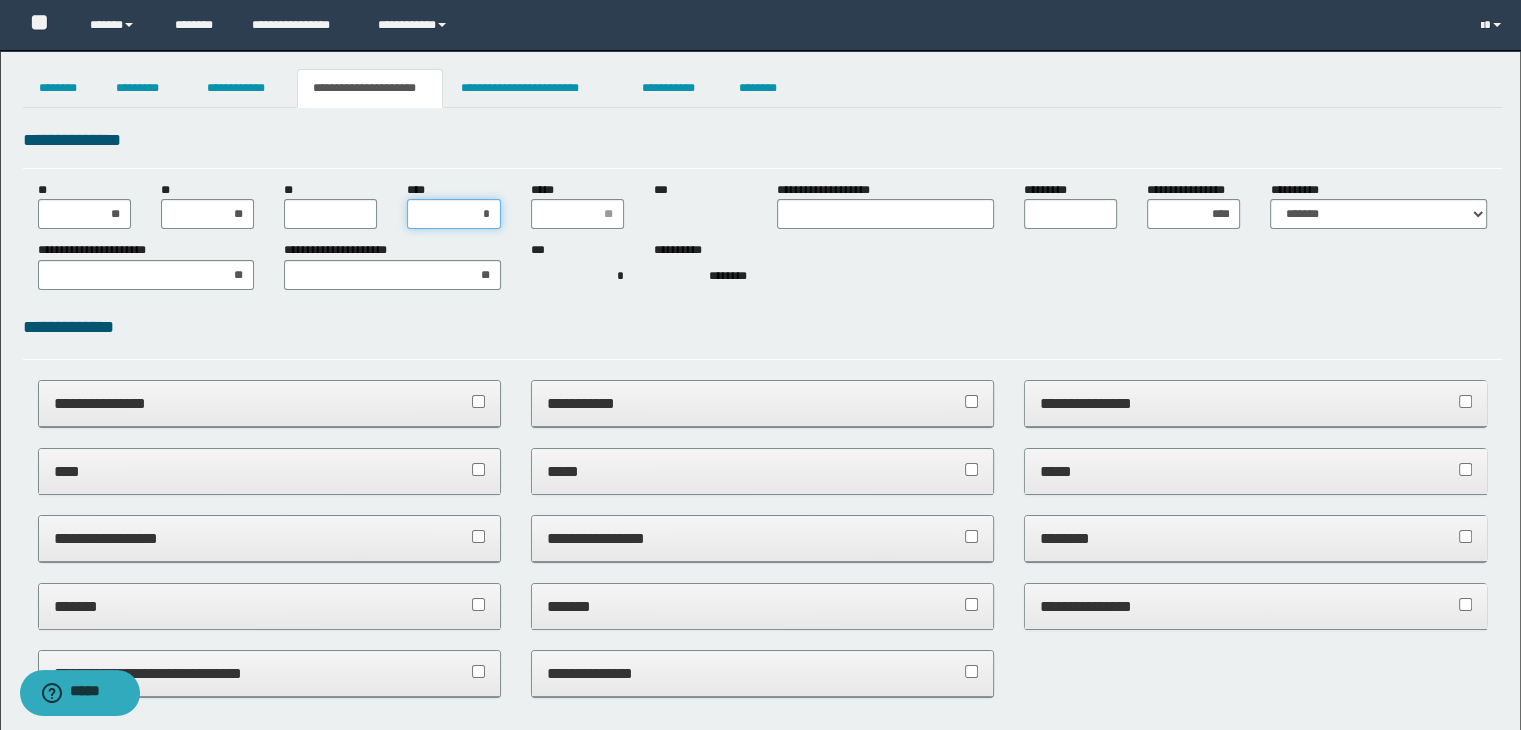 type on "**" 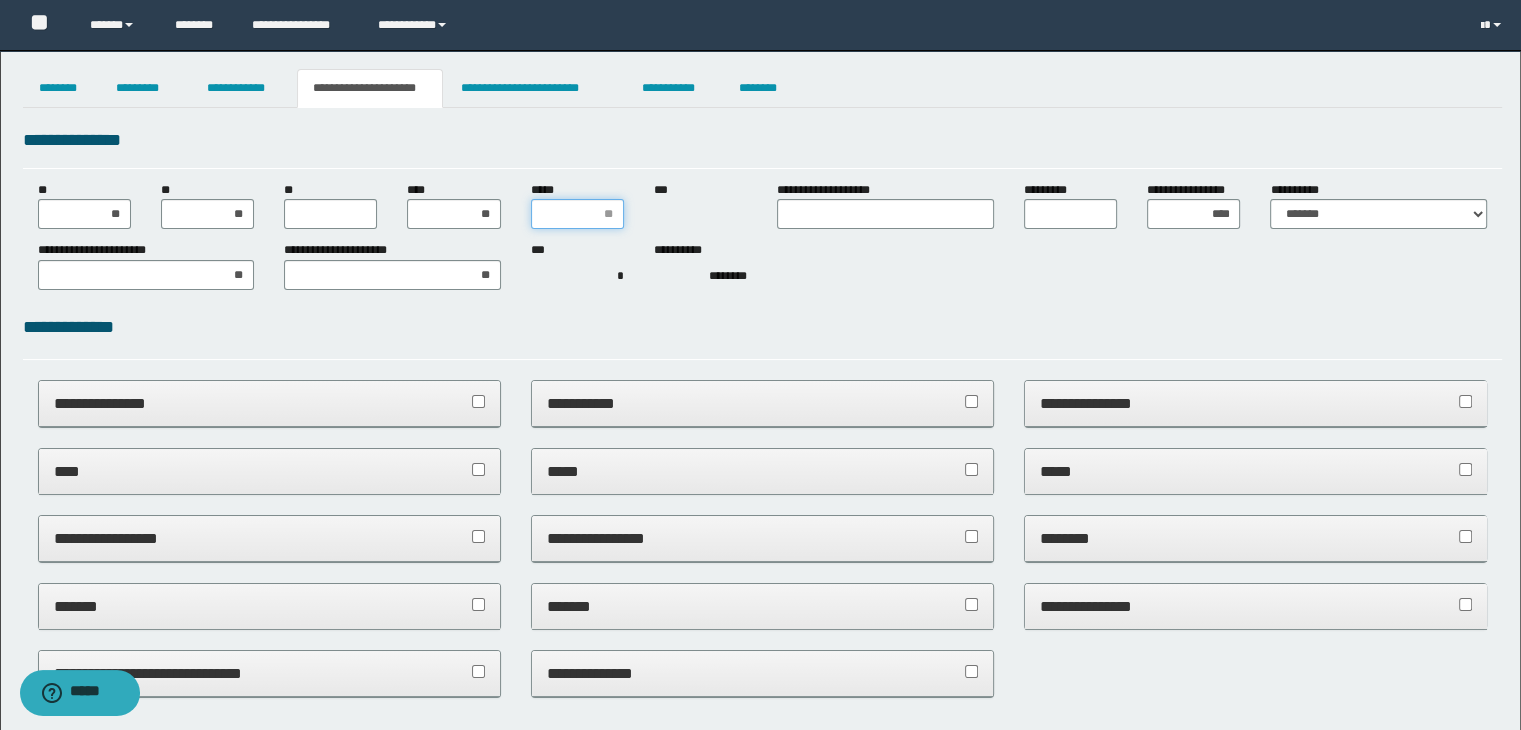 click on "*****" at bounding box center (577, 214) 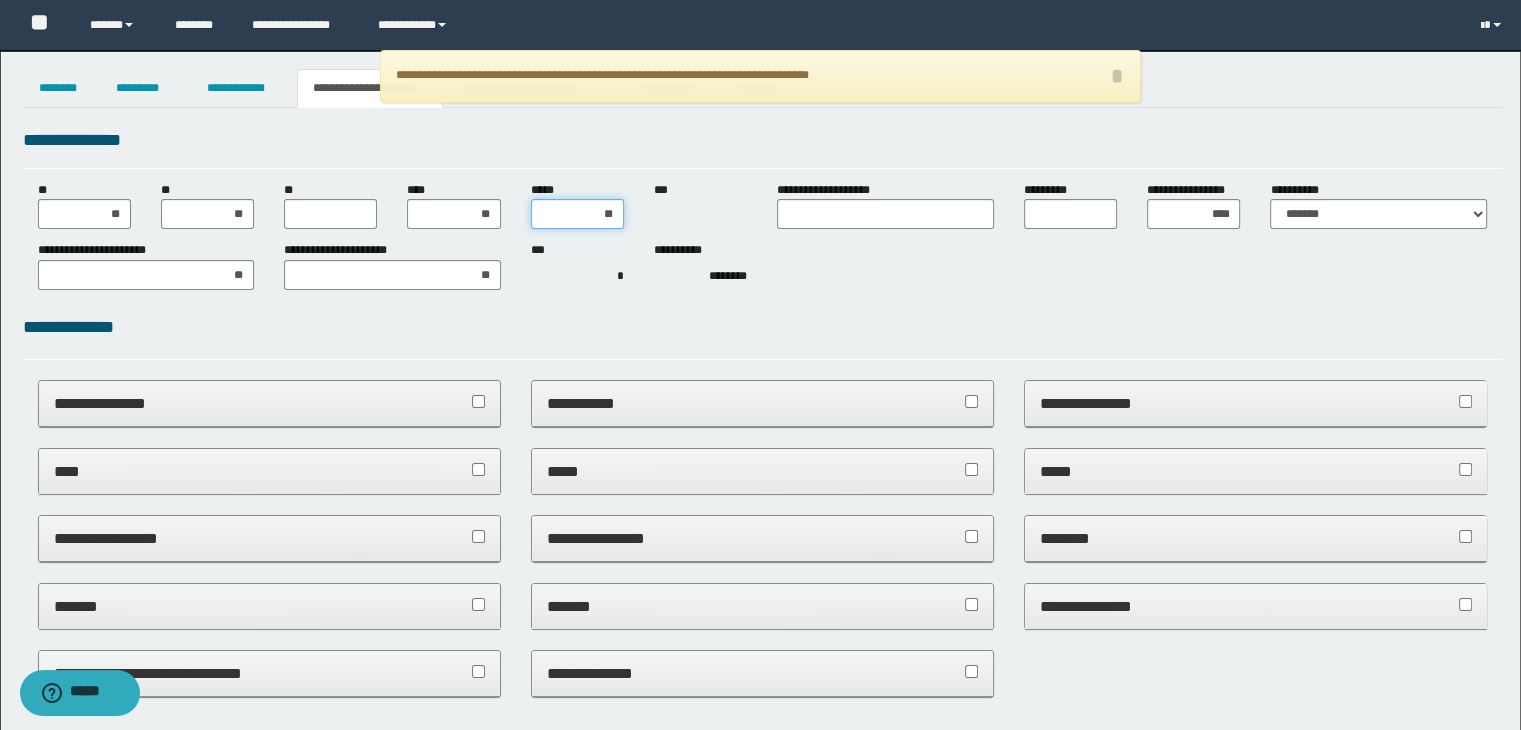 type on "***" 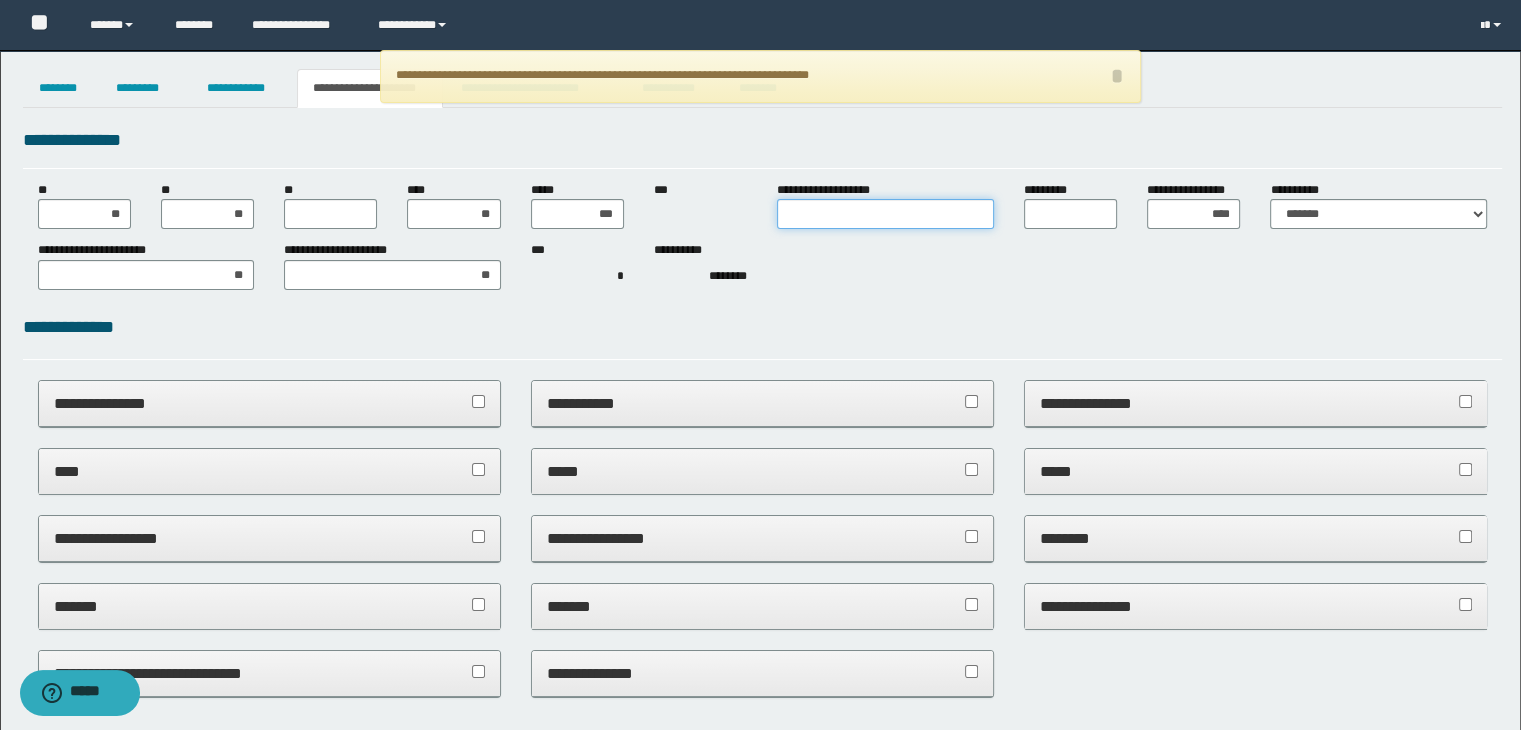 click on "**********" at bounding box center [885, 214] 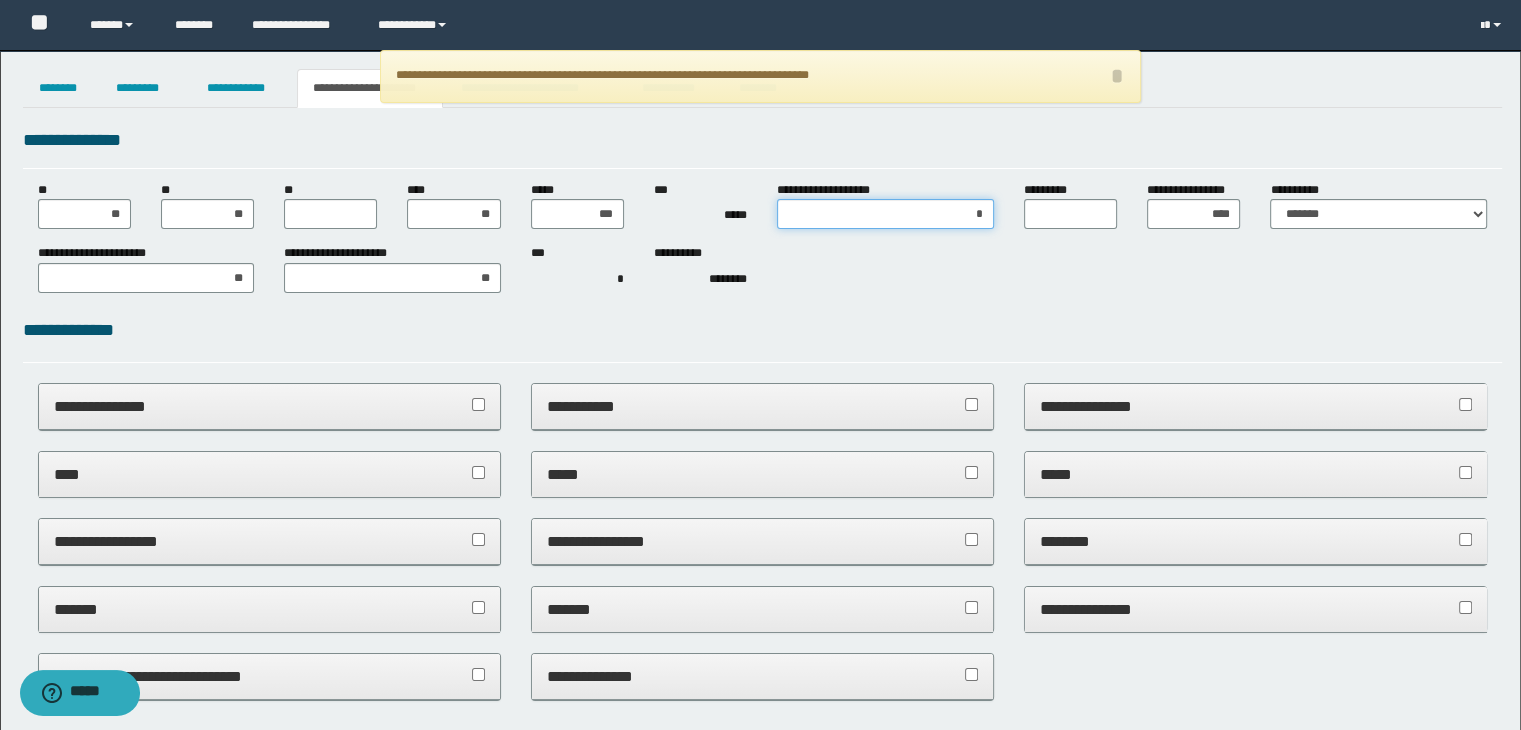 type on "**" 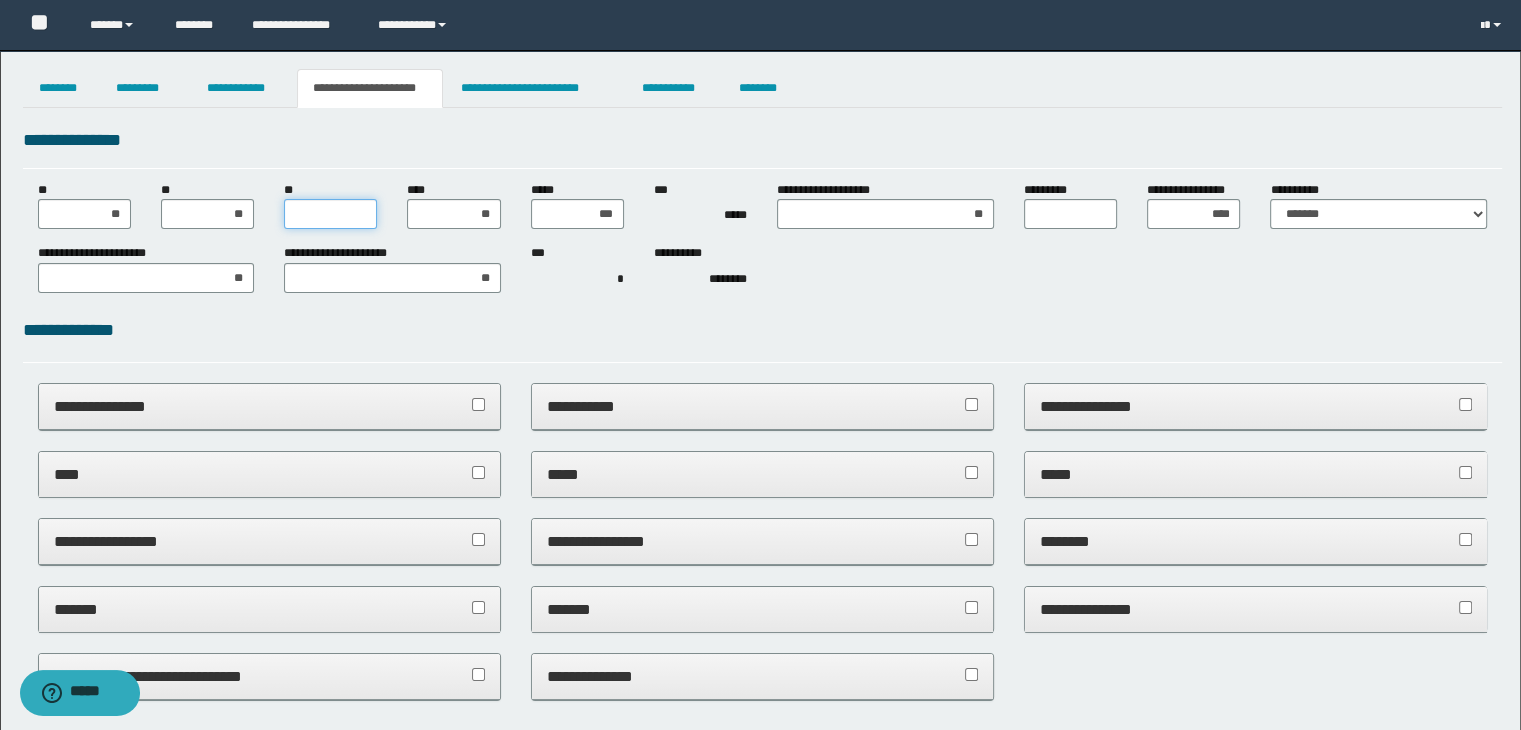 click on "**" at bounding box center [330, 214] 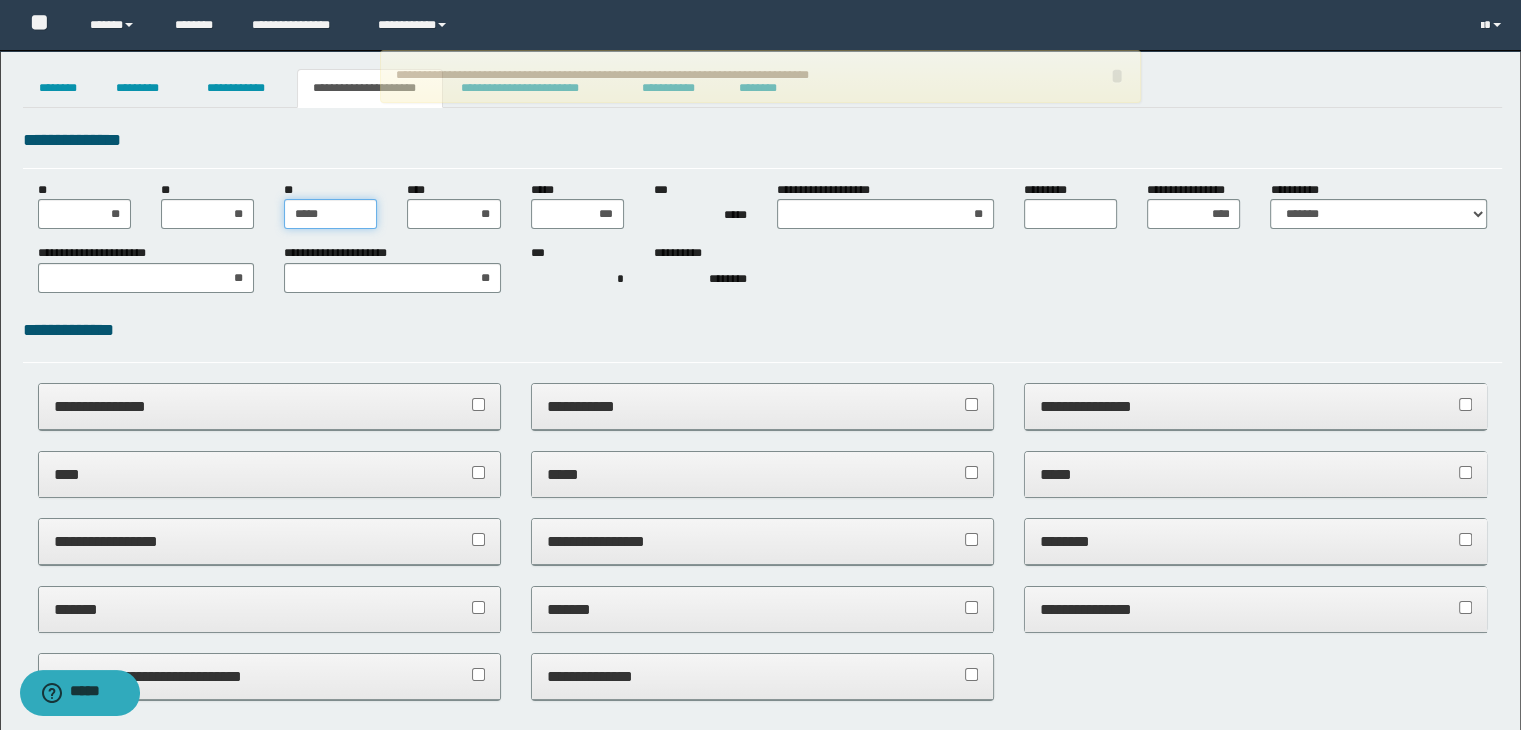 type on "******" 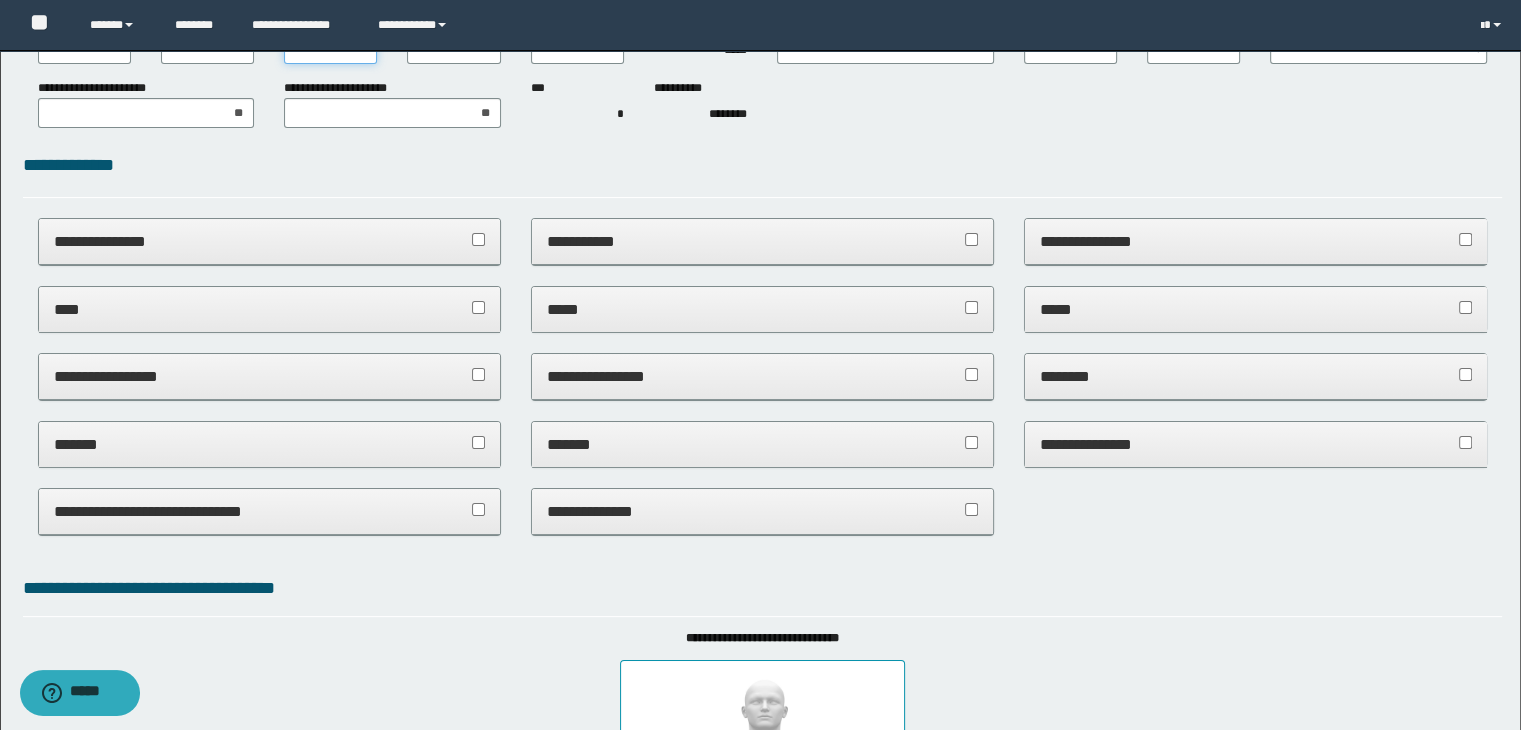 scroll, scrollTop: 200, scrollLeft: 0, axis: vertical 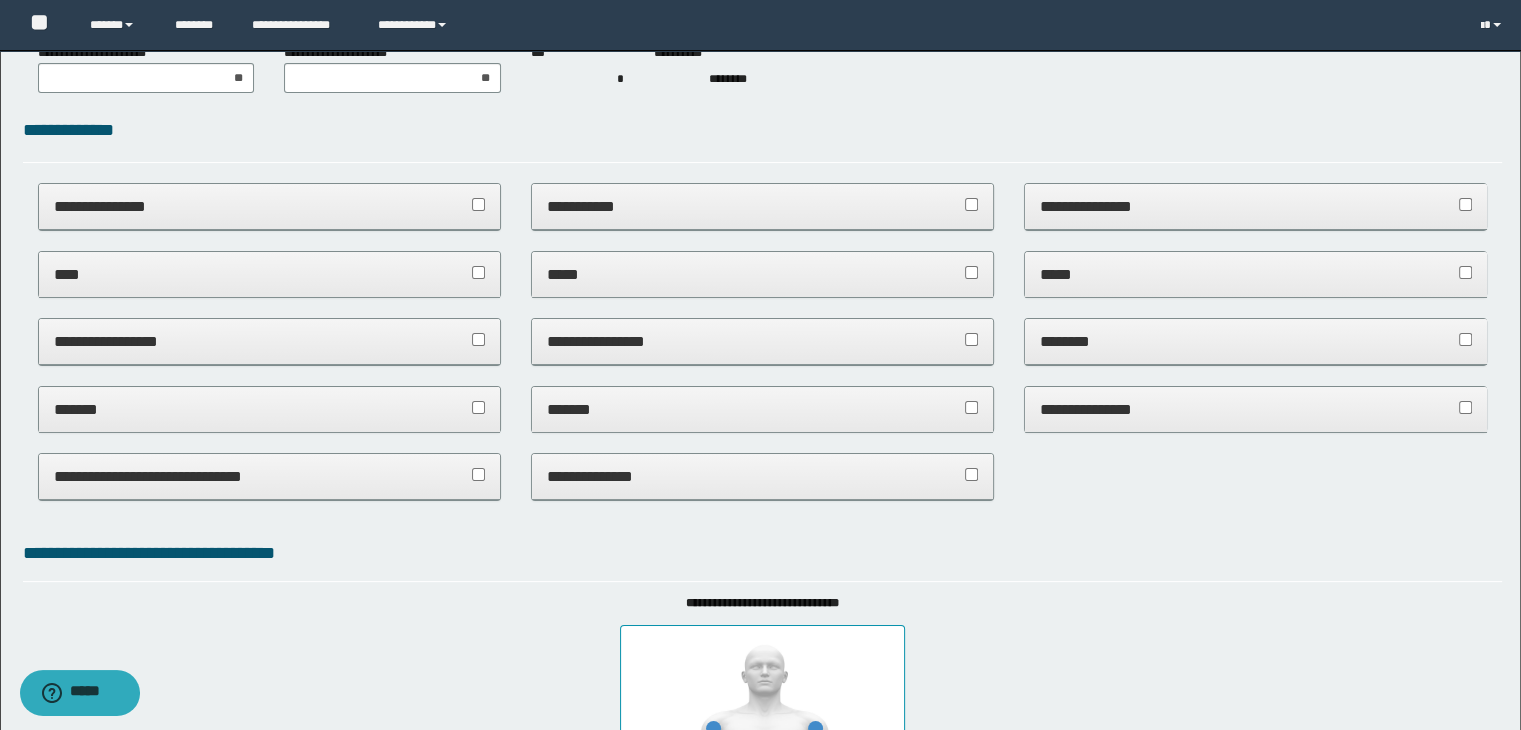 click on "****" at bounding box center (270, 274) 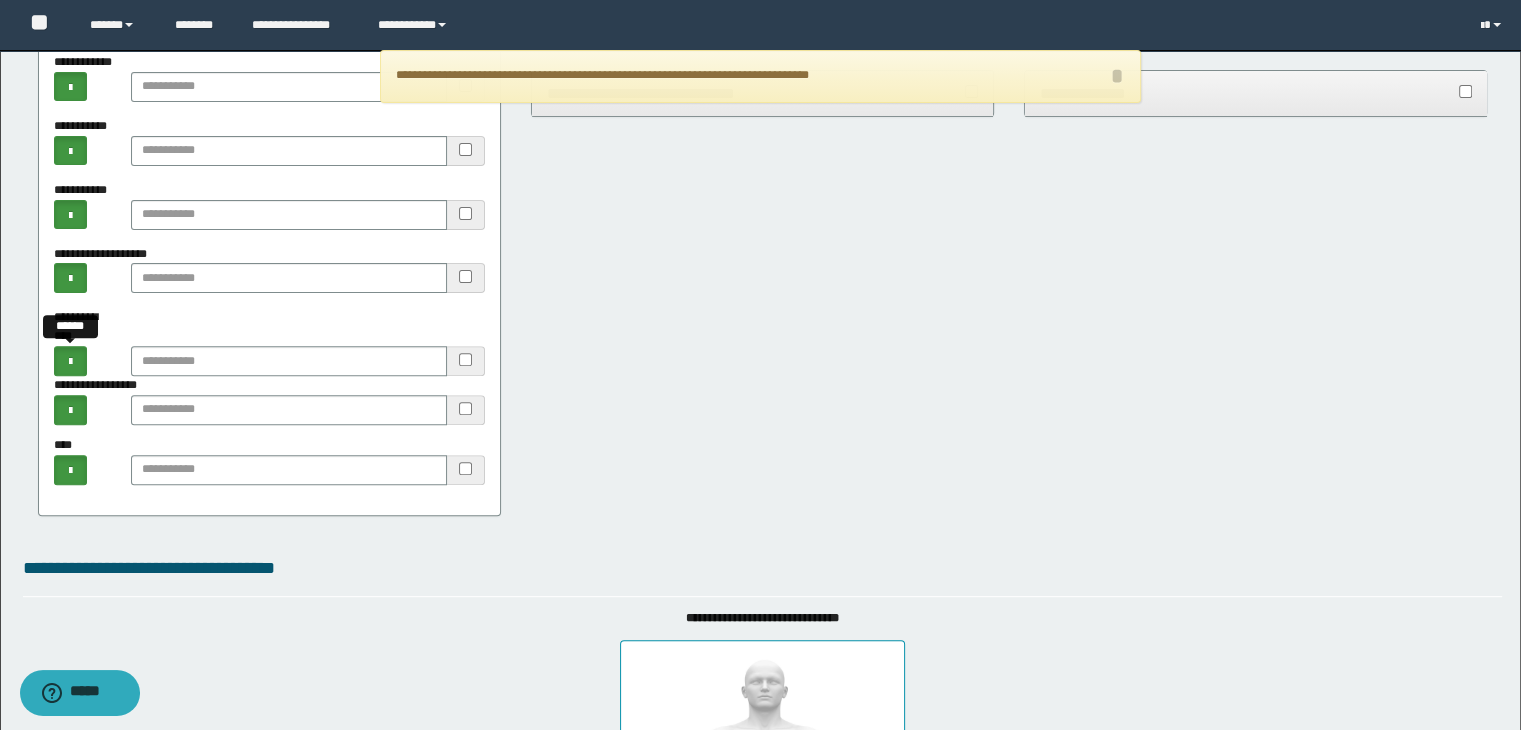 scroll, scrollTop: 700, scrollLeft: 0, axis: vertical 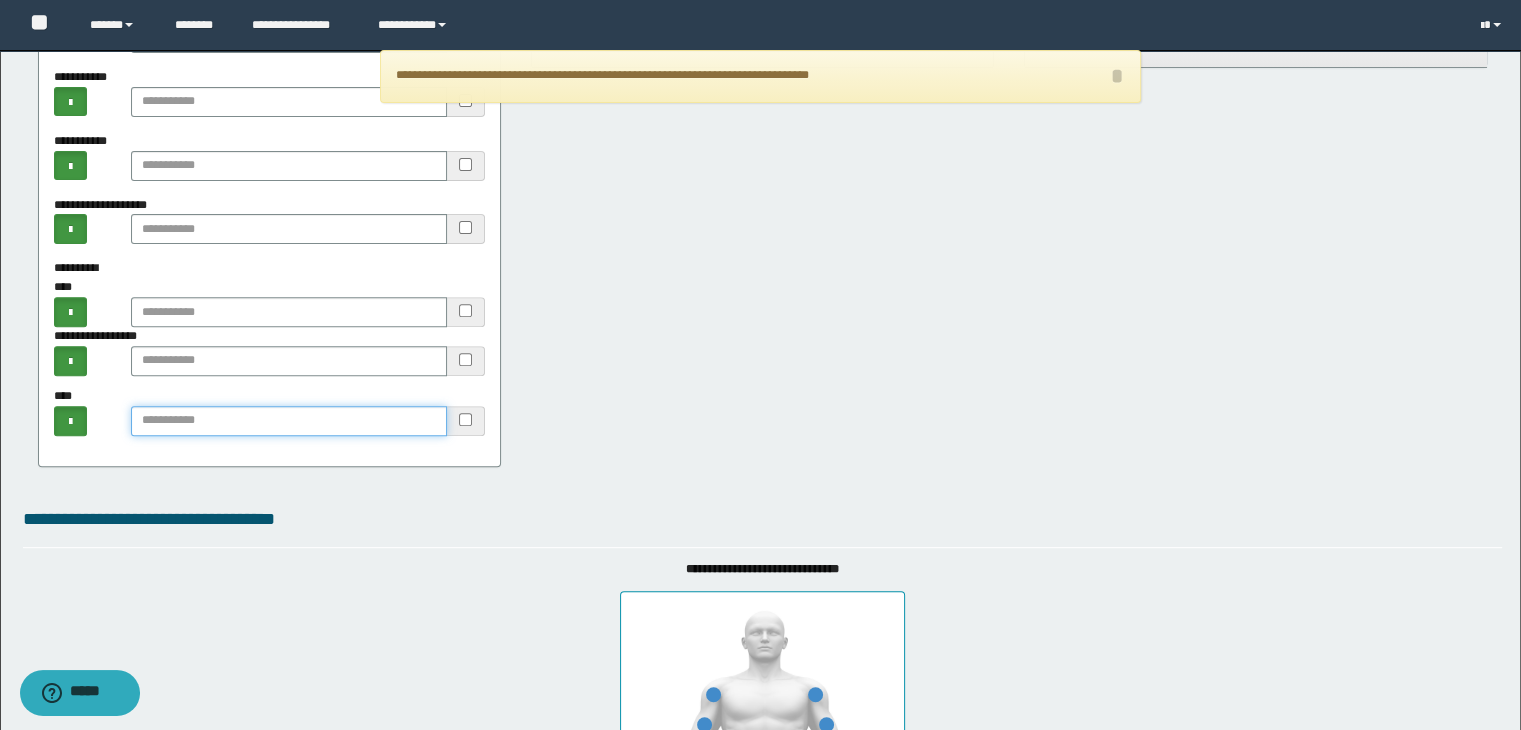 click at bounding box center [289, 421] 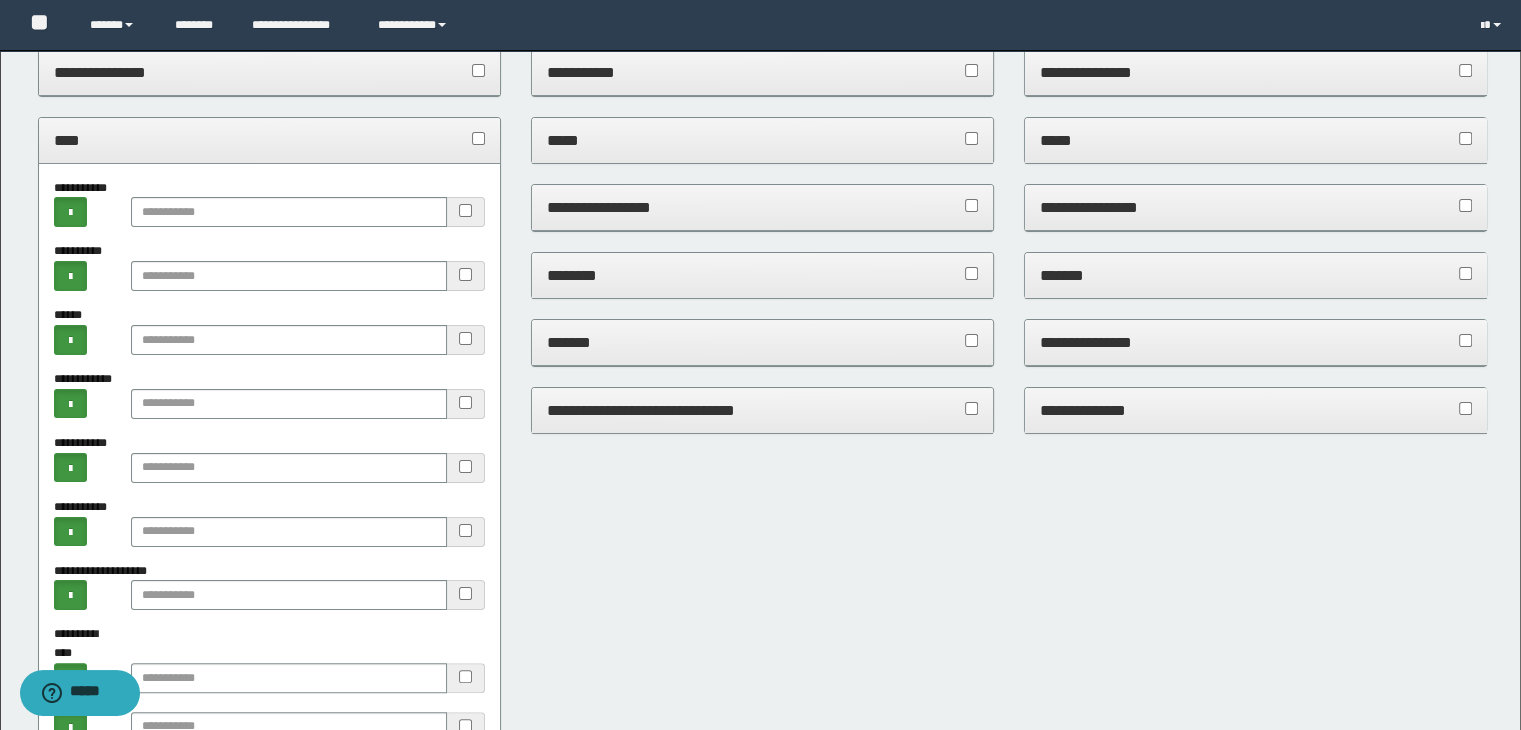 scroll, scrollTop: 300, scrollLeft: 0, axis: vertical 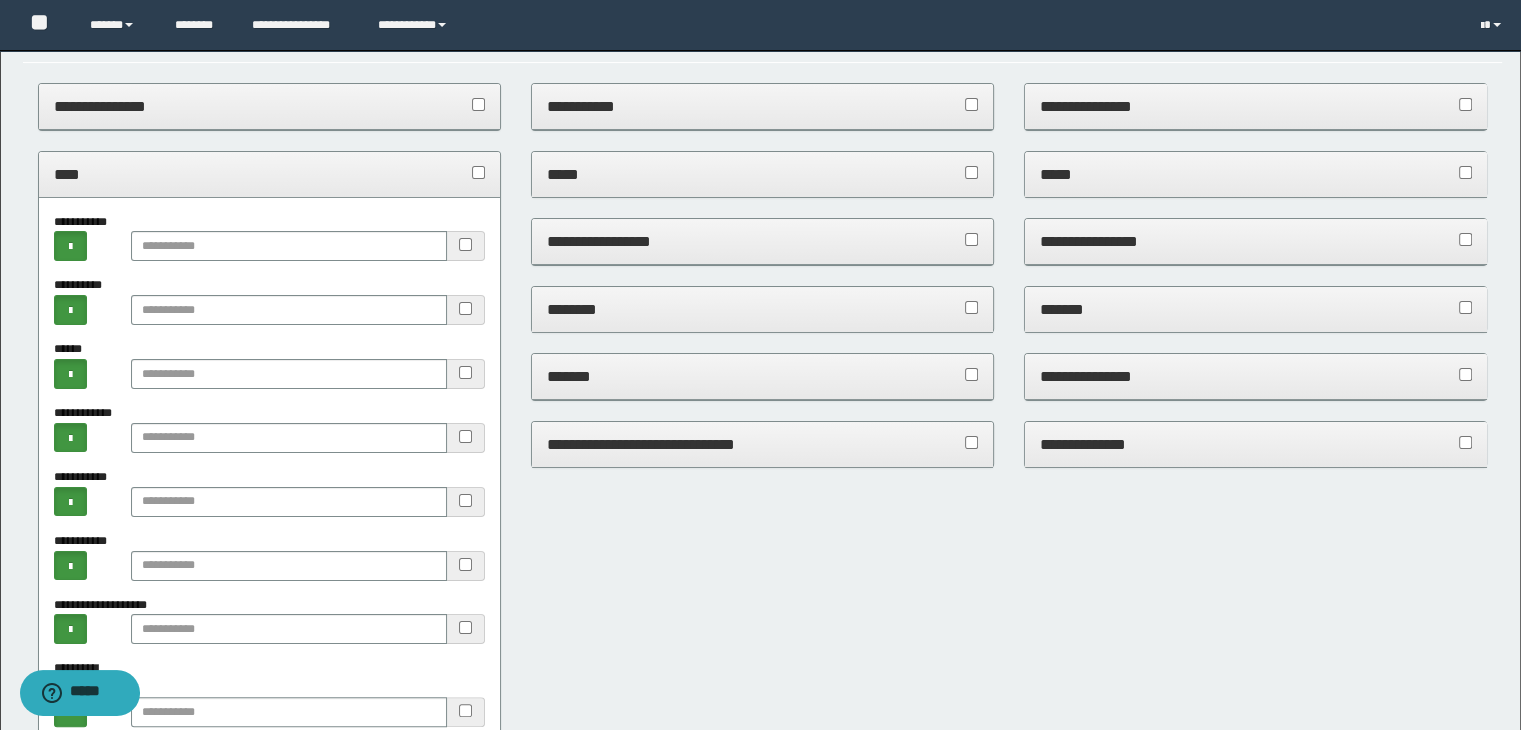type on "**********" 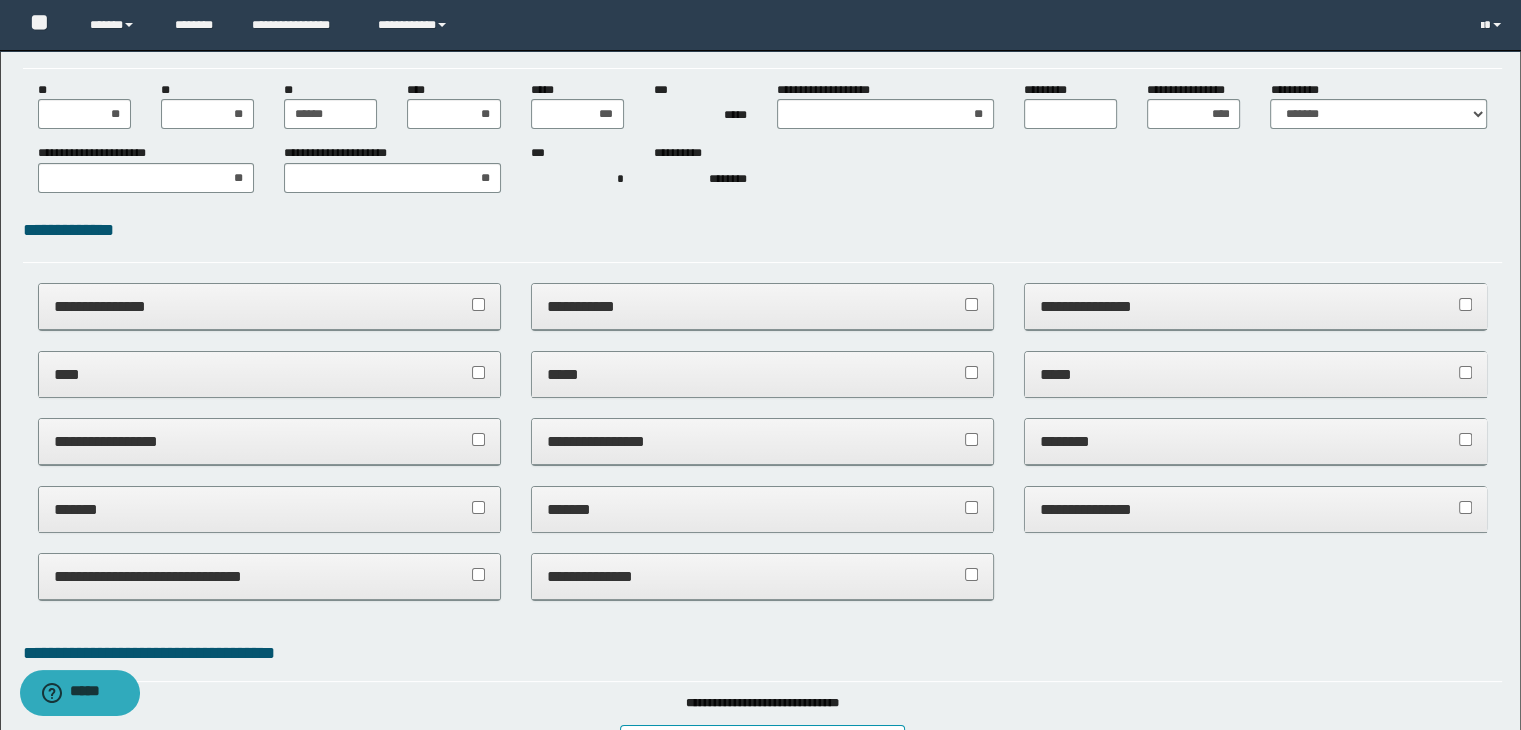 scroll, scrollTop: 300, scrollLeft: 0, axis: vertical 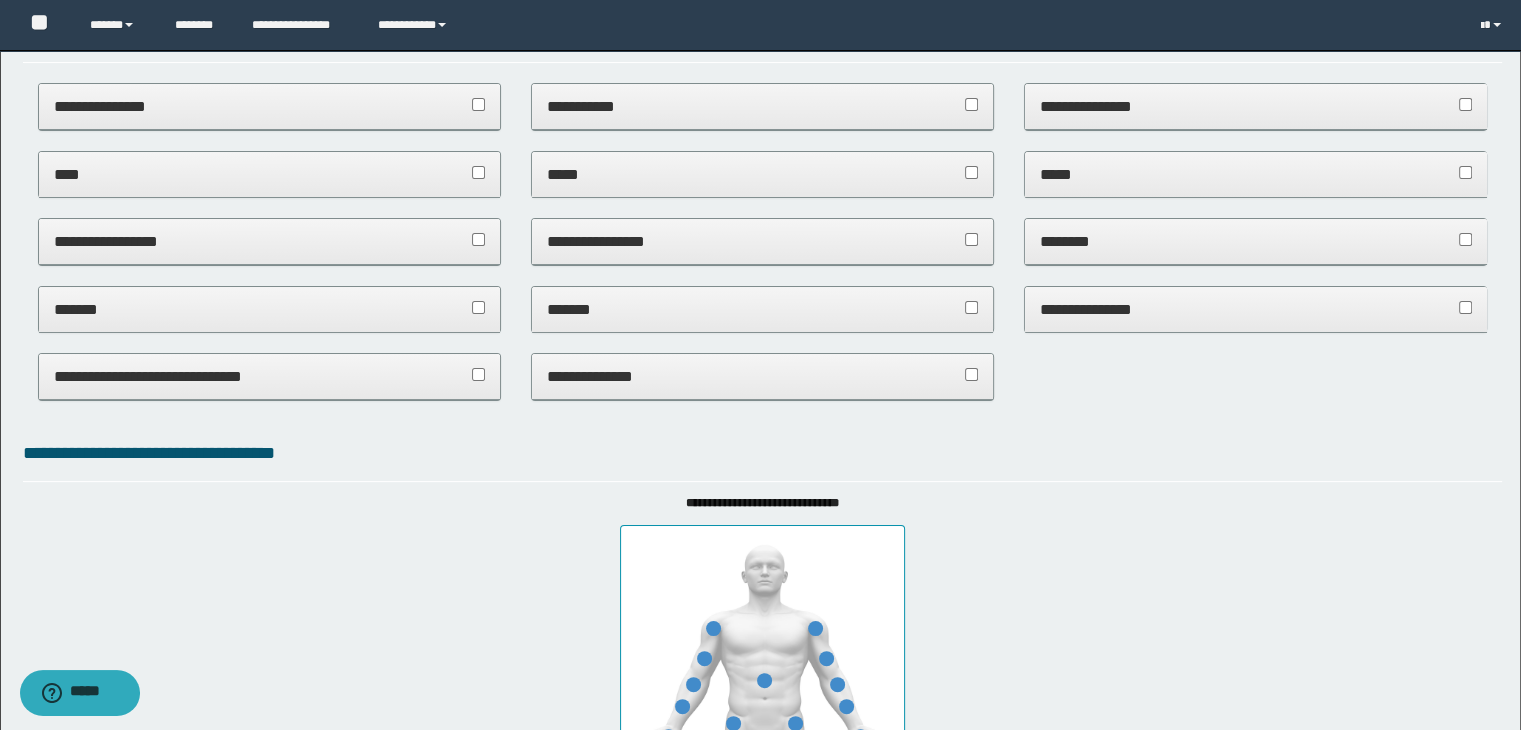 click on "**********" at bounding box center [763, 376] 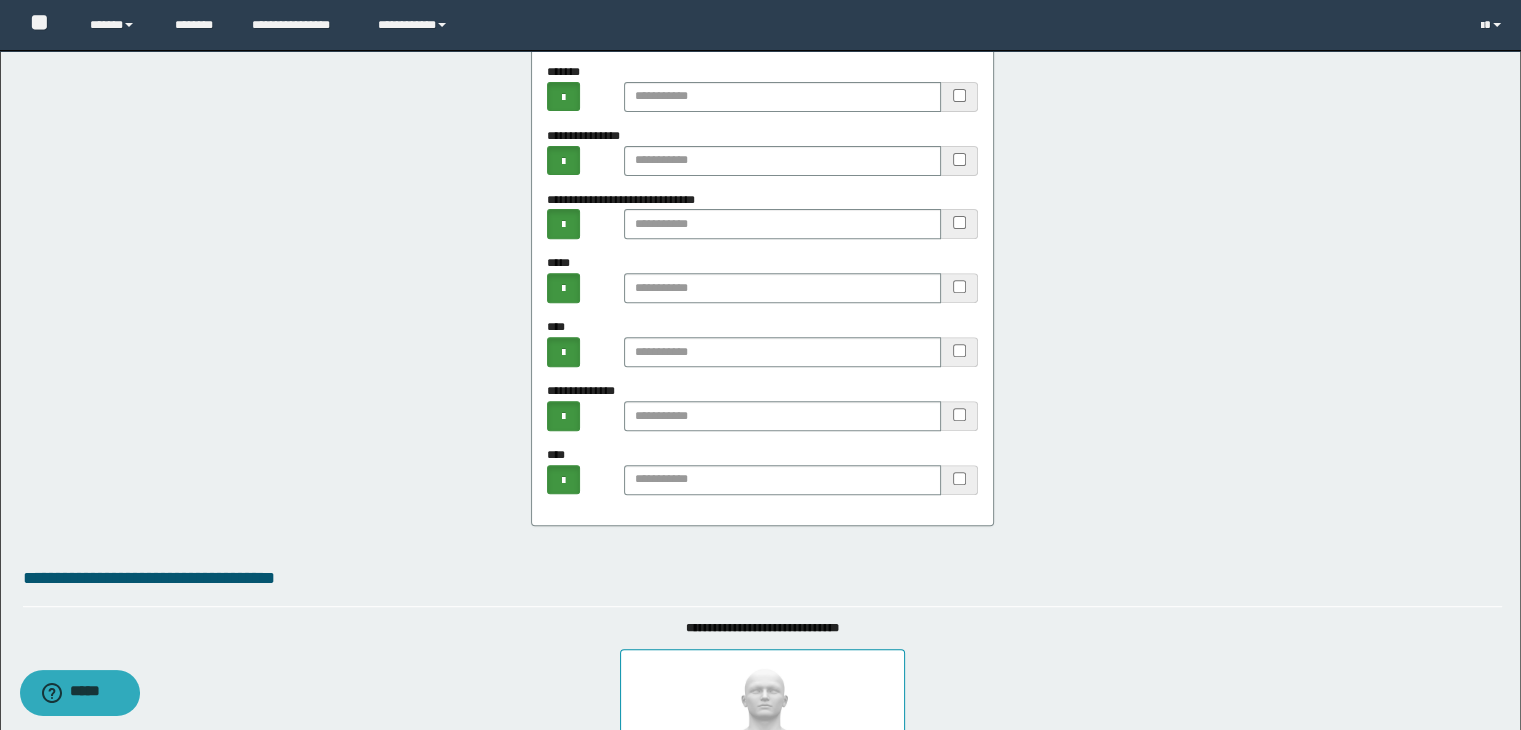 scroll, scrollTop: 800, scrollLeft: 0, axis: vertical 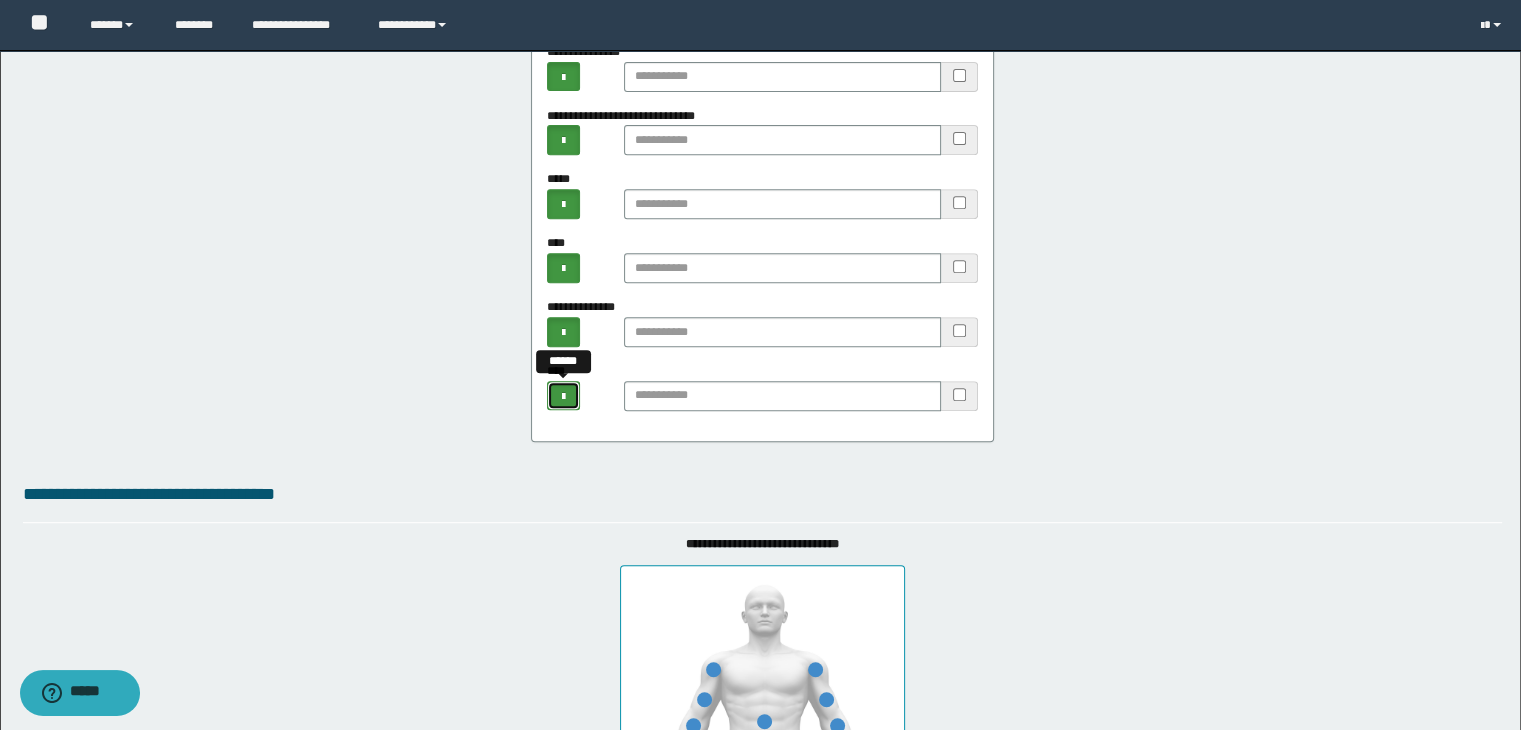 click at bounding box center (564, 396) 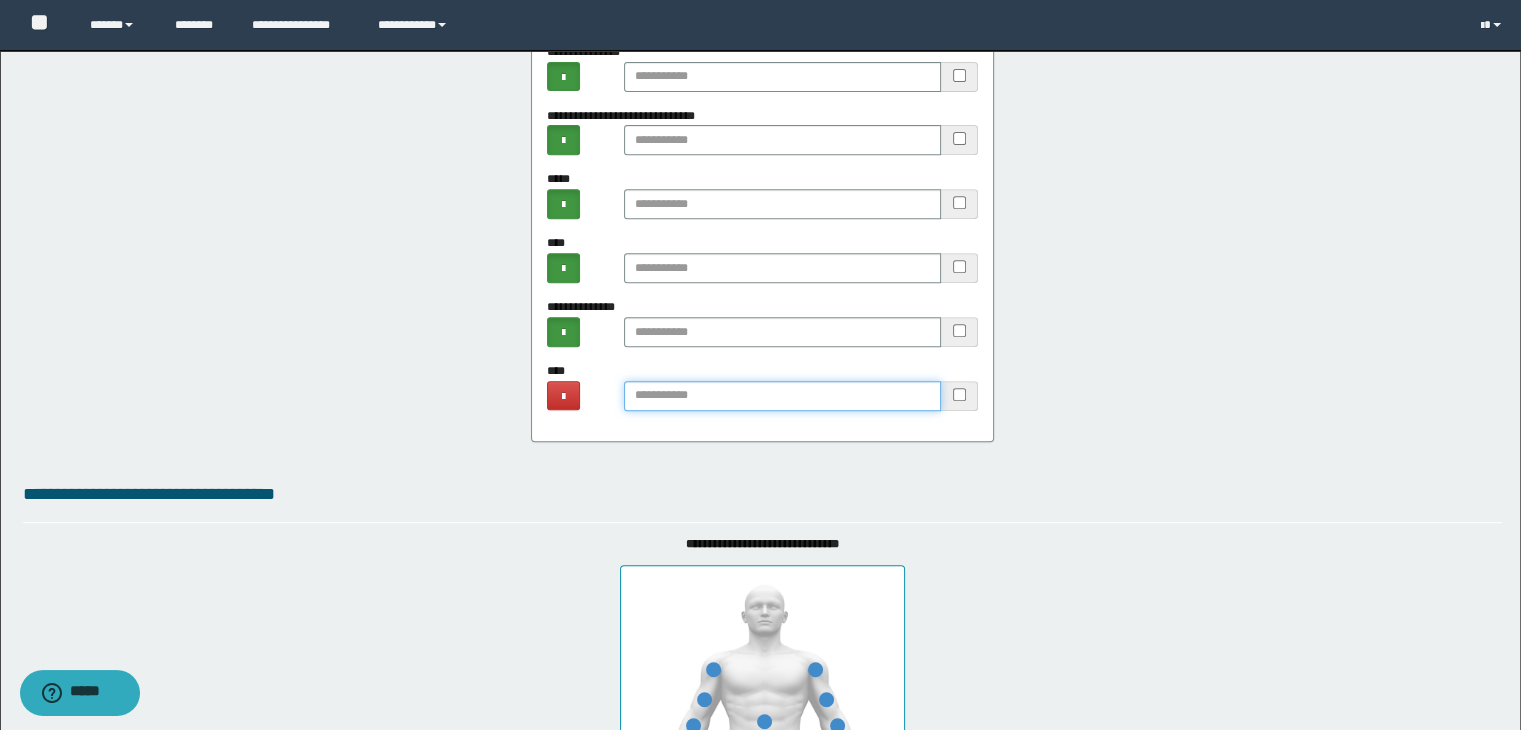 click at bounding box center [782, 396] 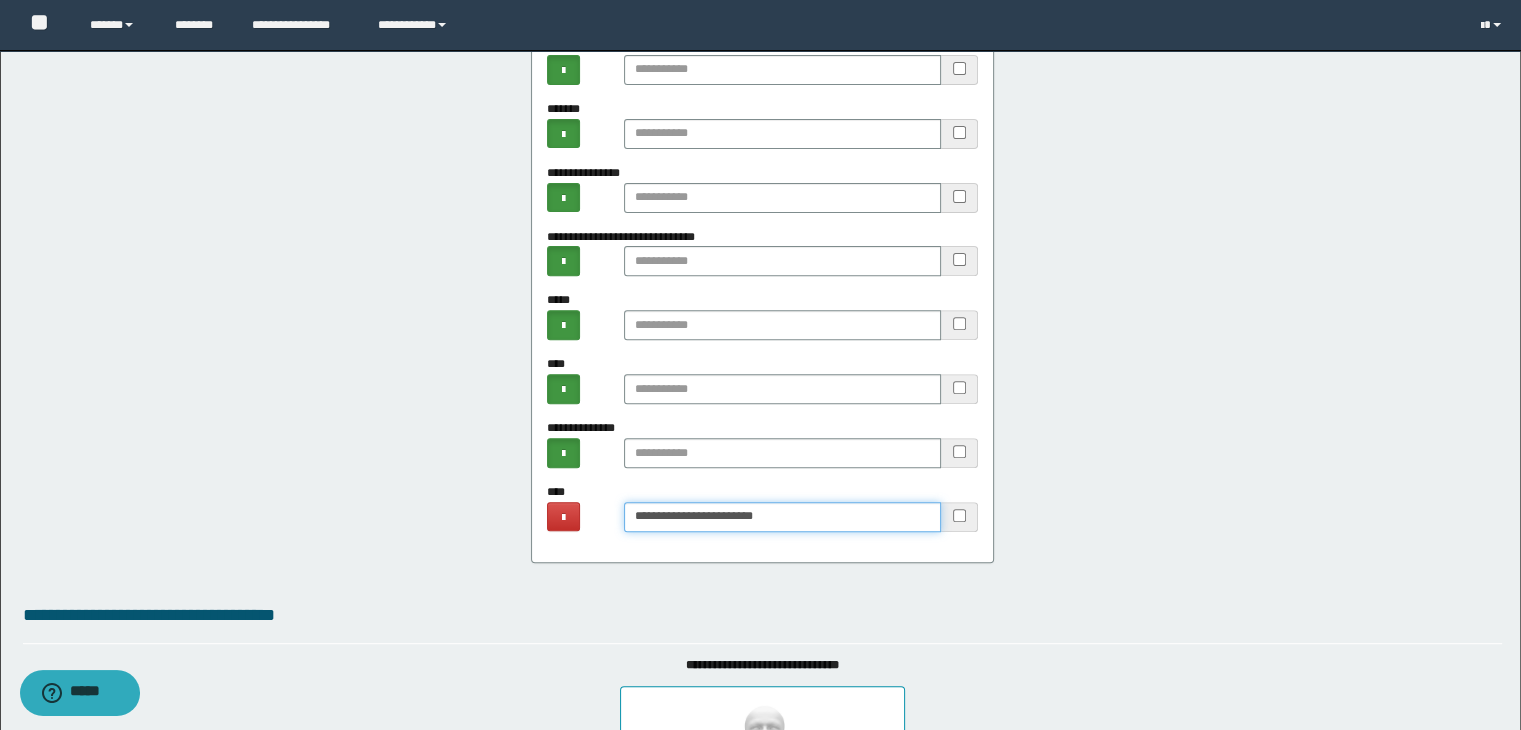 scroll, scrollTop: 500, scrollLeft: 0, axis: vertical 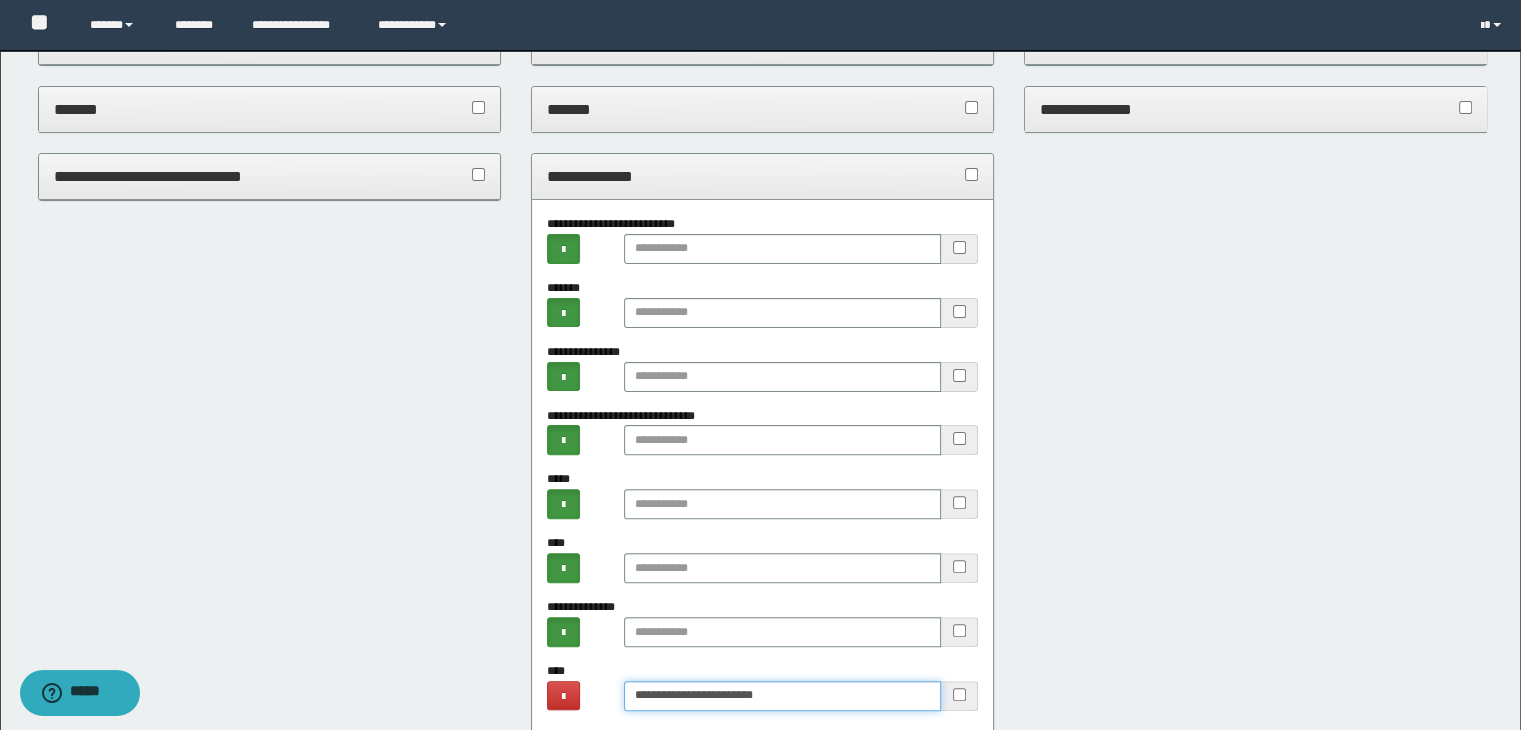 type on "**********" 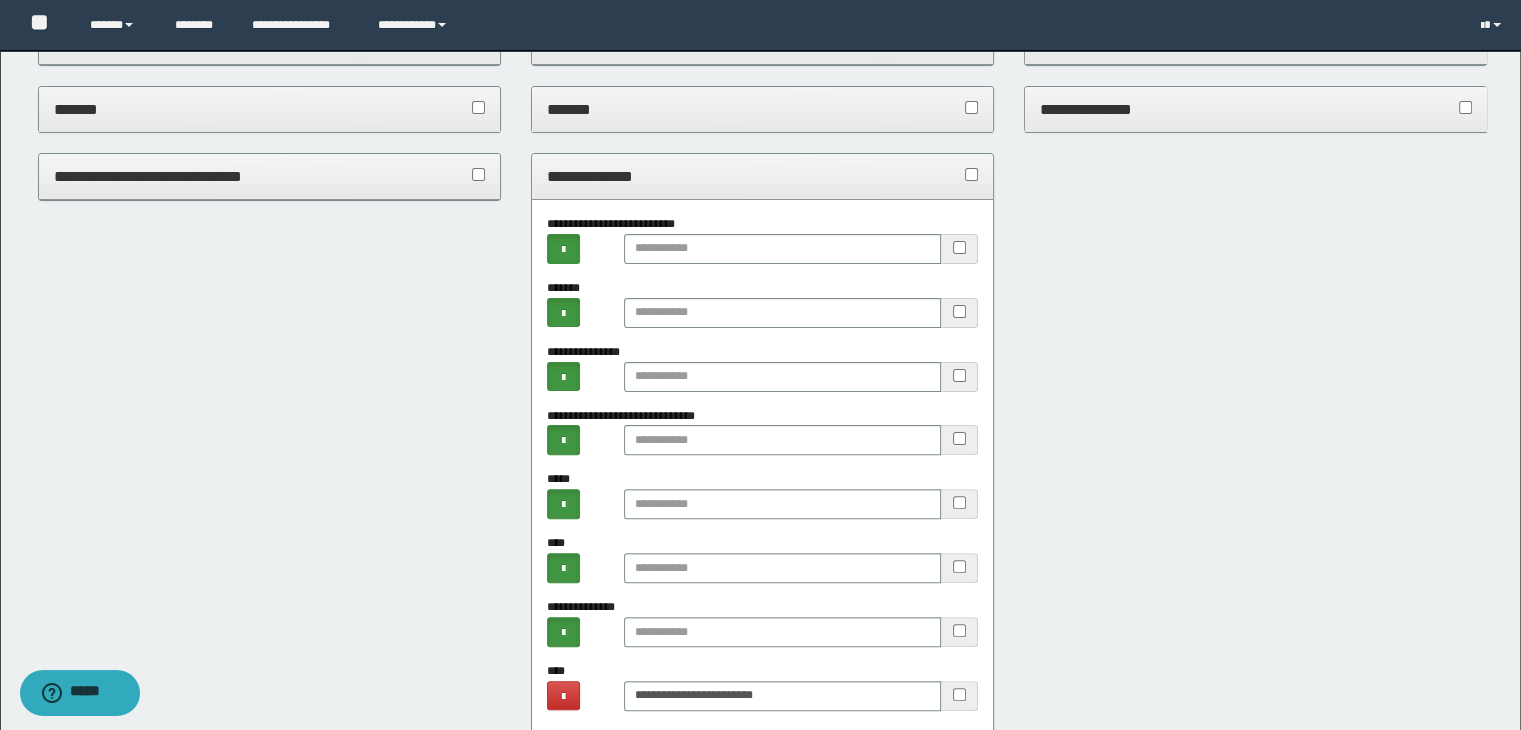 click on "**********" at bounding box center [763, 177] 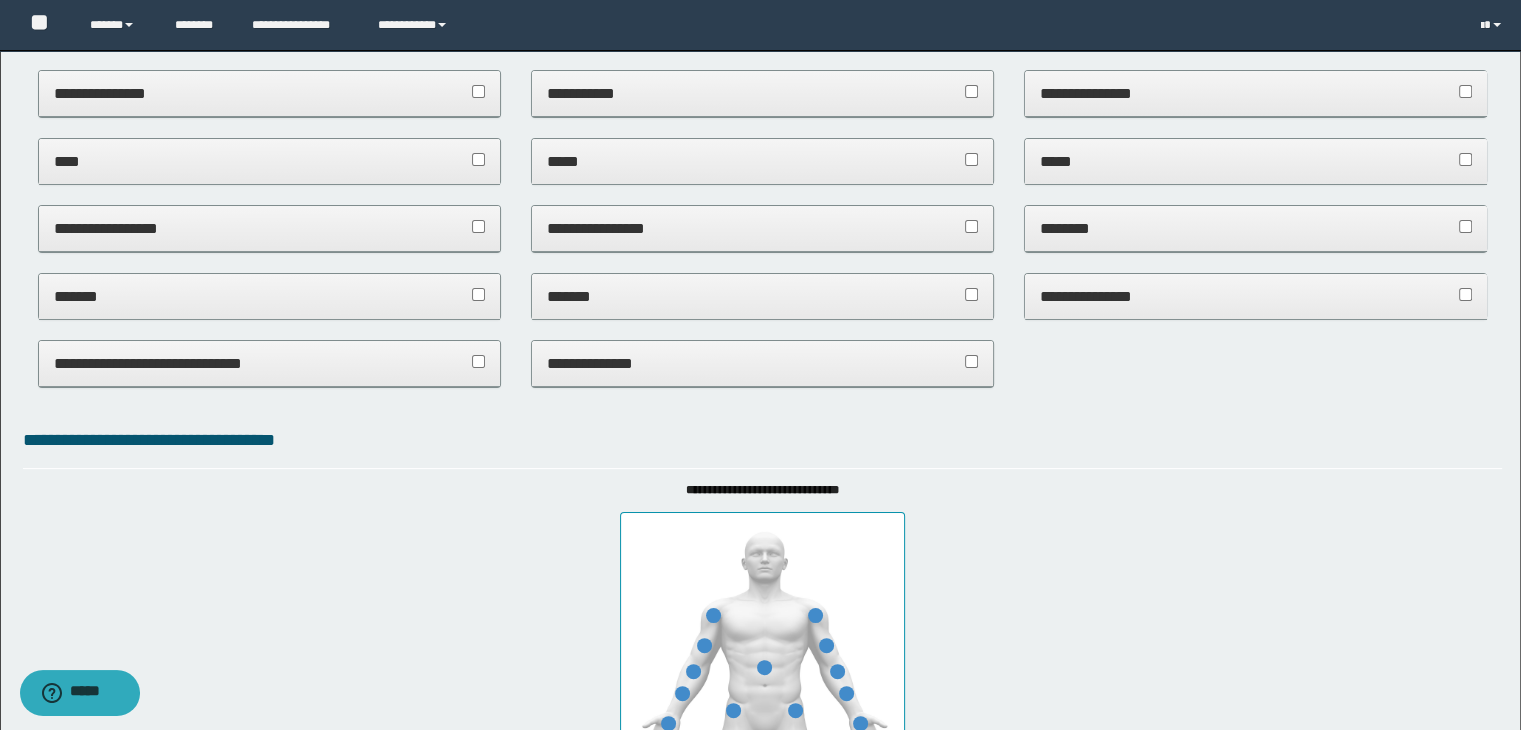scroll, scrollTop: 0, scrollLeft: 0, axis: both 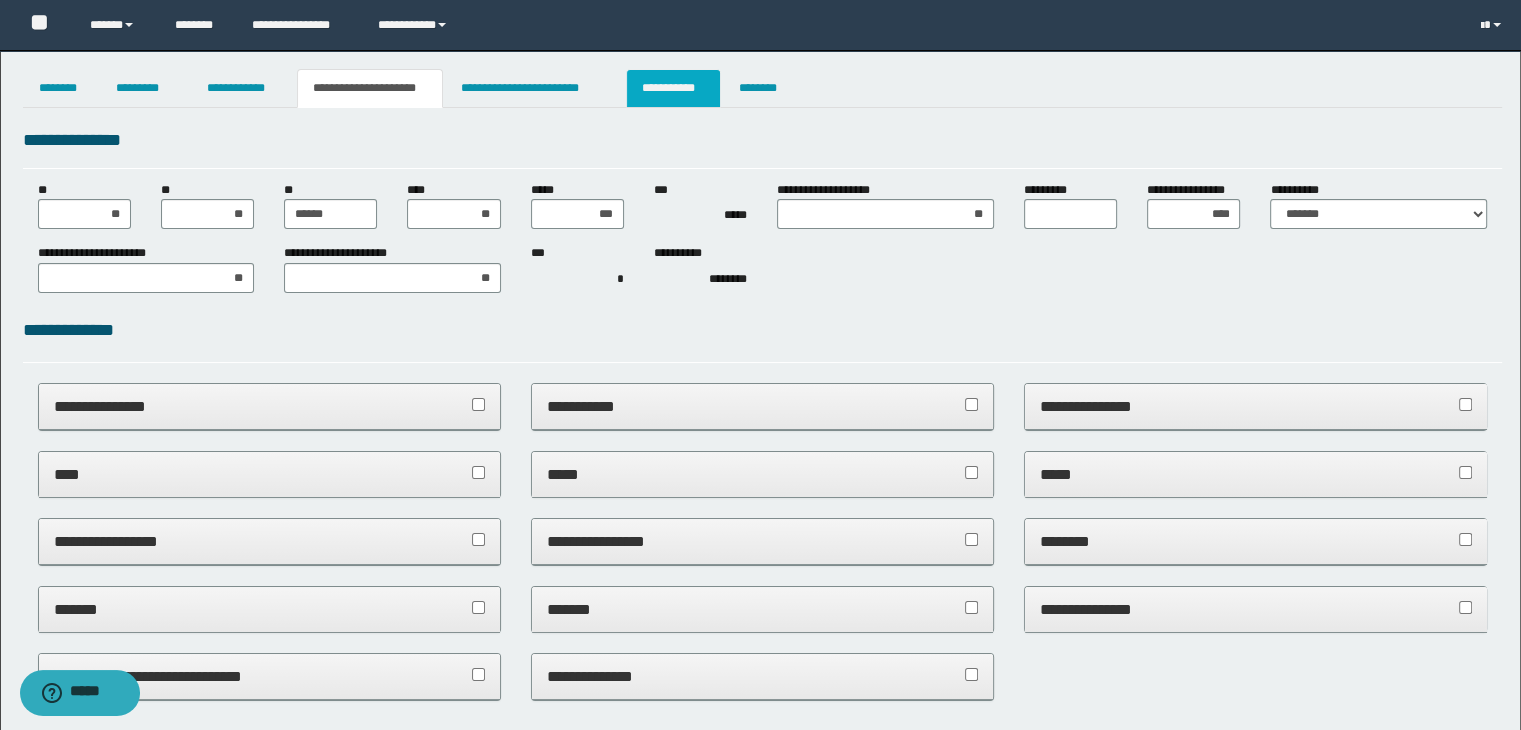 click on "**********" at bounding box center [673, 88] 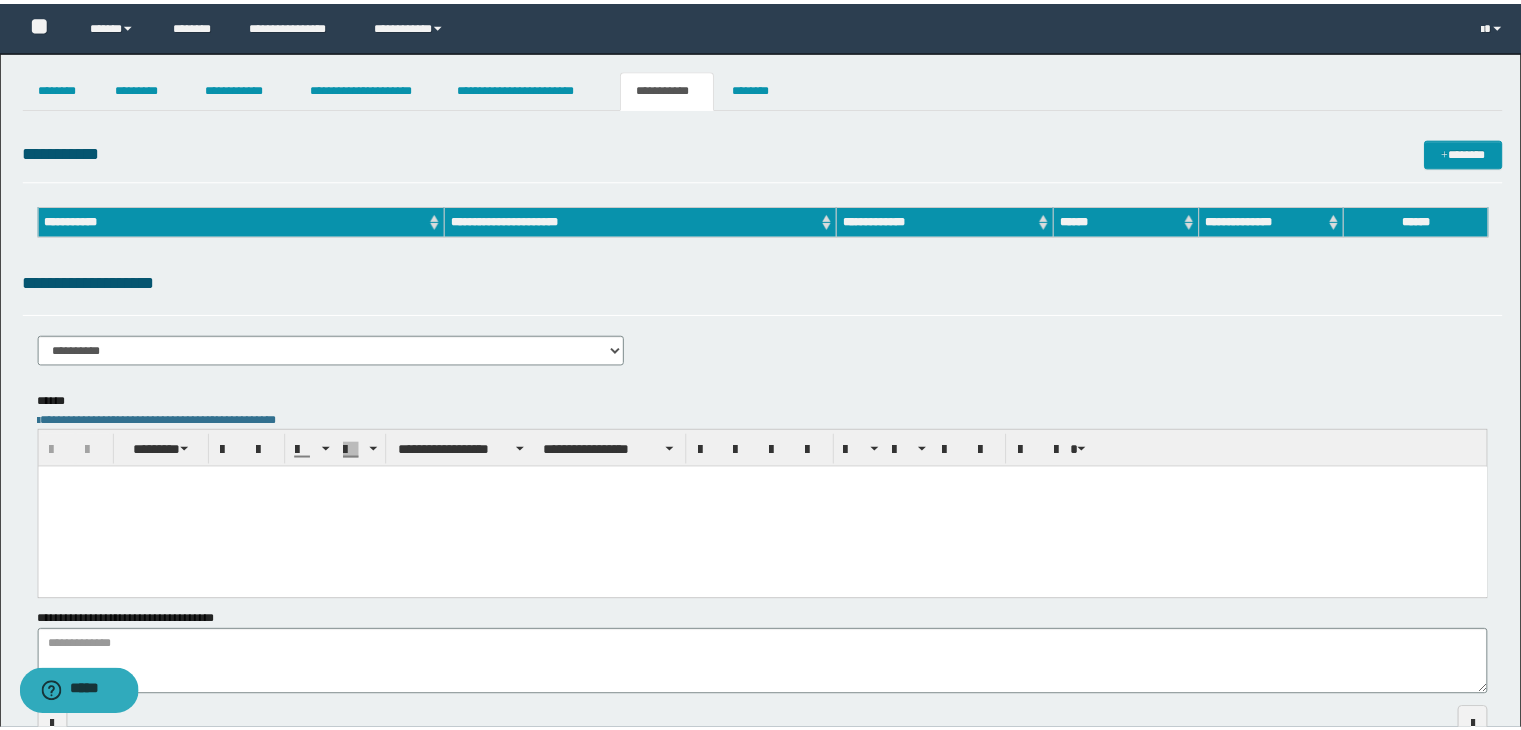 scroll, scrollTop: 0, scrollLeft: 0, axis: both 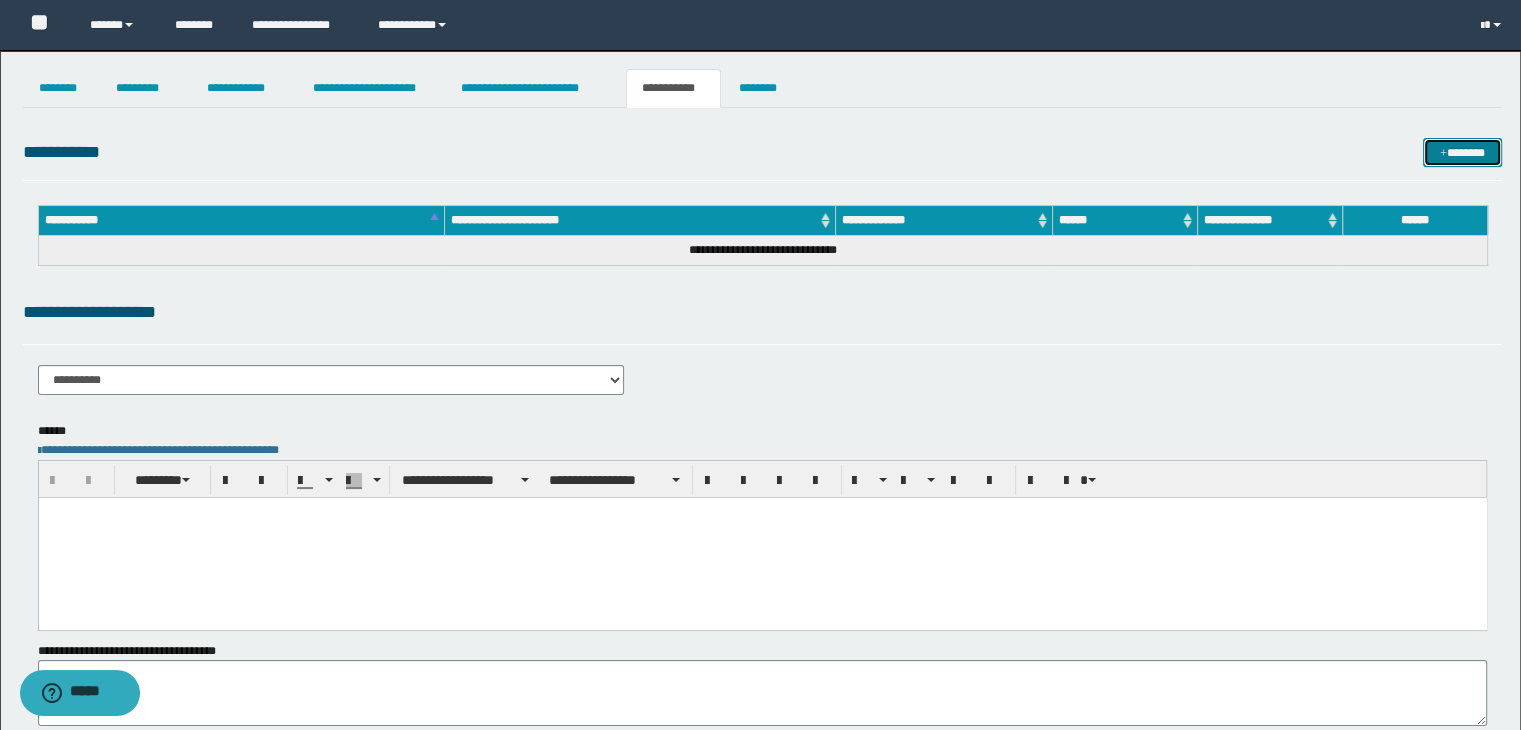 click on "*******" at bounding box center (1462, 153) 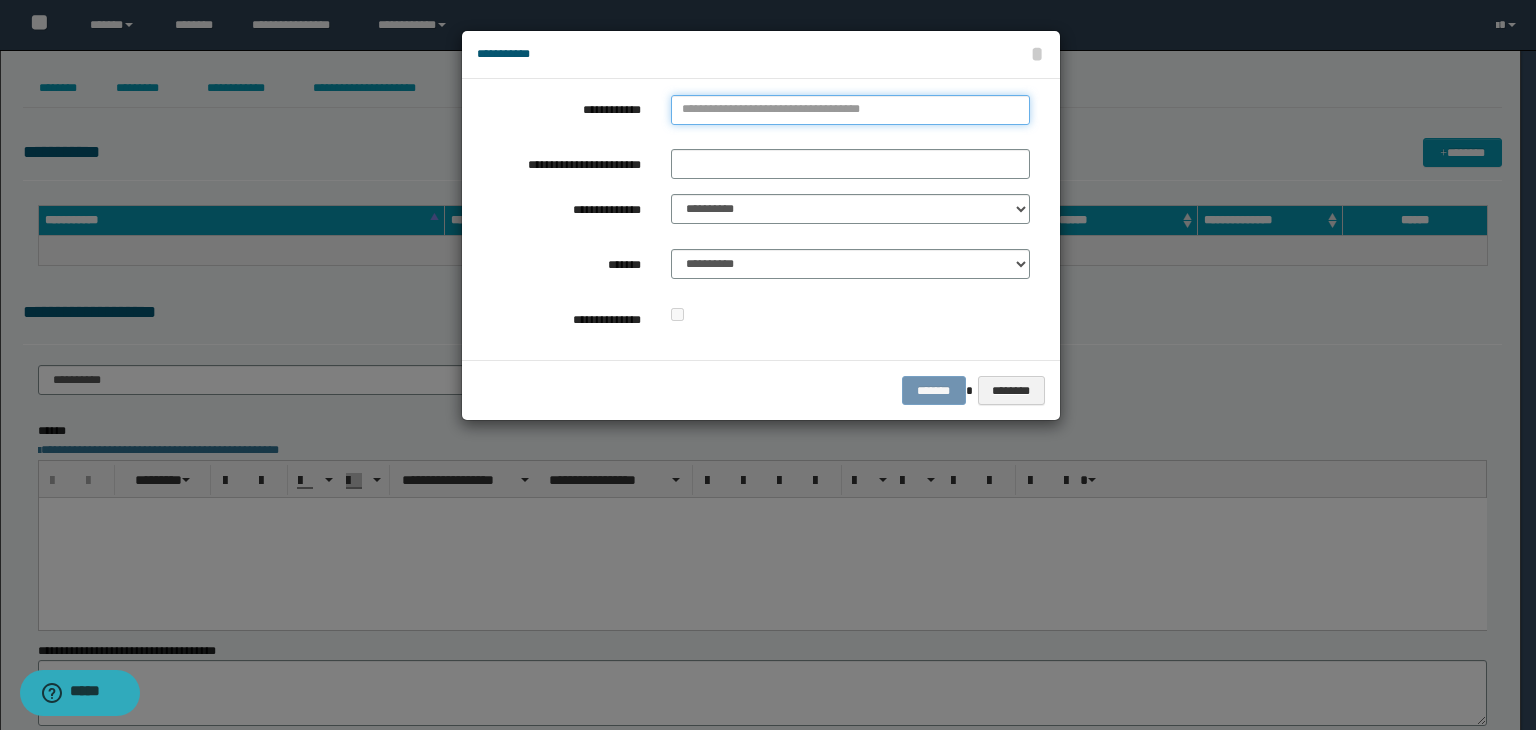 click on "**********" at bounding box center [850, 110] 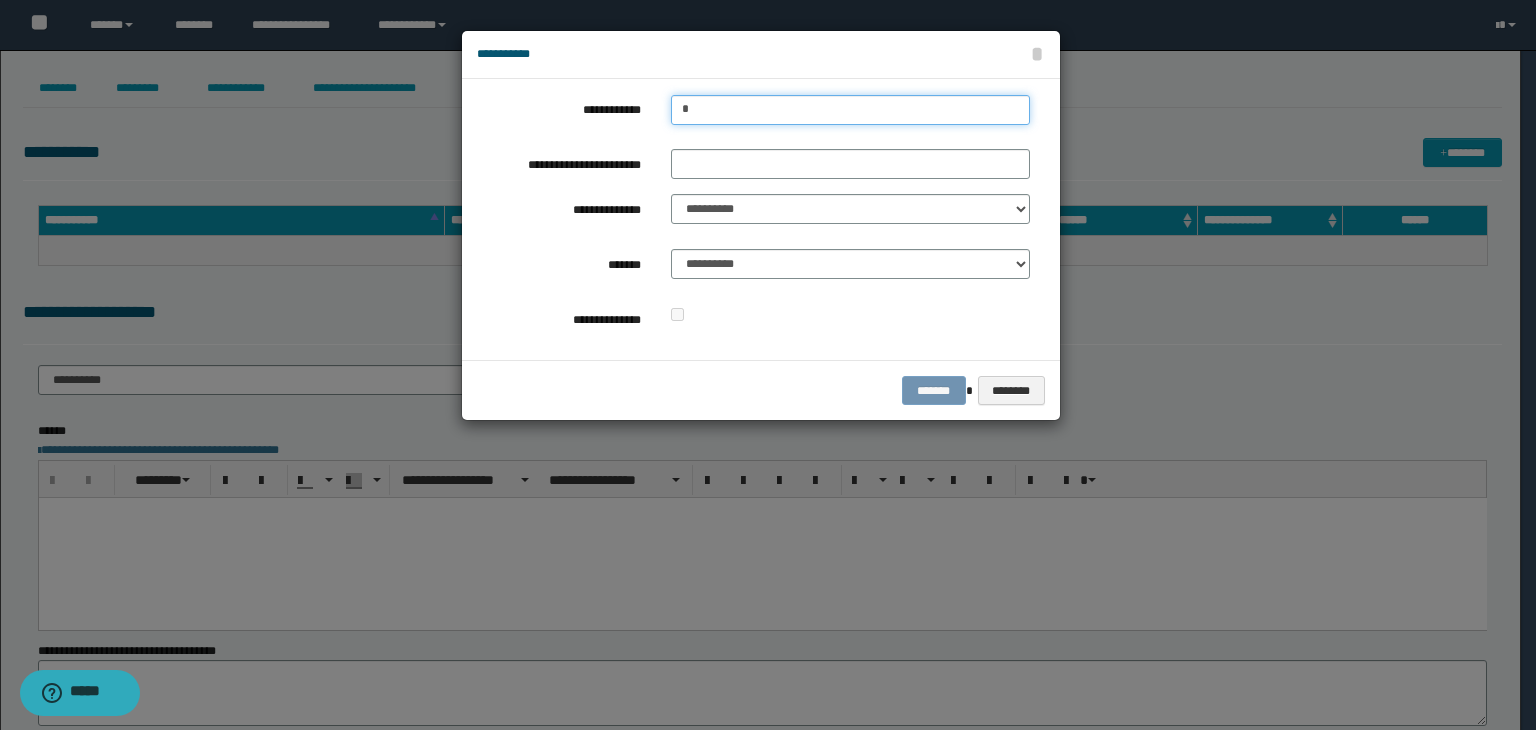 type on "**" 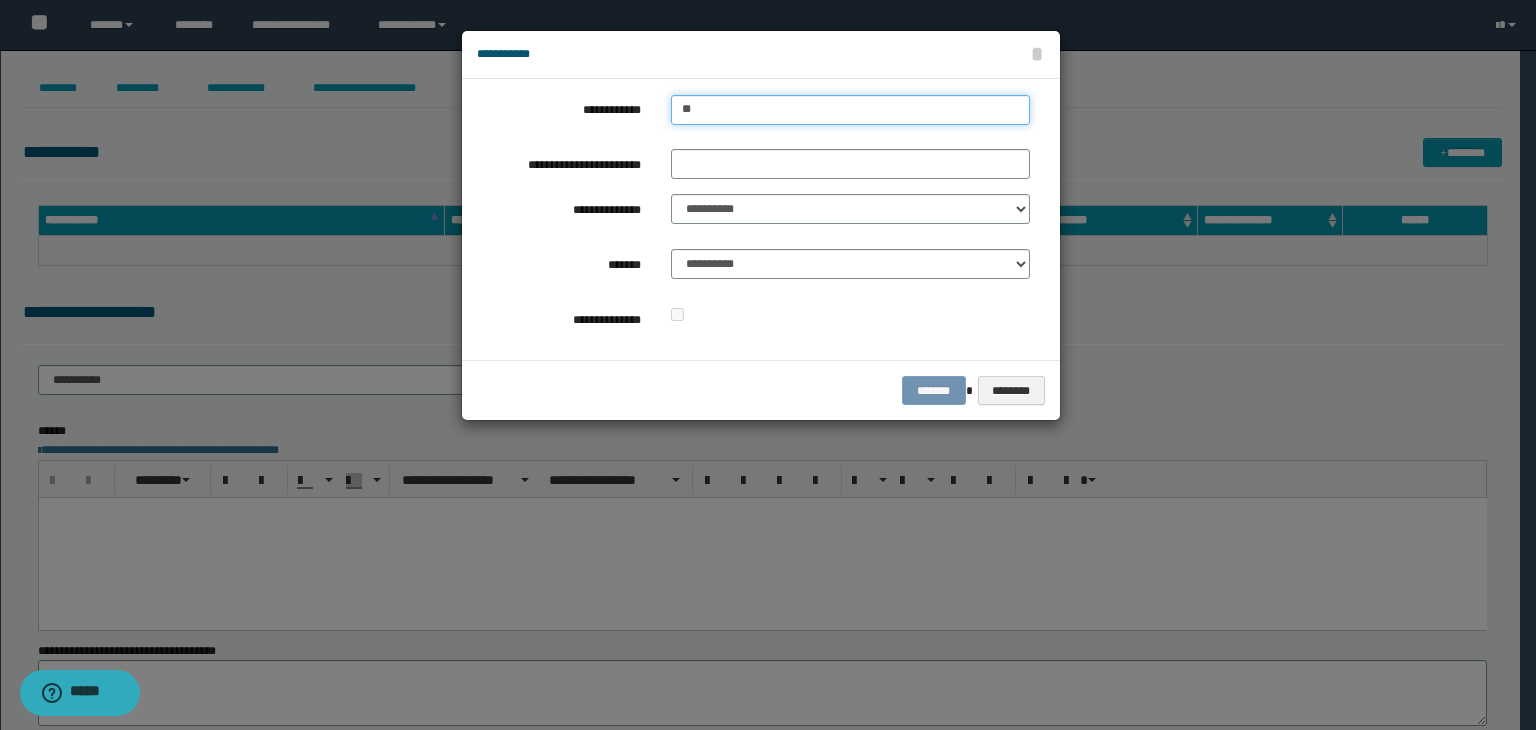 type on "**" 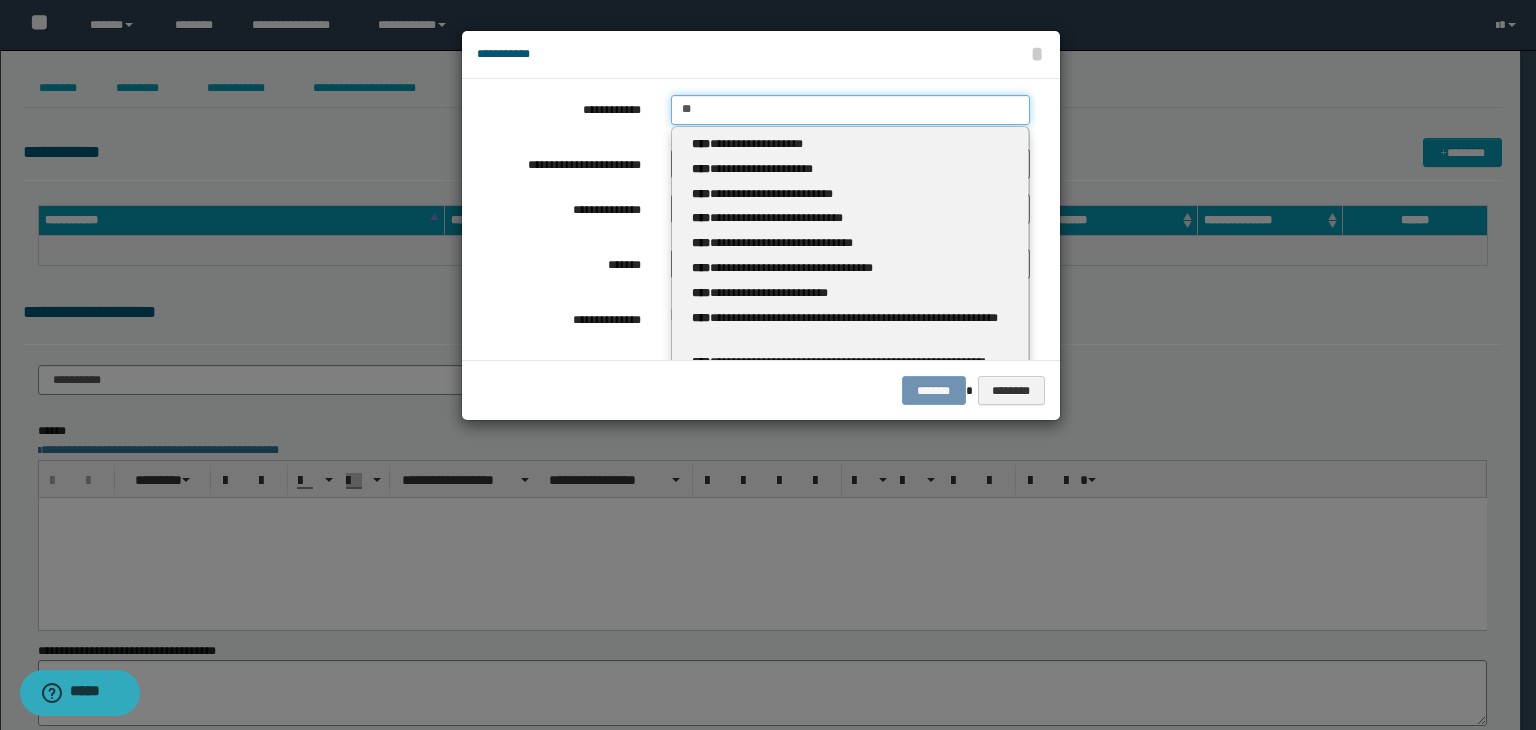 type 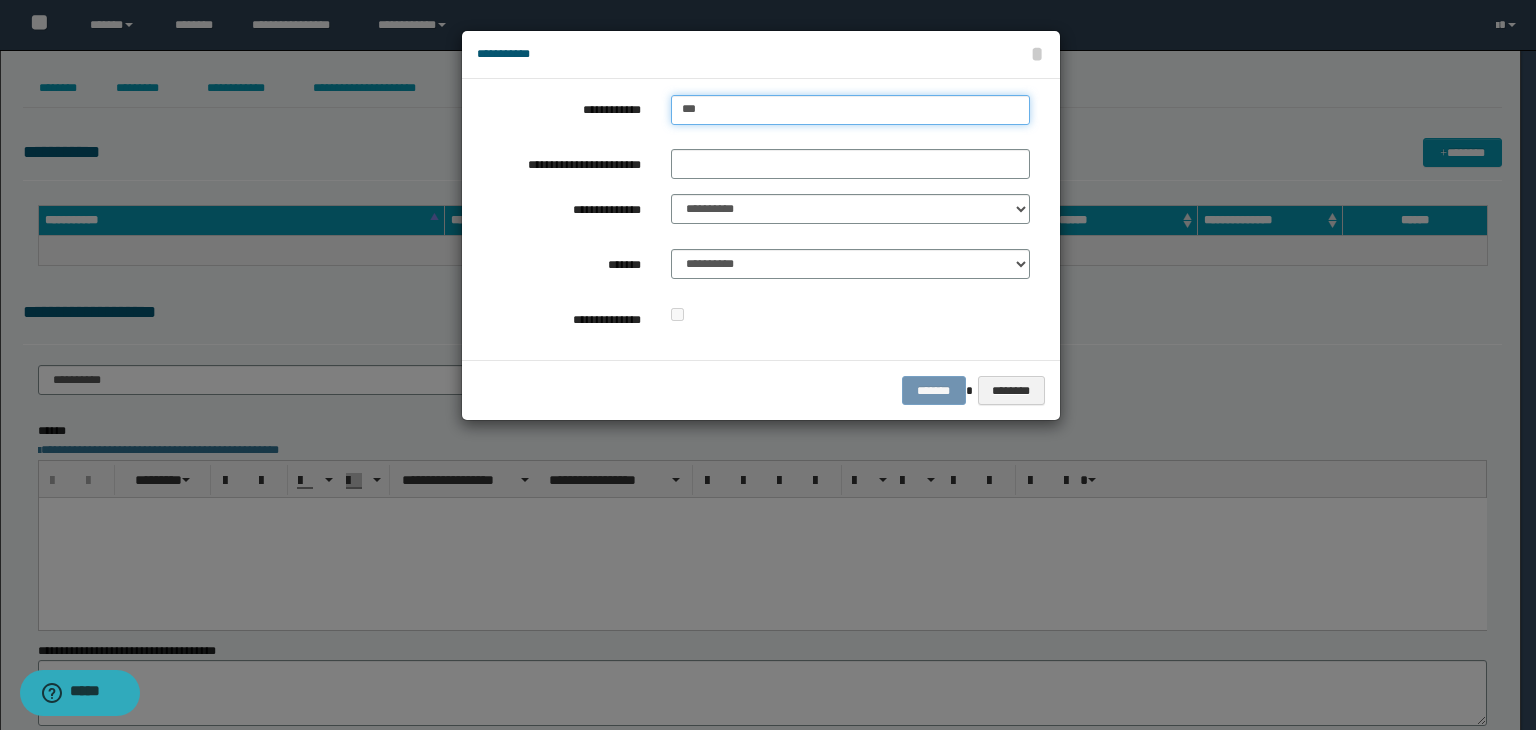 type on "****" 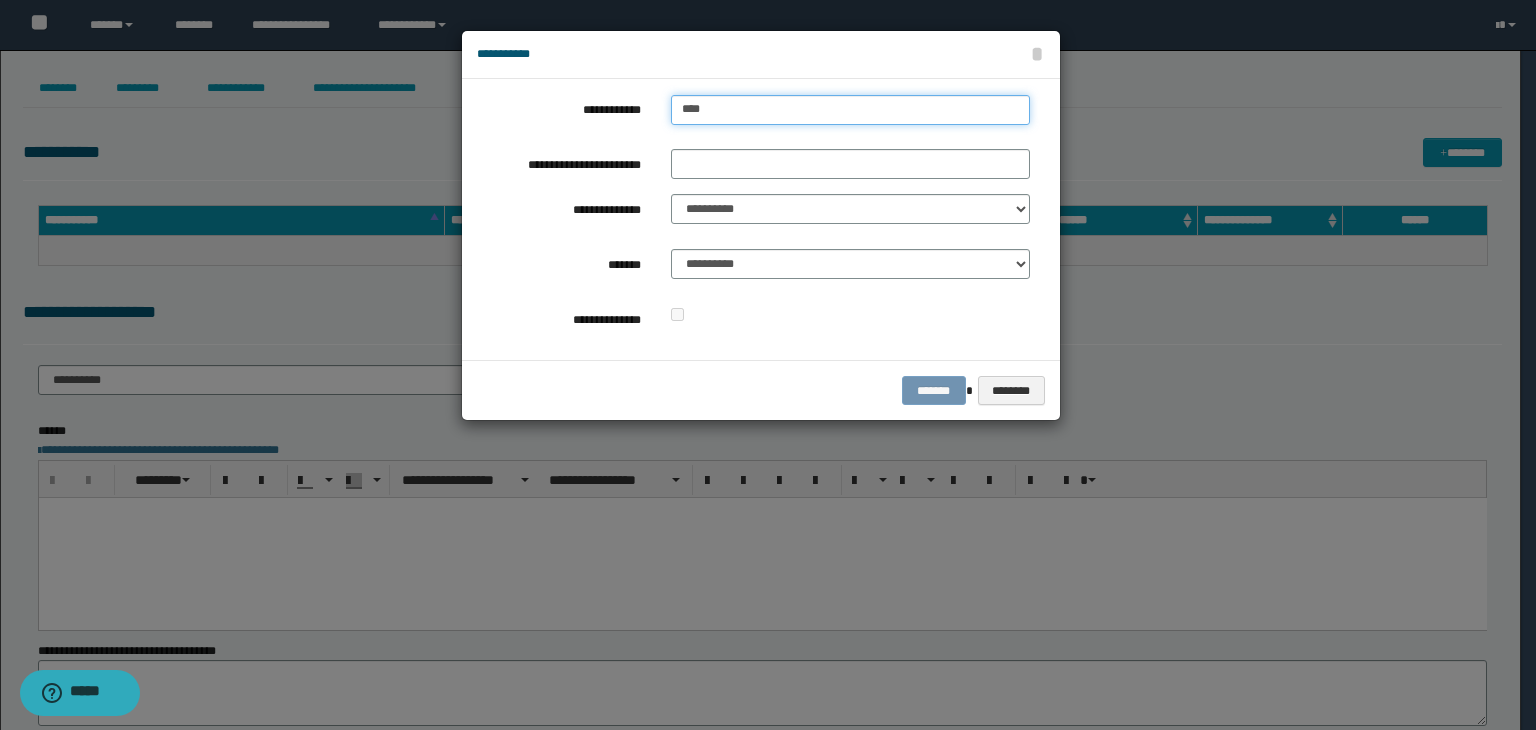 type on "****" 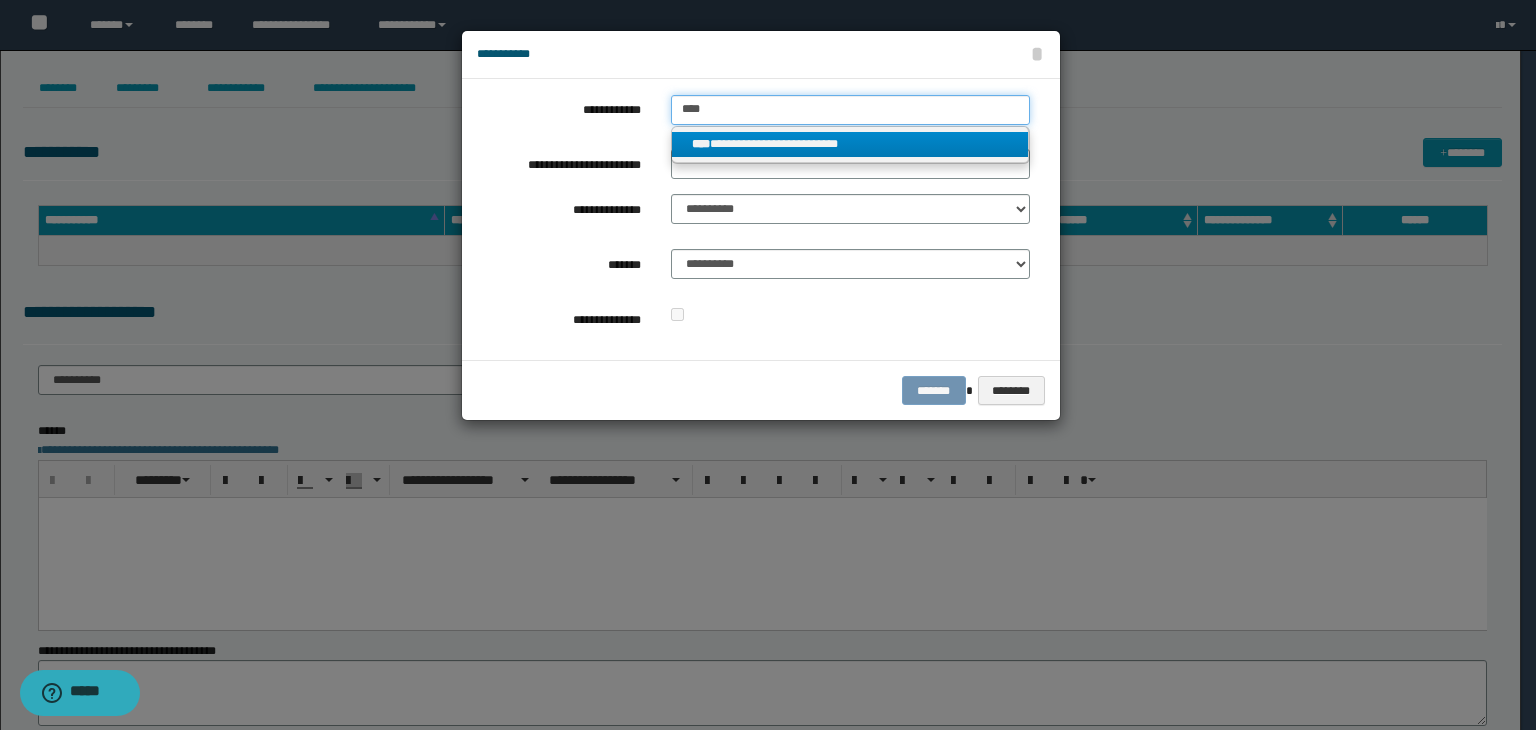 type on "****" 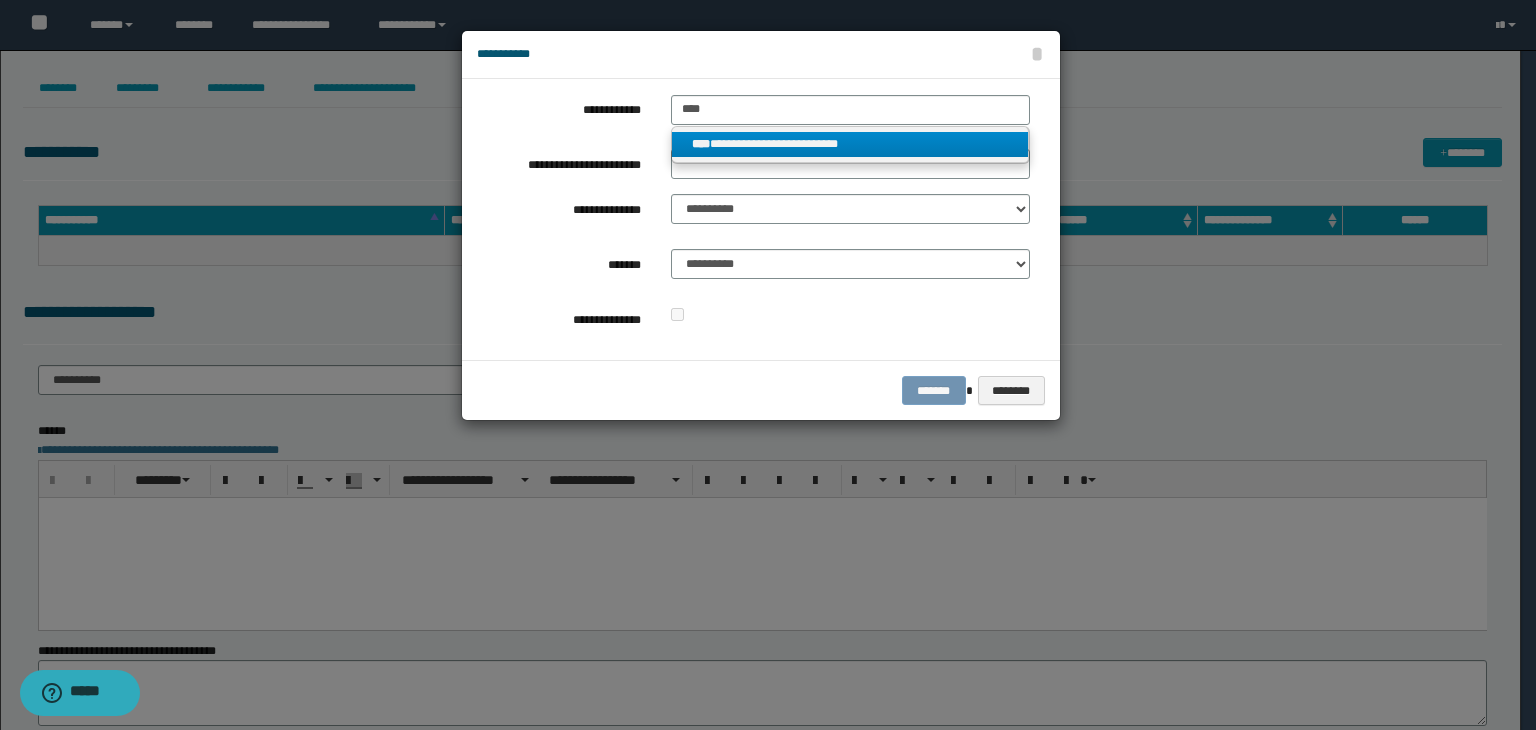 click on "**********" at bounding box center (850, 144) 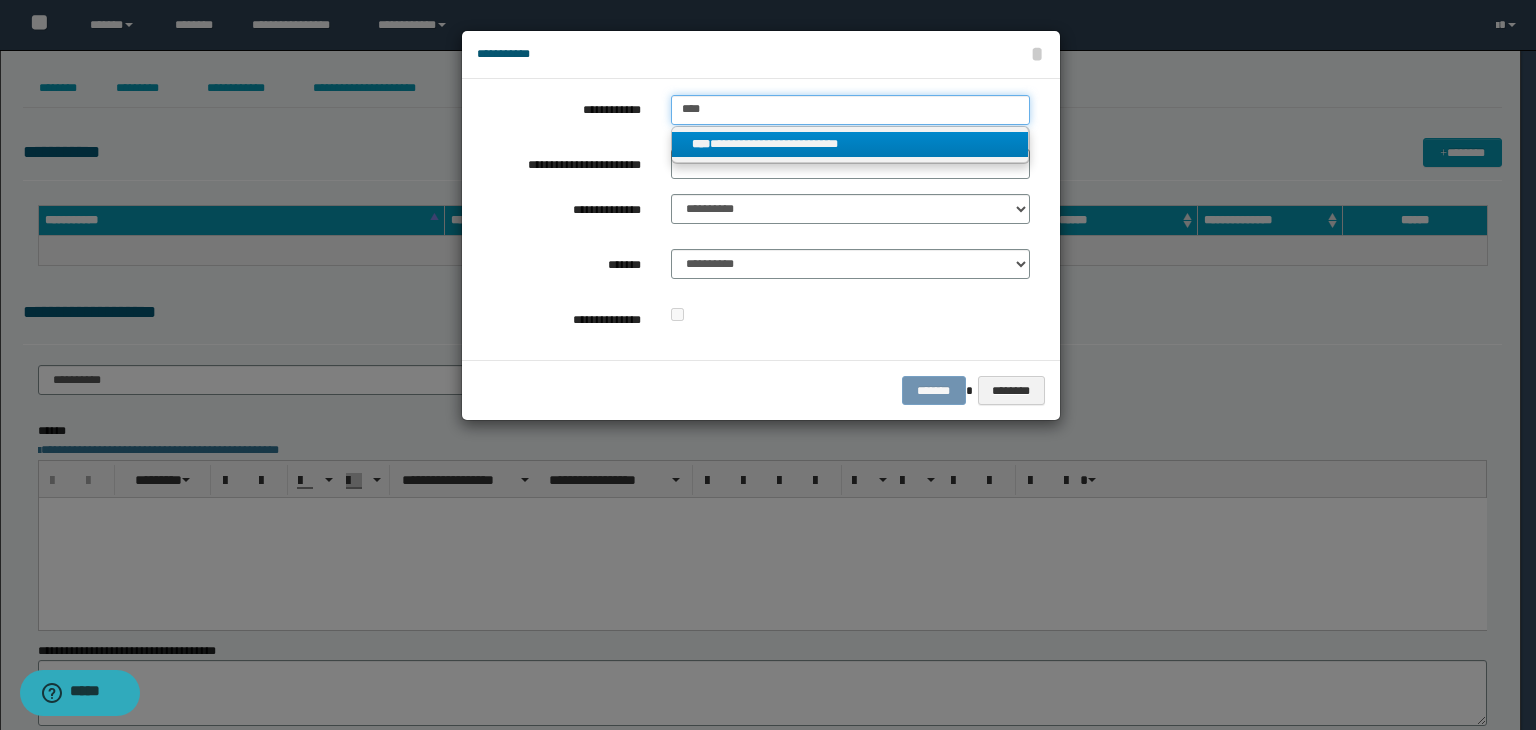 type 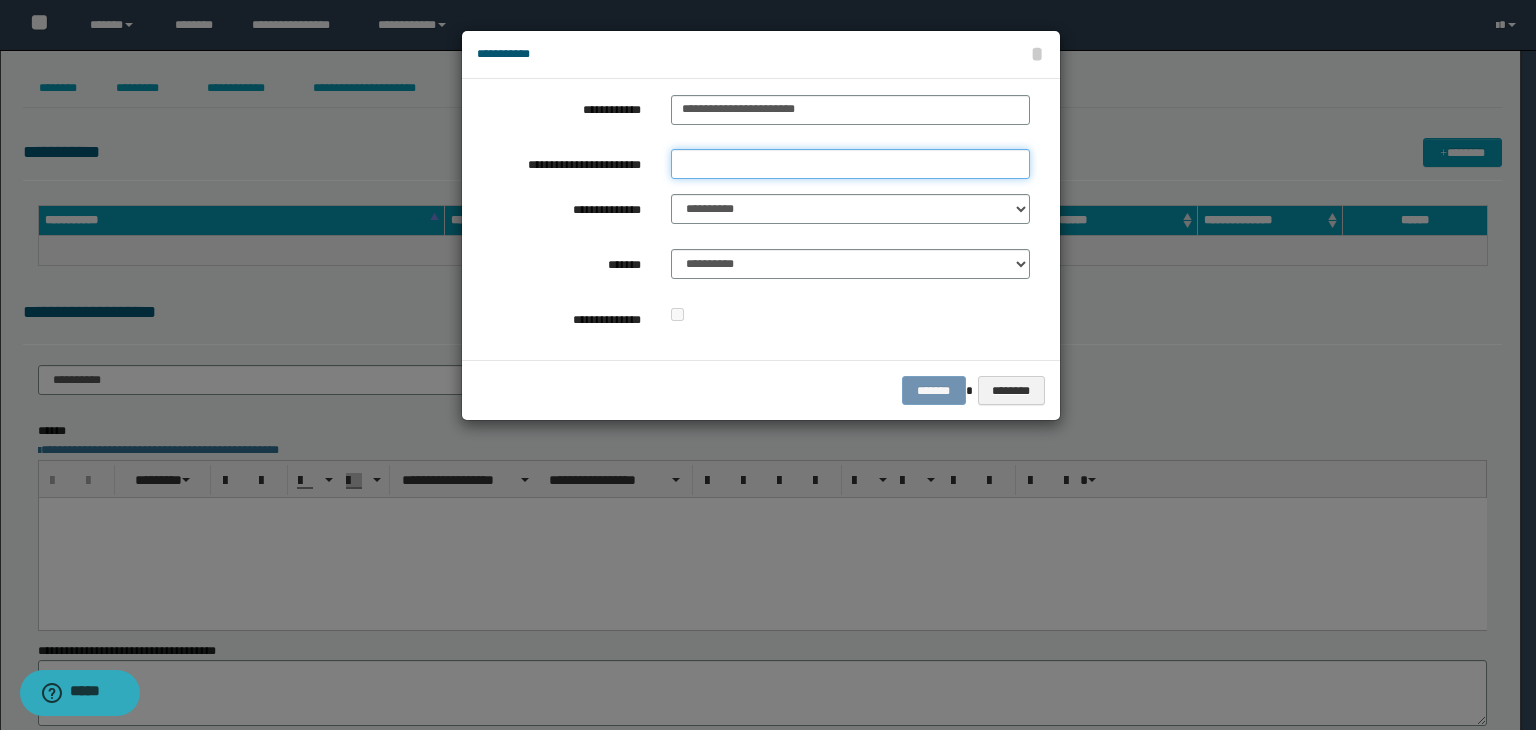 click on "**********" at bounding box center [850, 164] 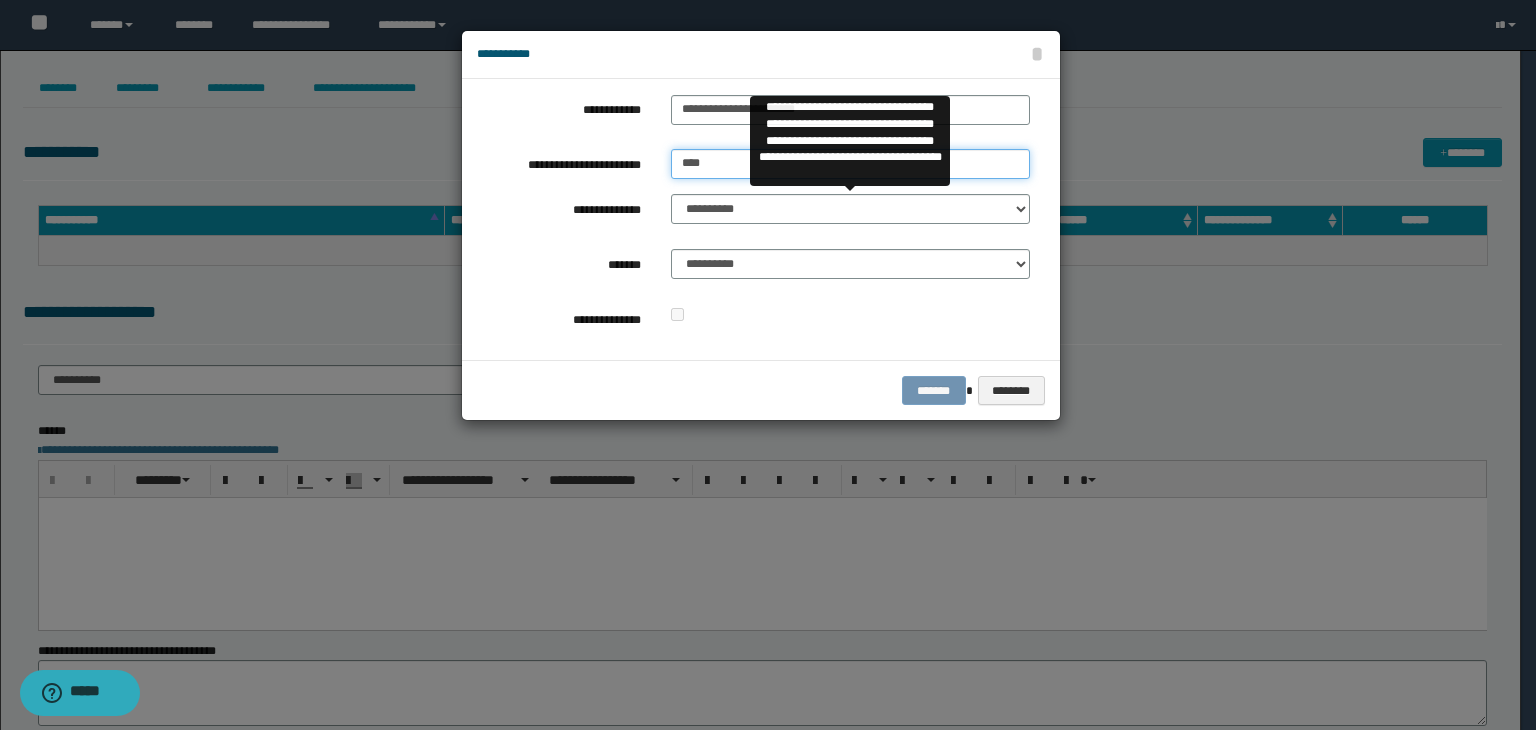 type on "****" 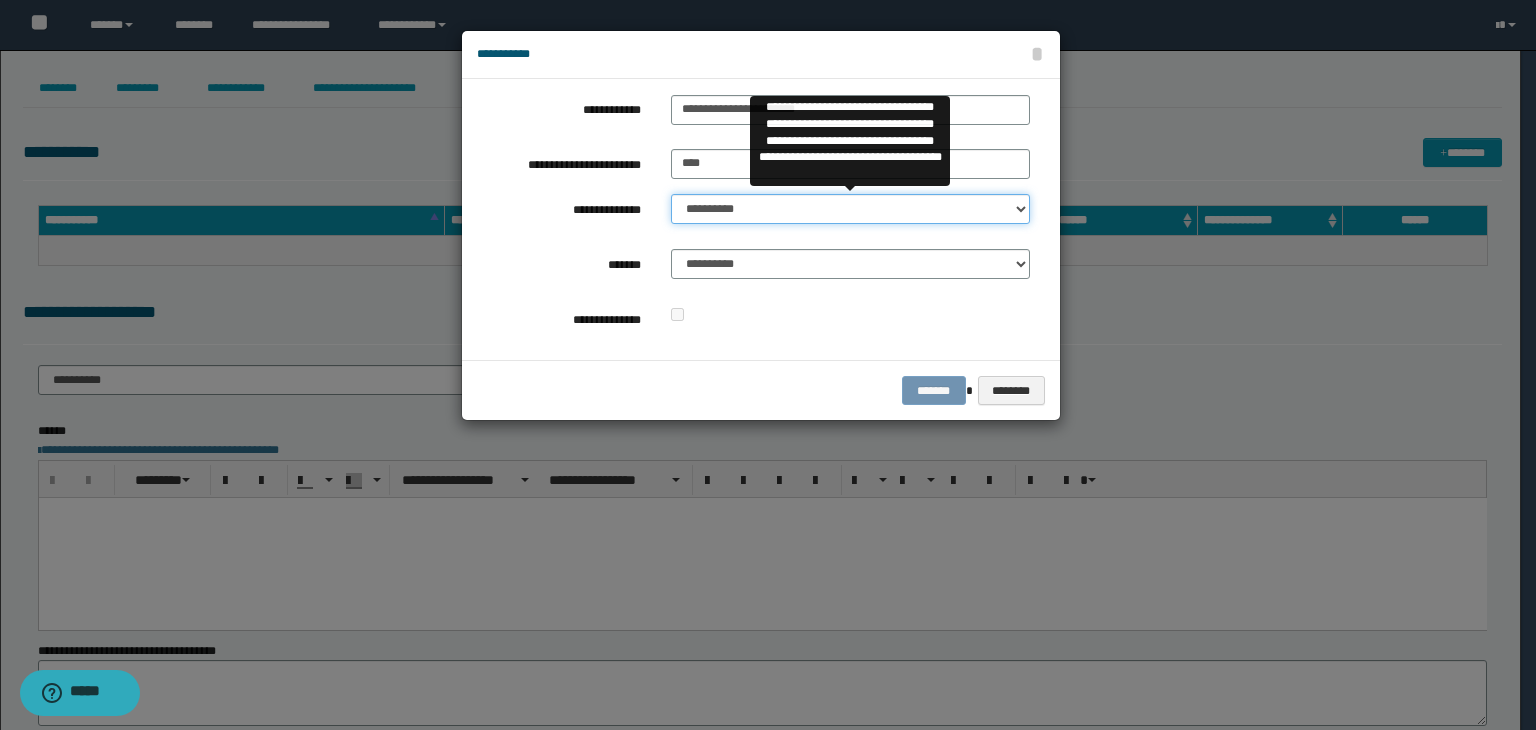 drag, startPoint x: 722, startPoint y: 205, endPoint x: 722, endPoint y: 221, distance: 16 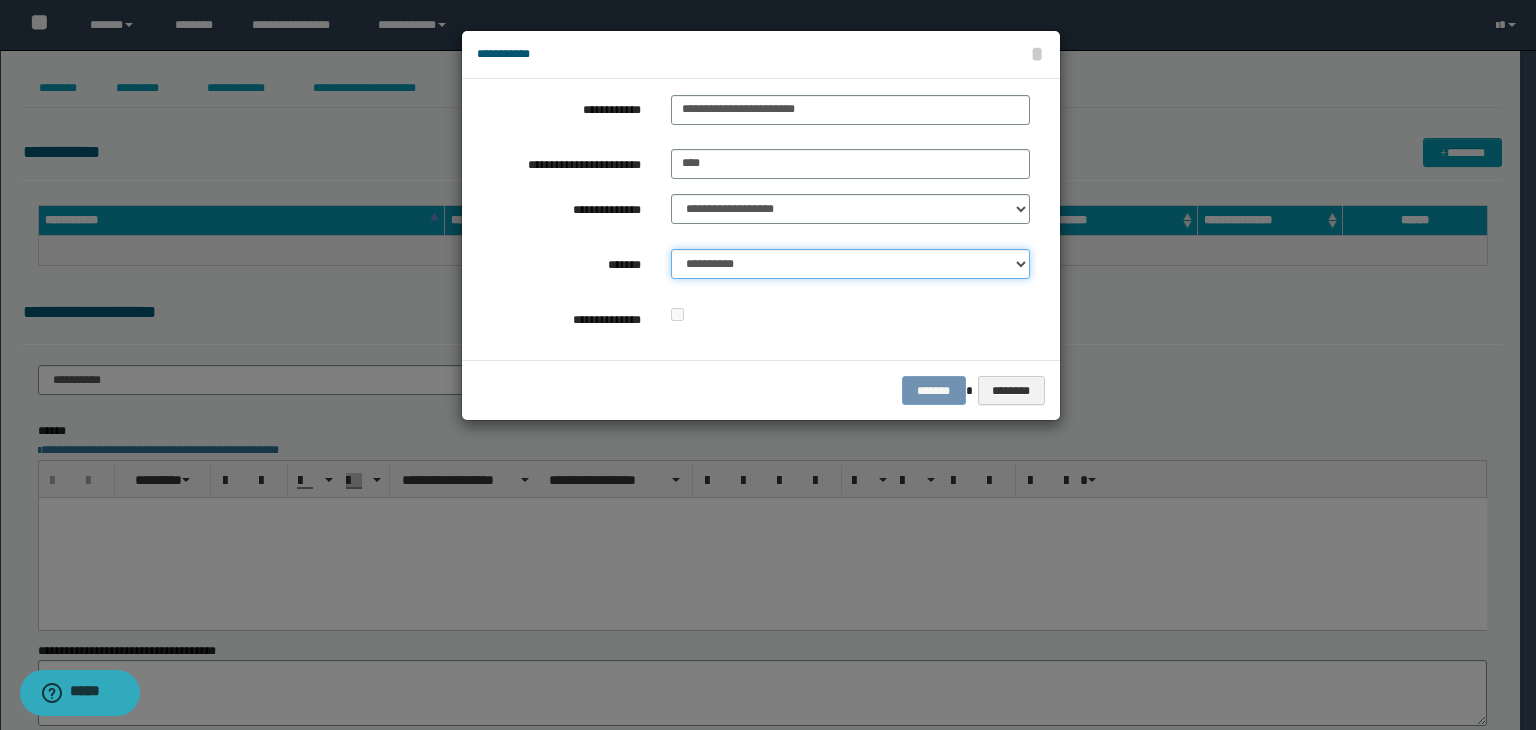 click on "**********" at bounding box center [850, 264] 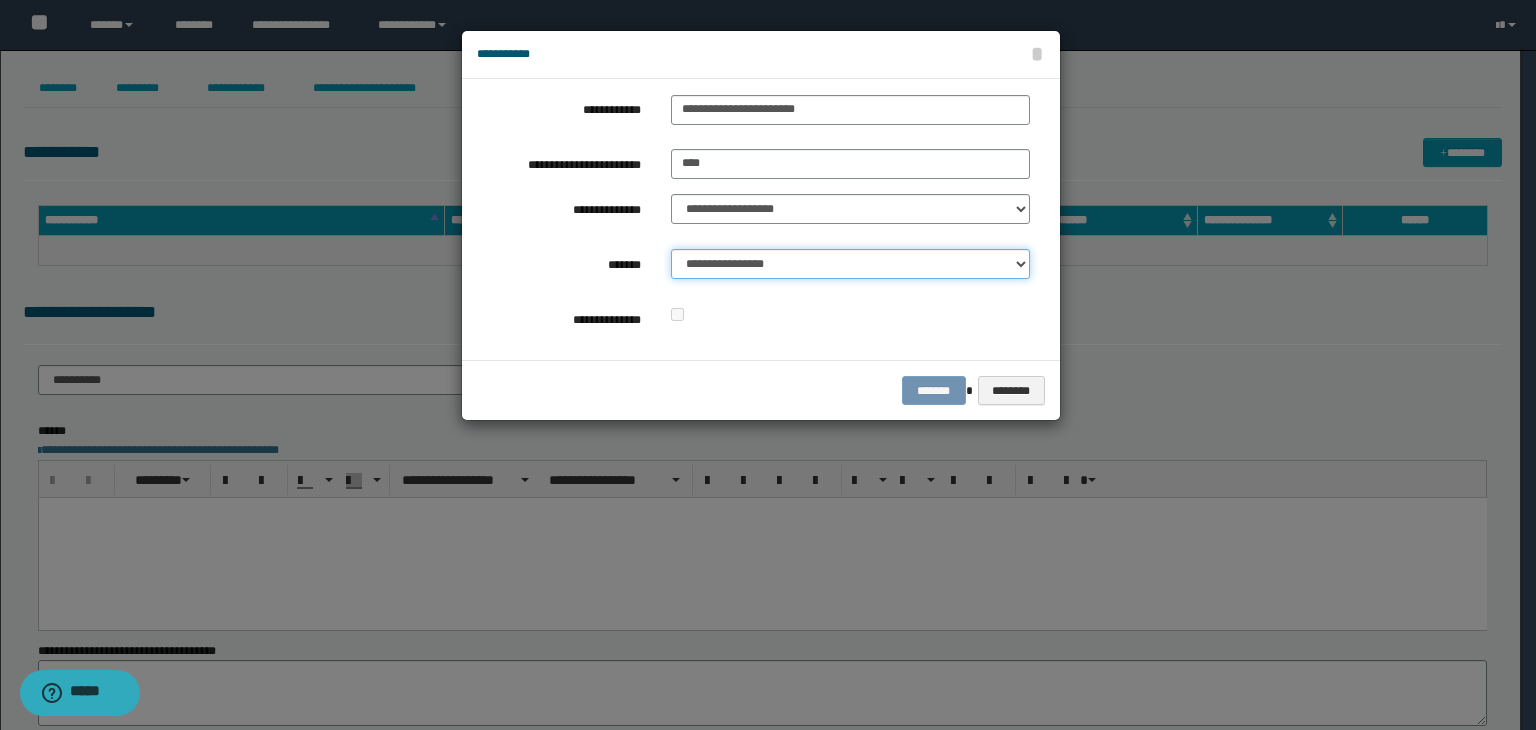 click on "**********" at bounding box center (850, 264) 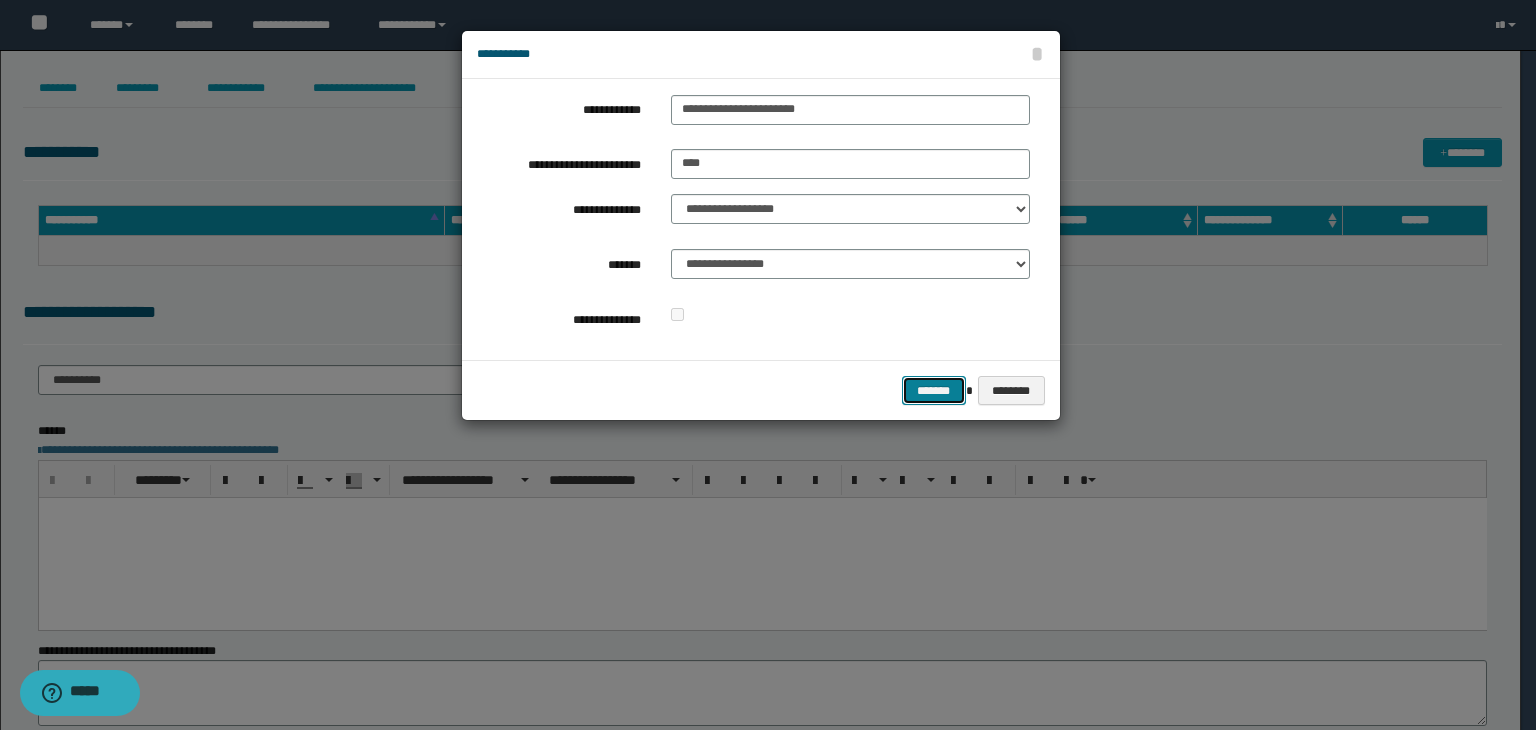 click on "*******" at bounding box center (934, 391) 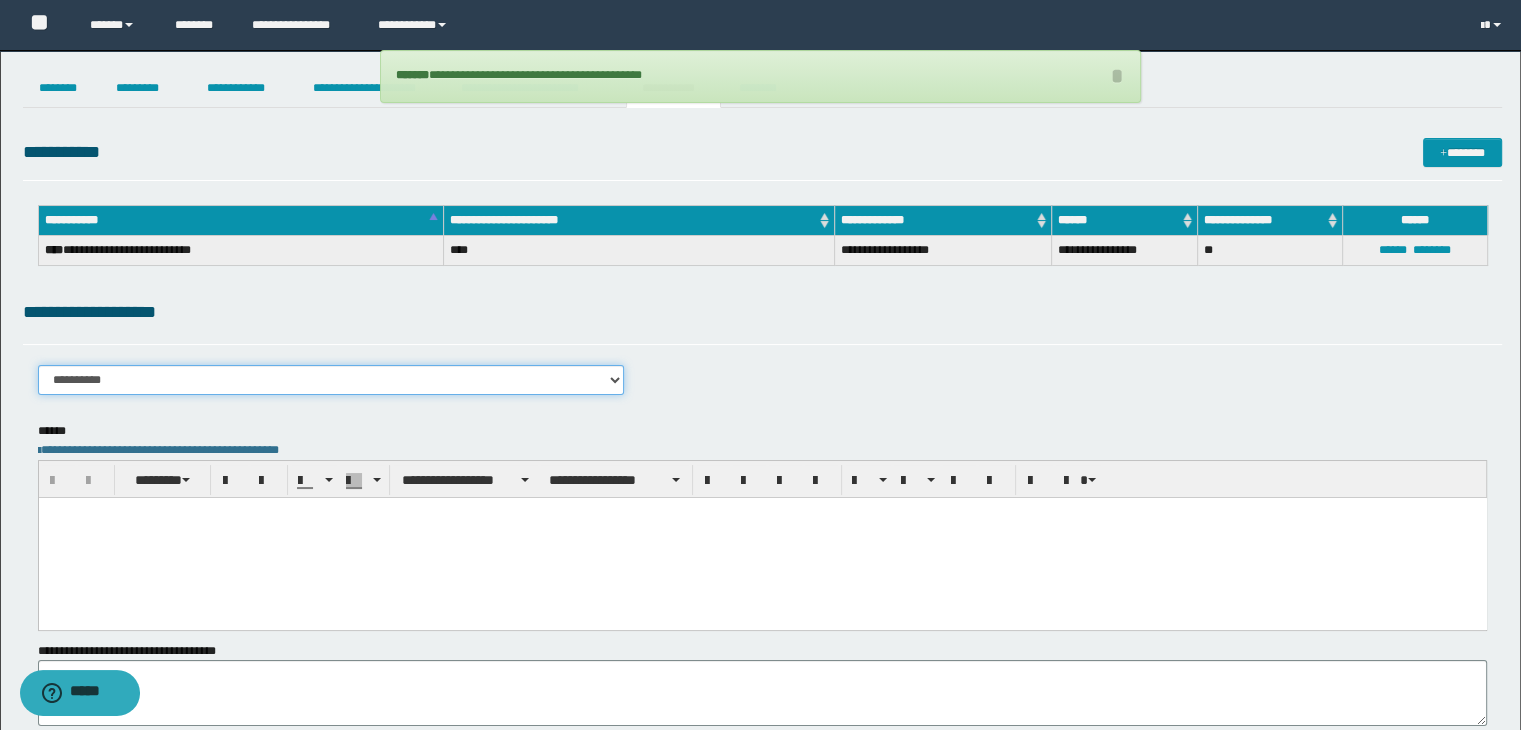 click on "**********" at bounding box center (331, 380) 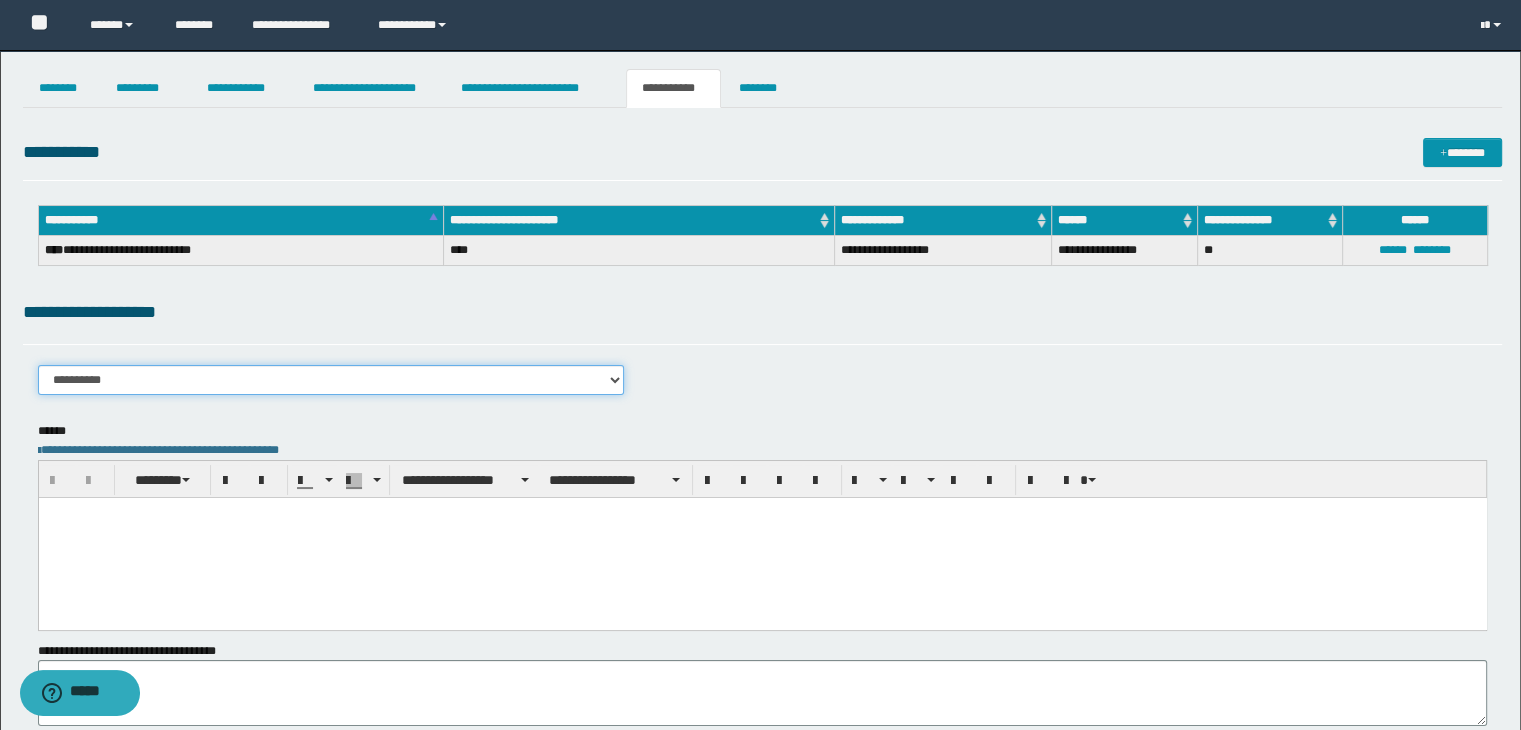 select on "****" 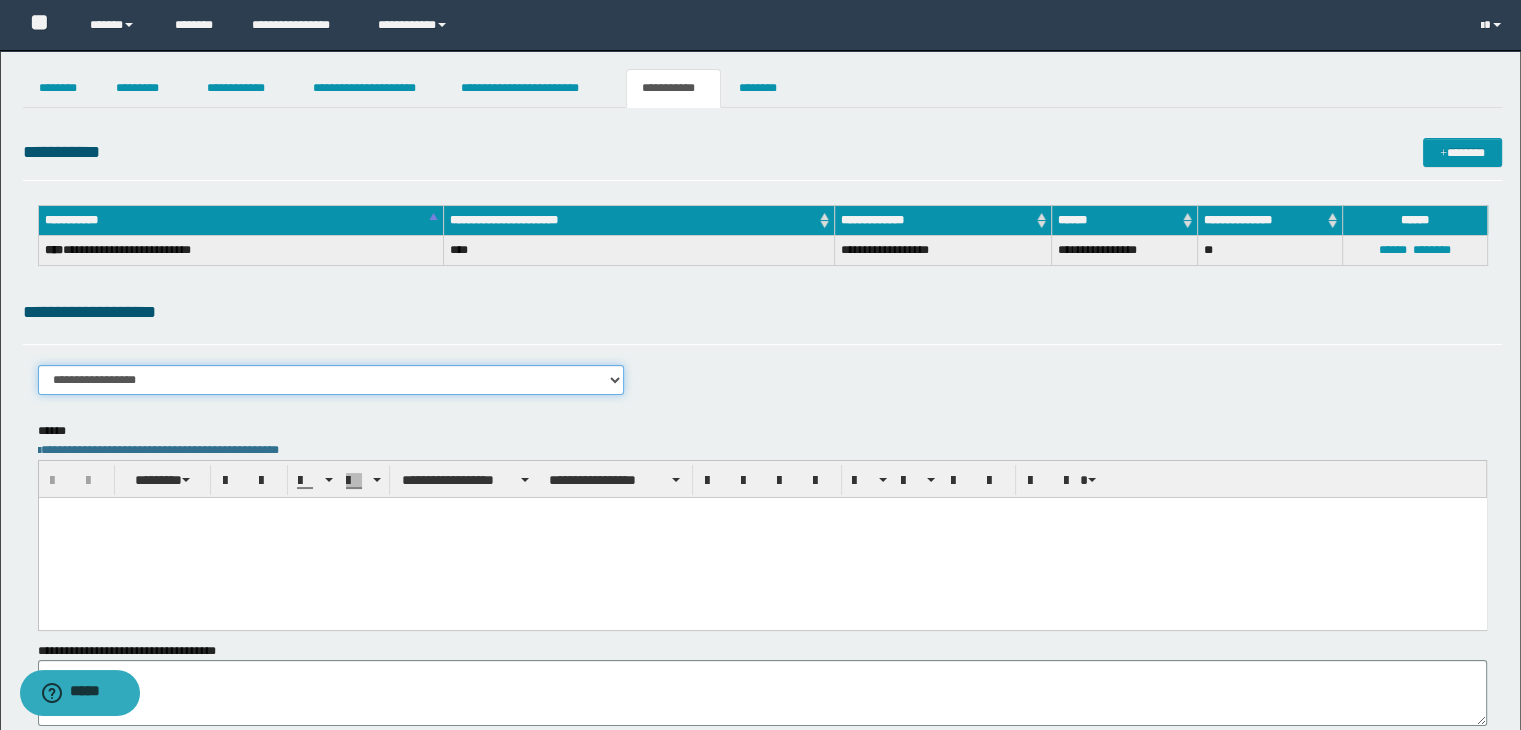 click on "**********" at bounding box center (331, 380) 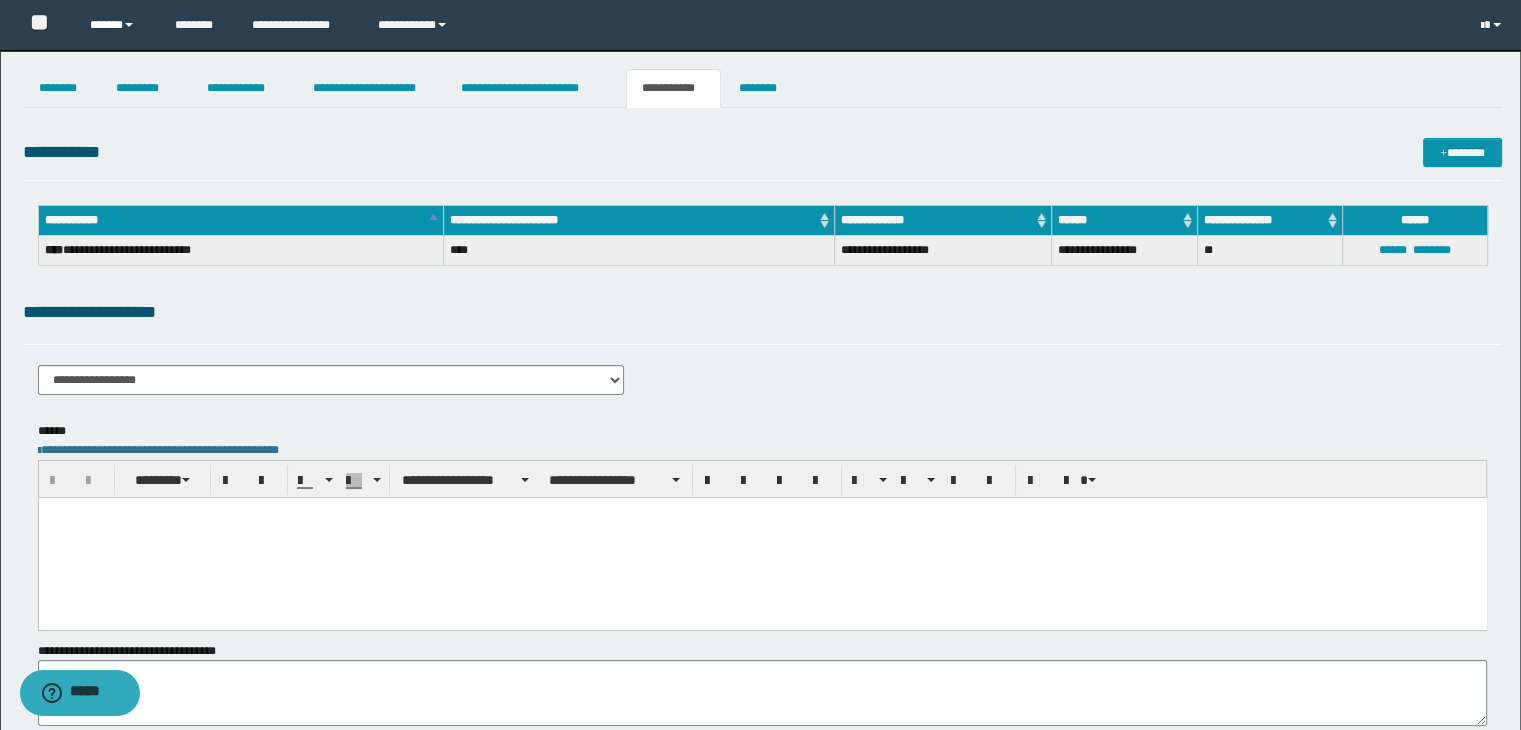 click on "******" at bounding box center (117, 25) 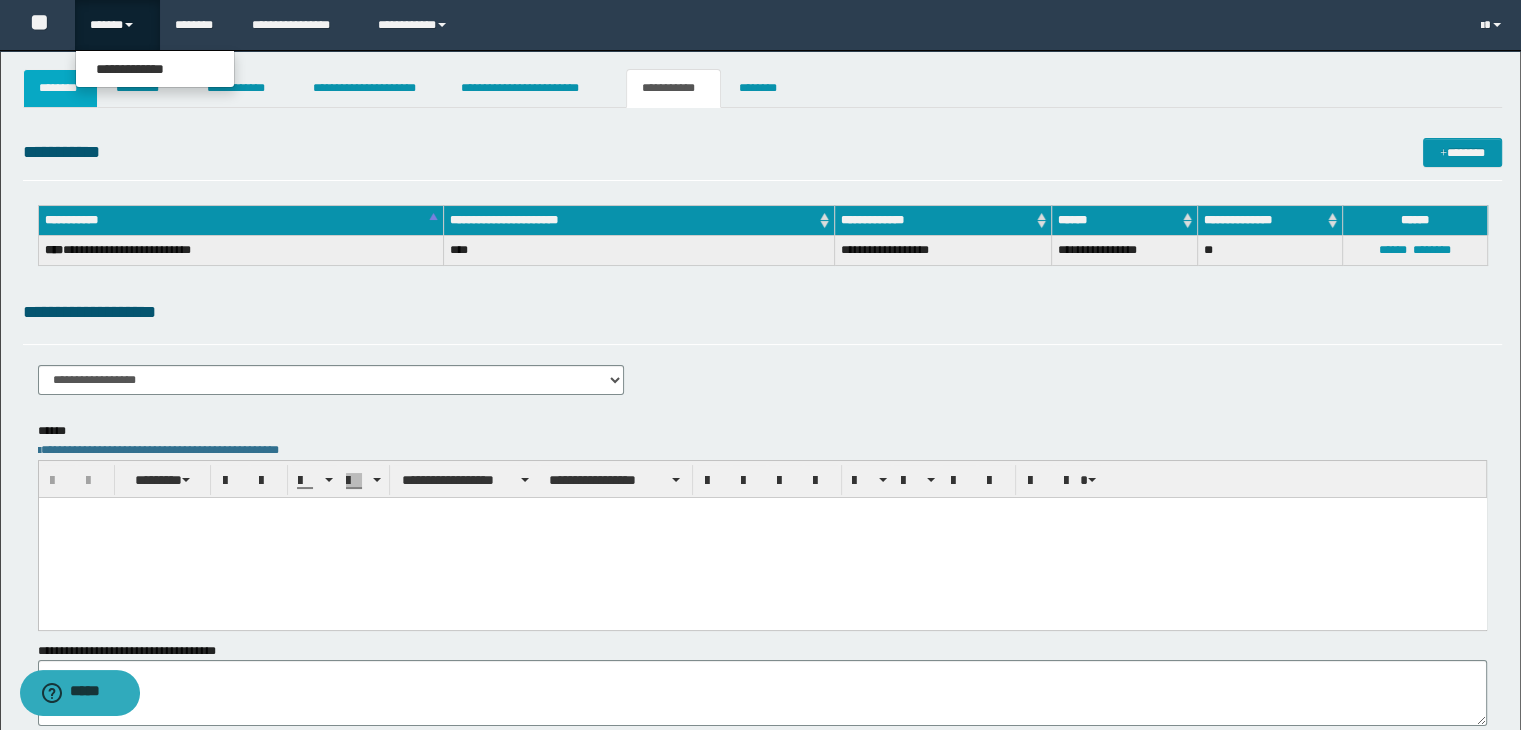 click on "********" at bounding box center (61, 88) 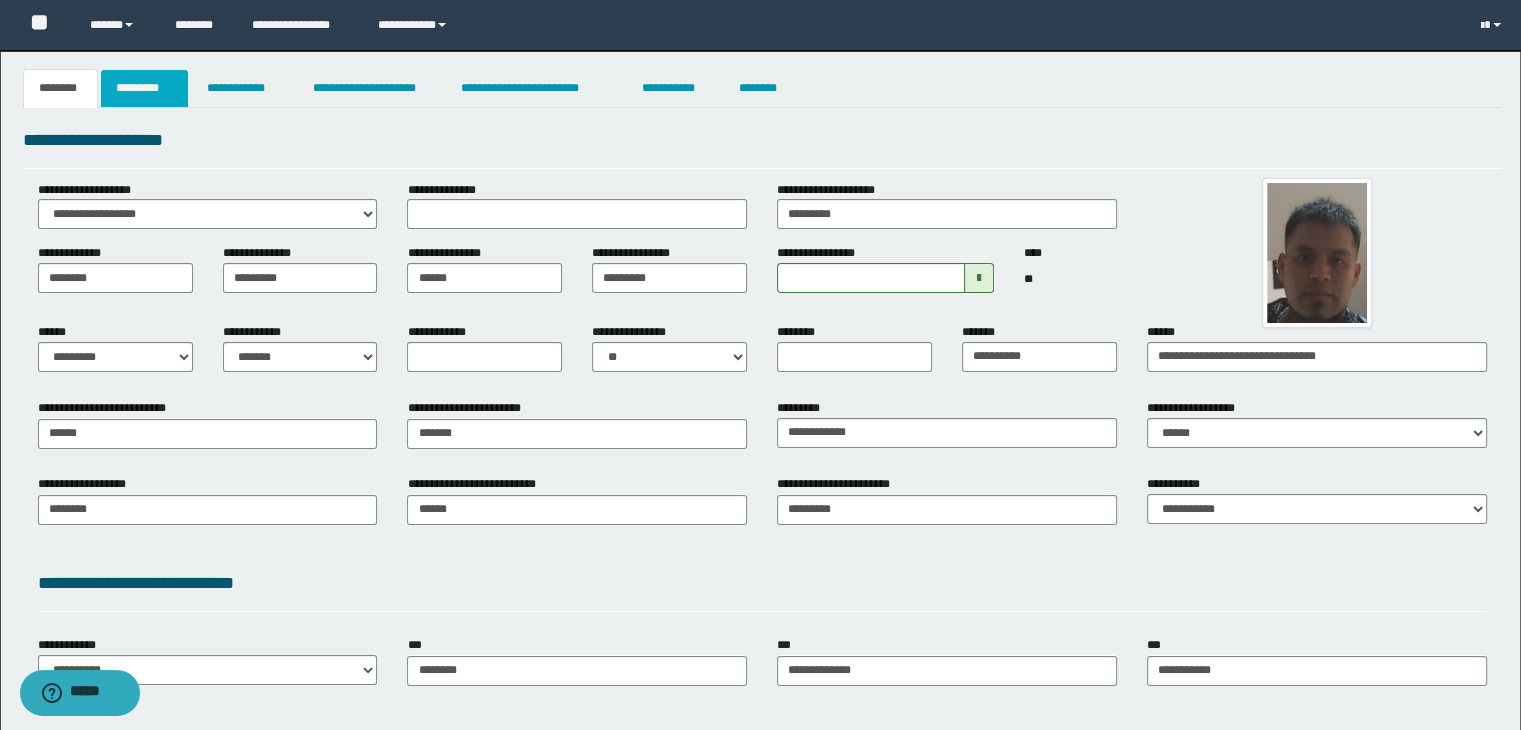 click on "*********" at bounding box center [144, 88] 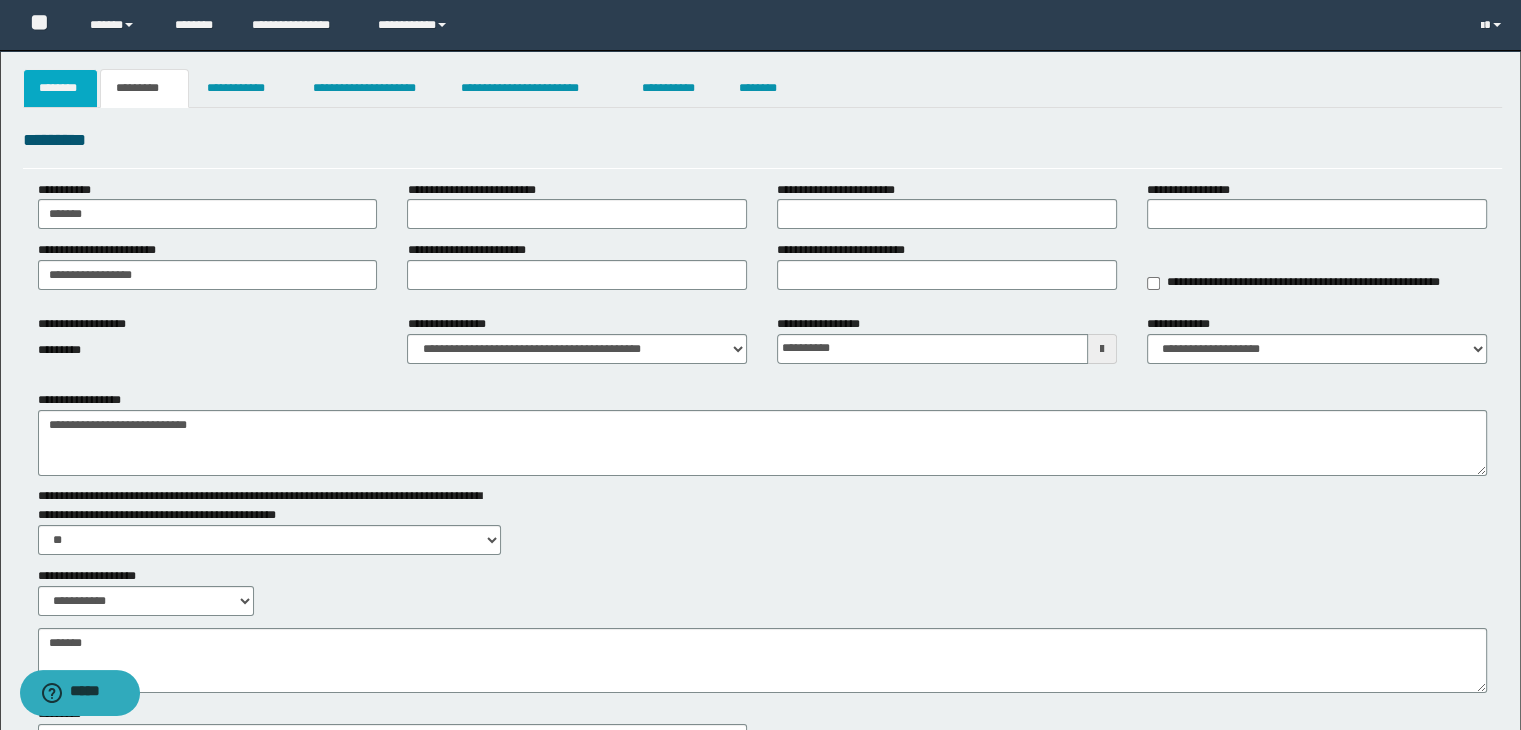 click on "********" at bounding box center [61, 88] 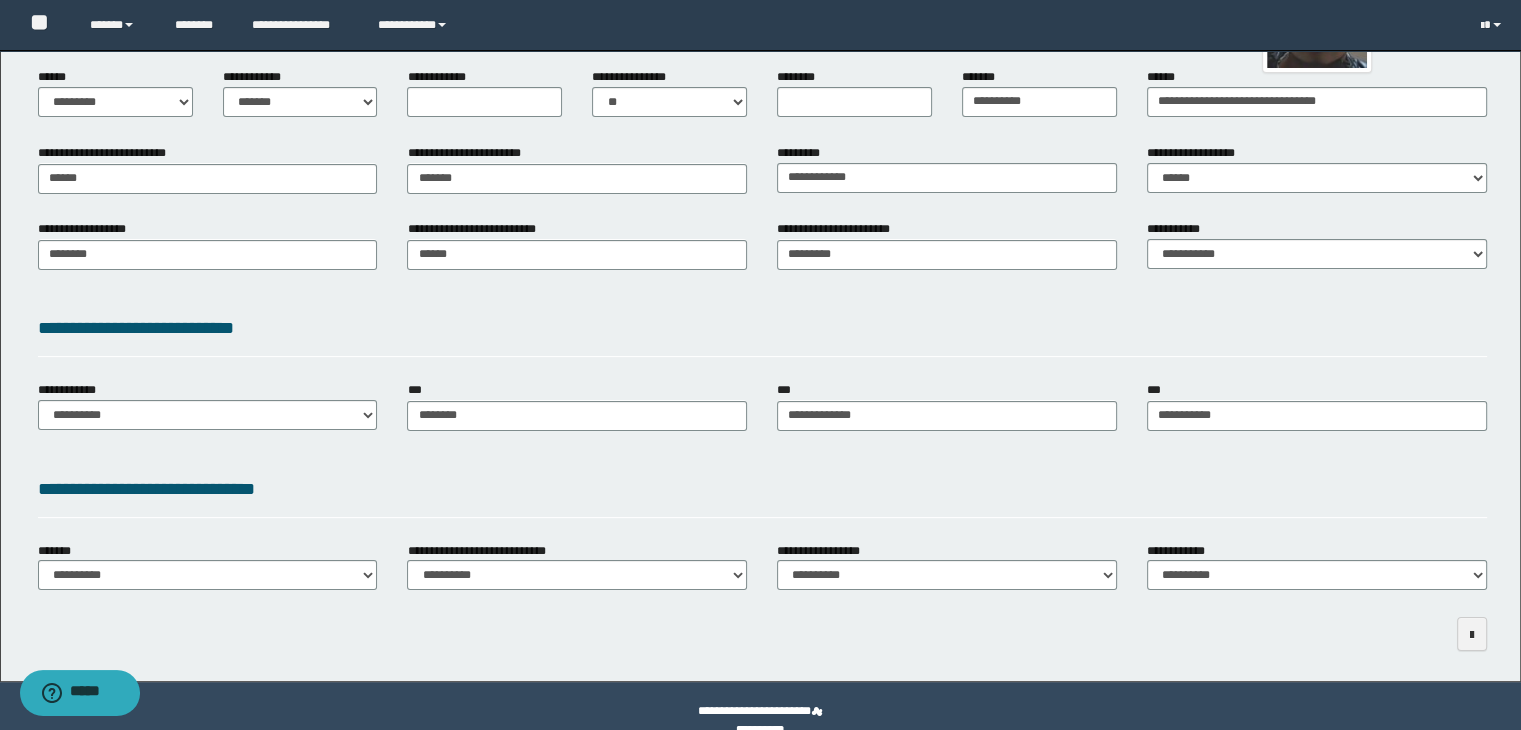 scroll, scrollTop: 284, scrollLeft: 0, axis: vertical 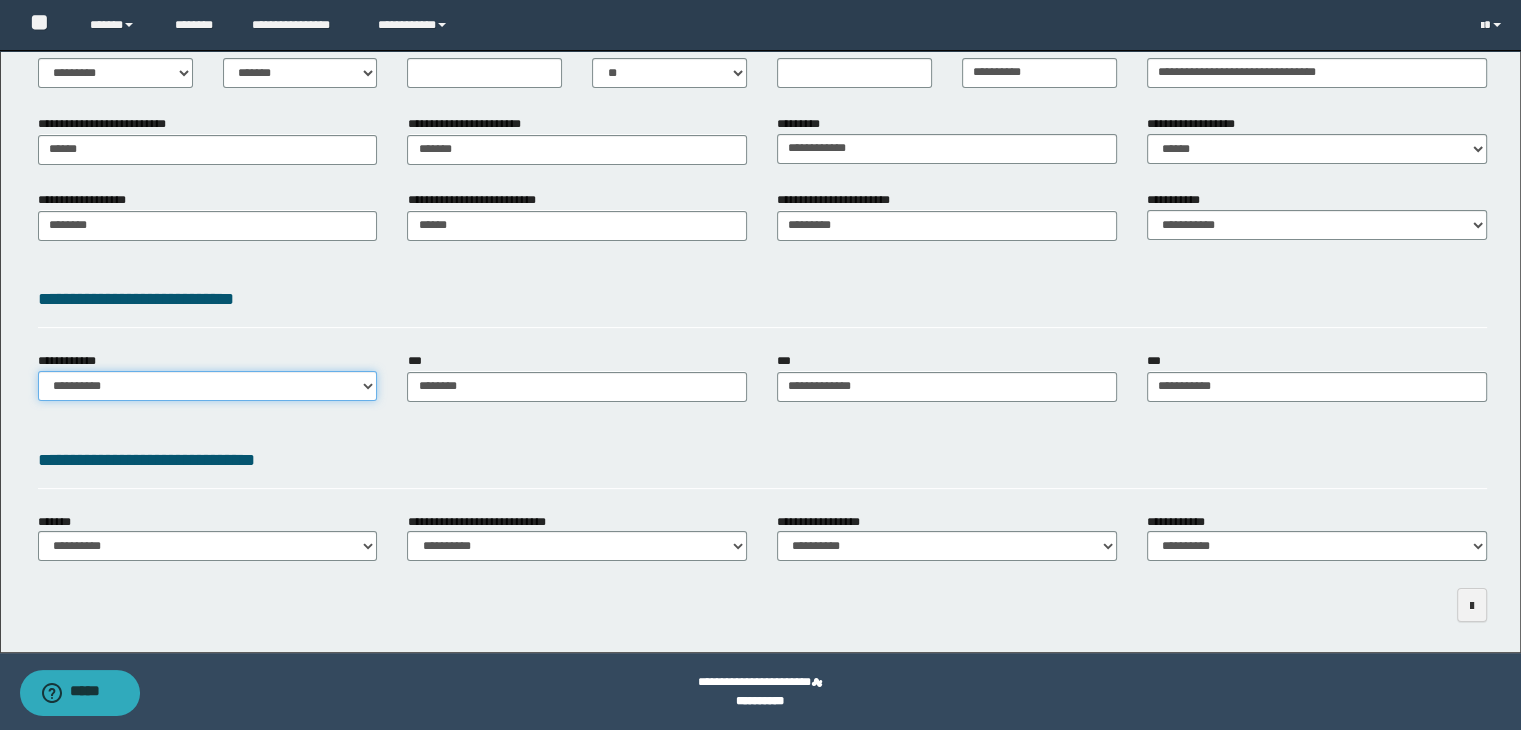 click on "**********" at bounding box center (208, 386) 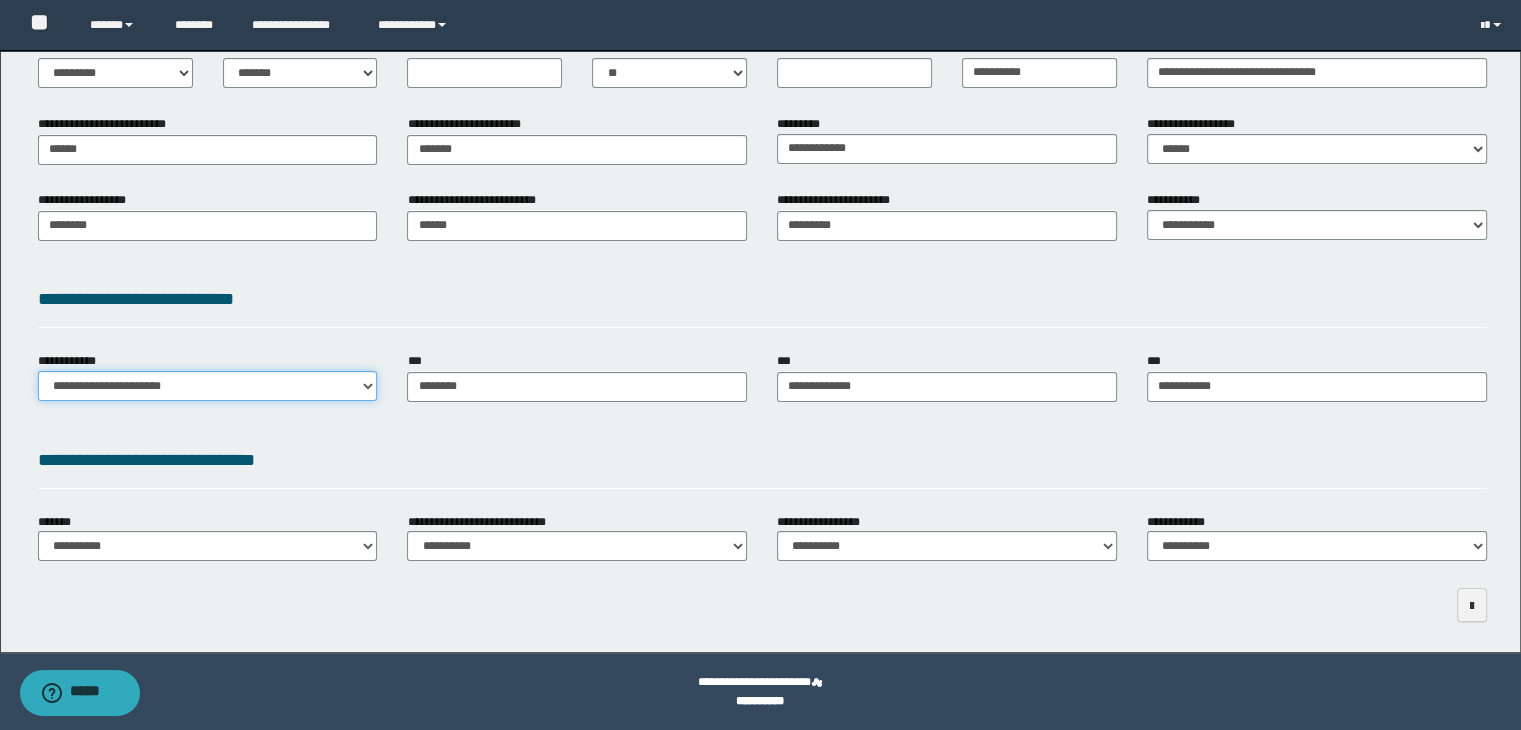 click on "**********" at bounding box center [208, 386] 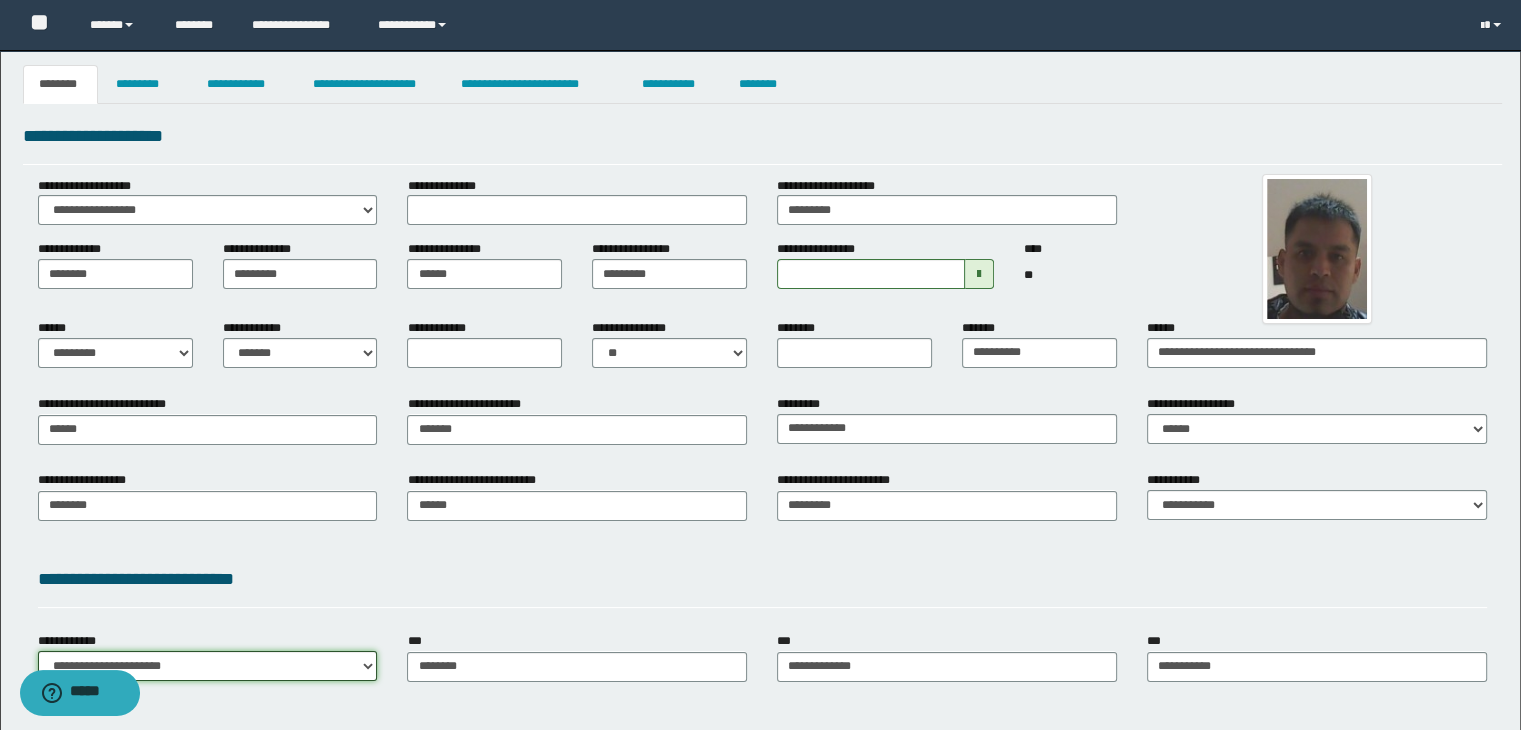 scroll, scrollTop: 0, scrollLeft: 0, axis: both 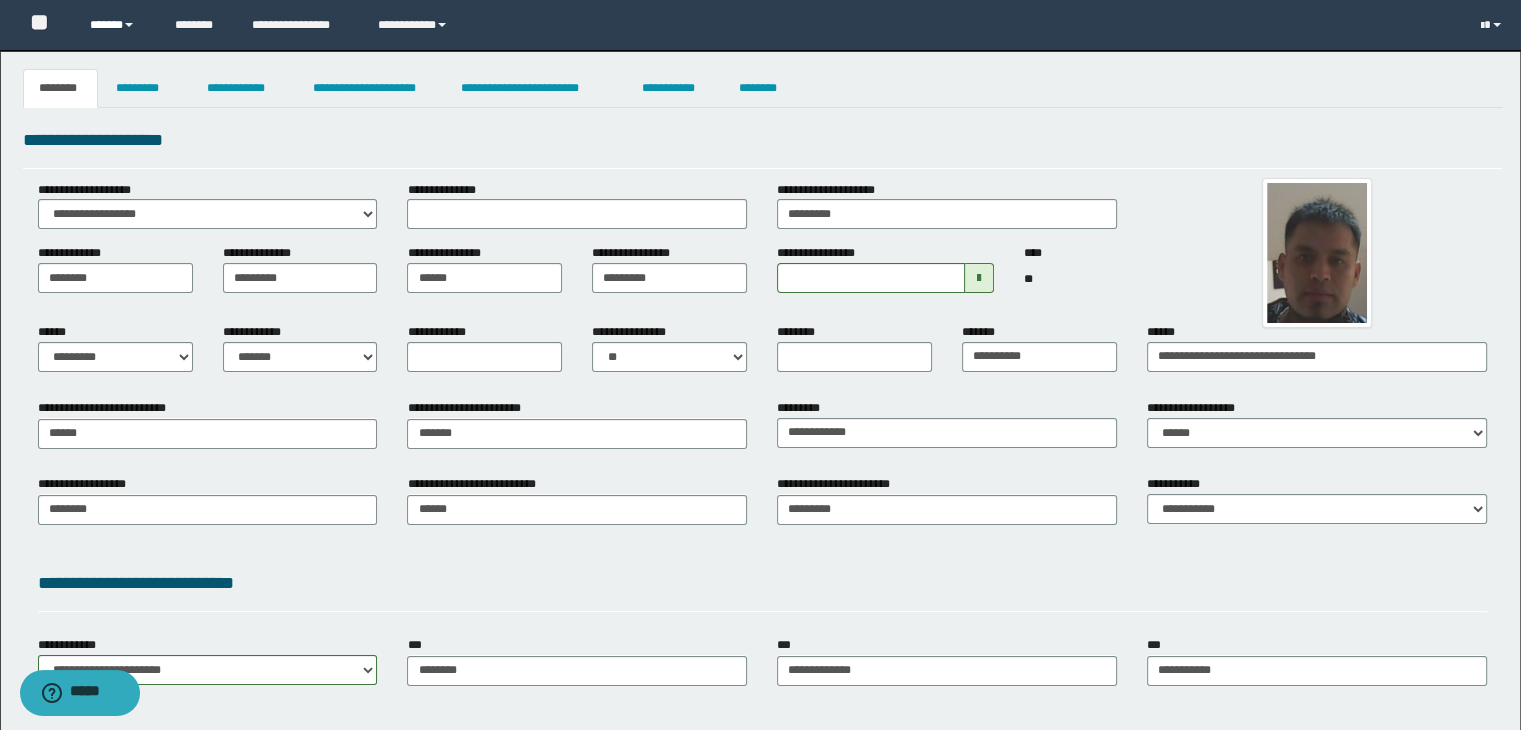 click on "******" at bounding box center [117, 25] 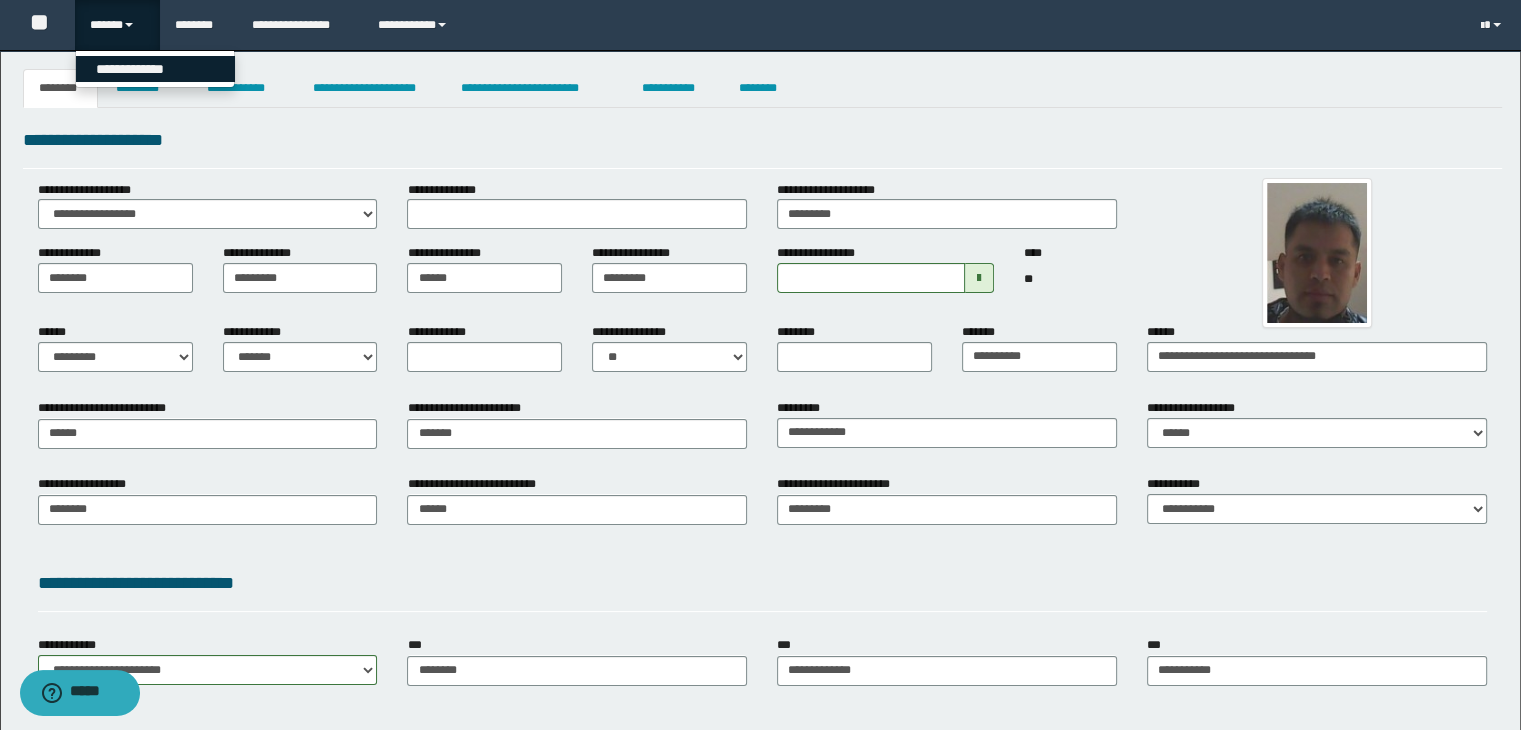click on "**********" at bounding box center [155, 69] 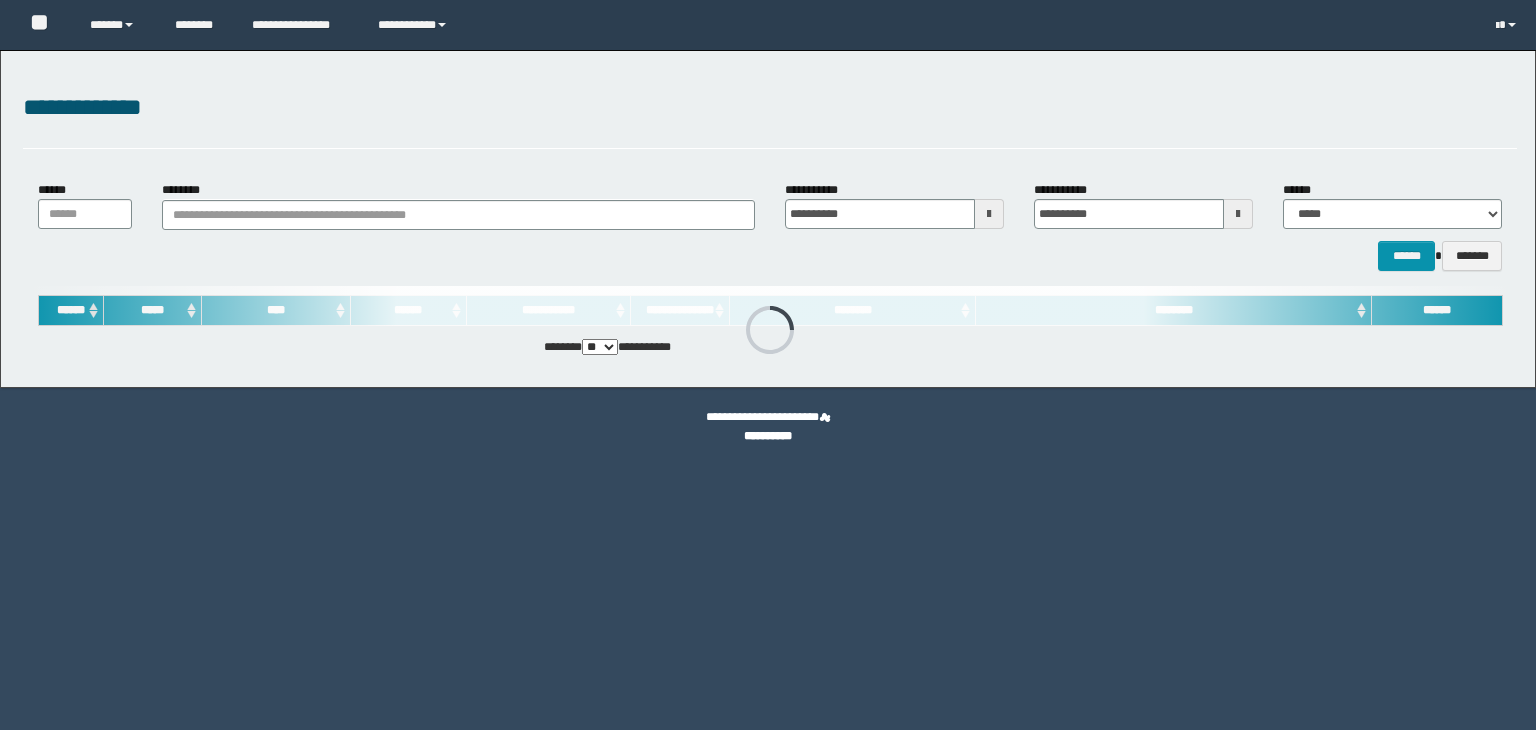 scroll, scrollTop: 0, scrollLeft: 0, axis: both 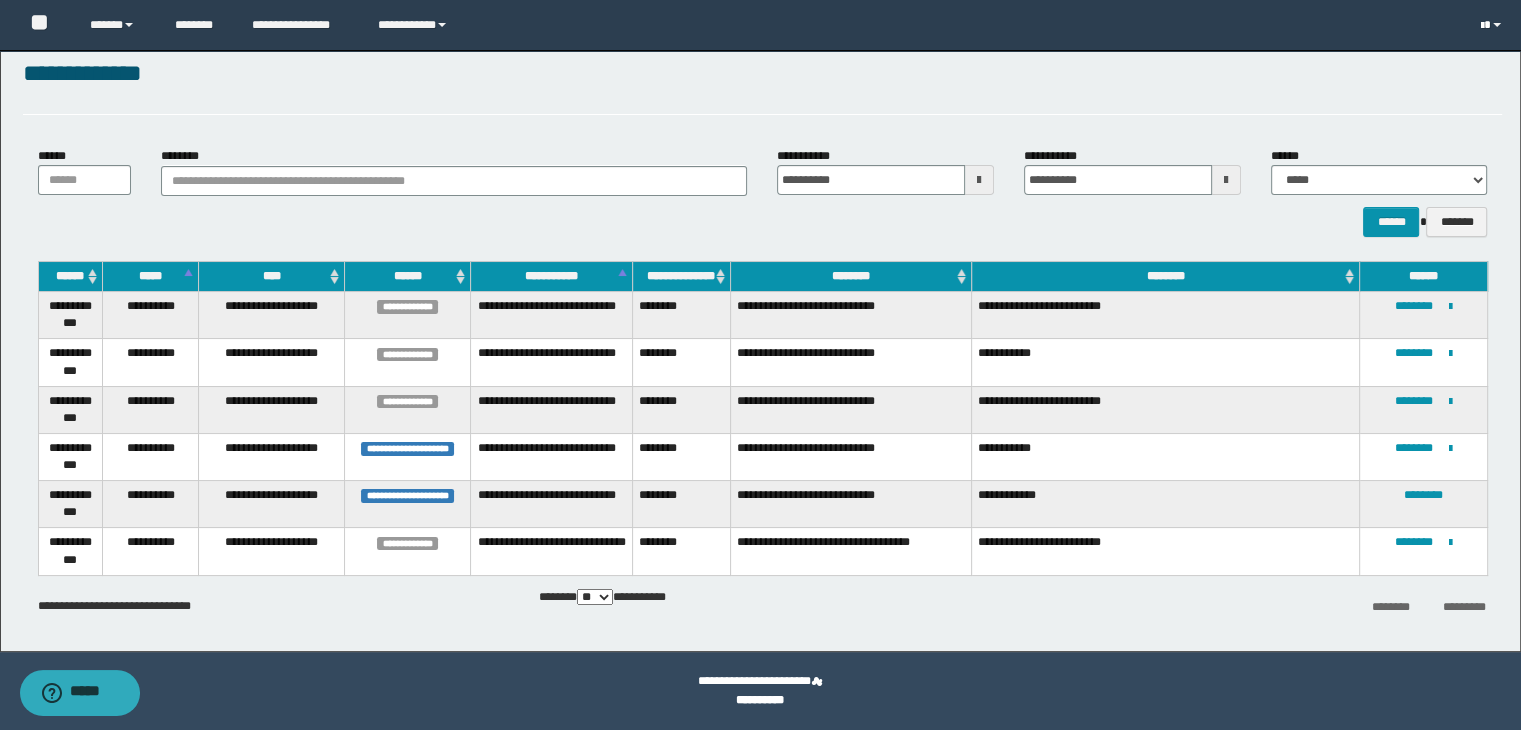 click at bounding box center (1493, 25) 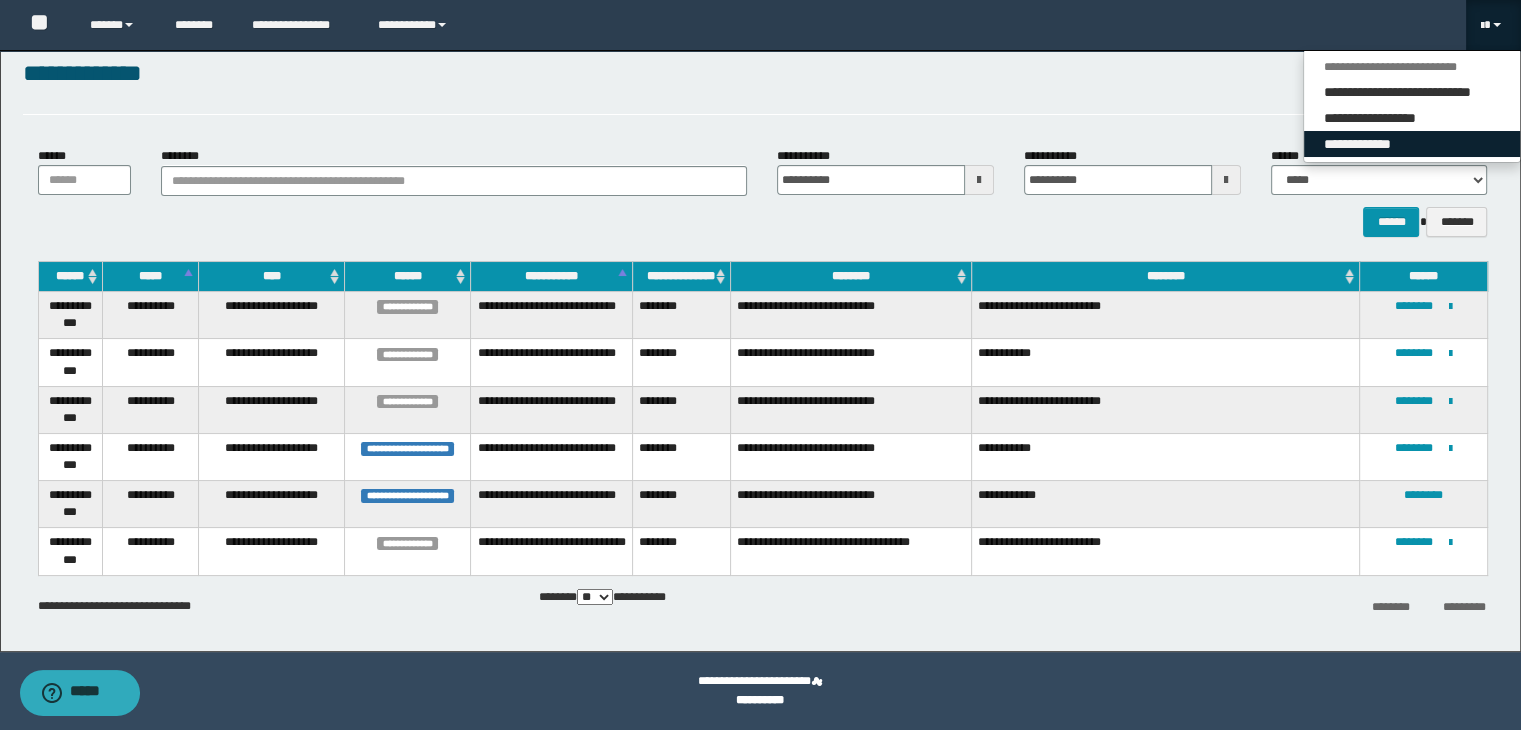 click on "**********" at bounding box center [1412, 144] 